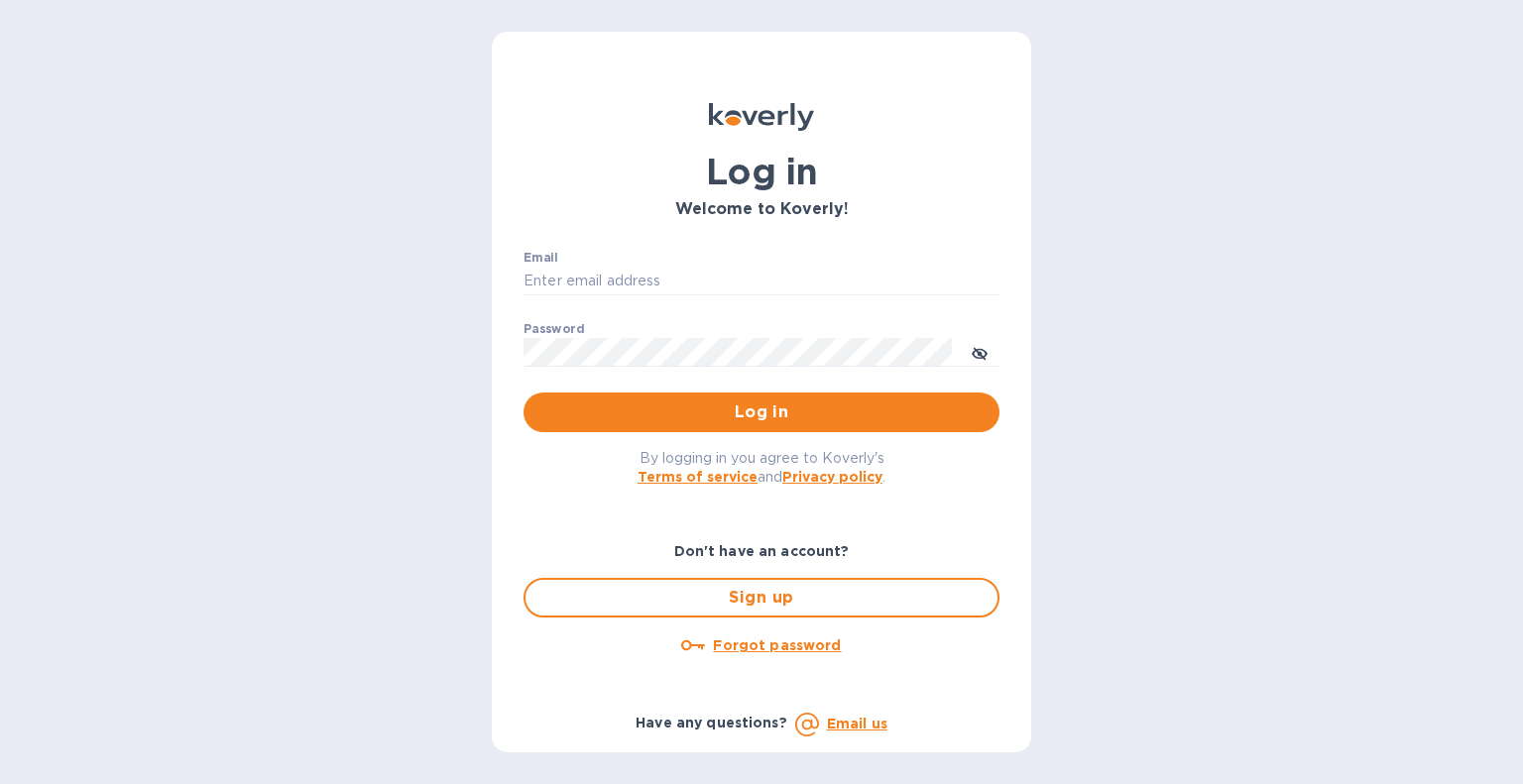 scroll, scrollTop: 0, scrollLeft: 0, axis: both 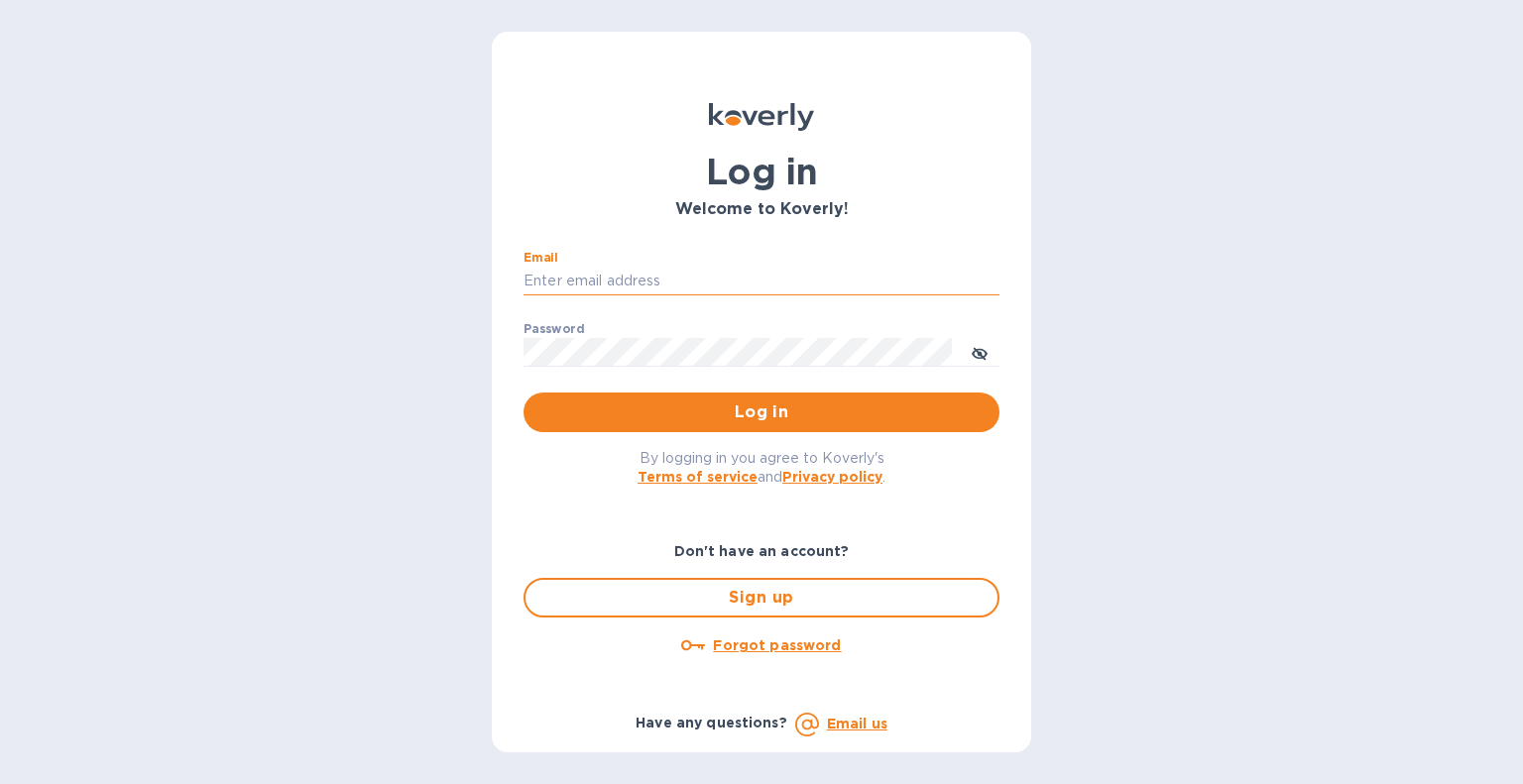 click on "Email" at bounding box center [762, 281] 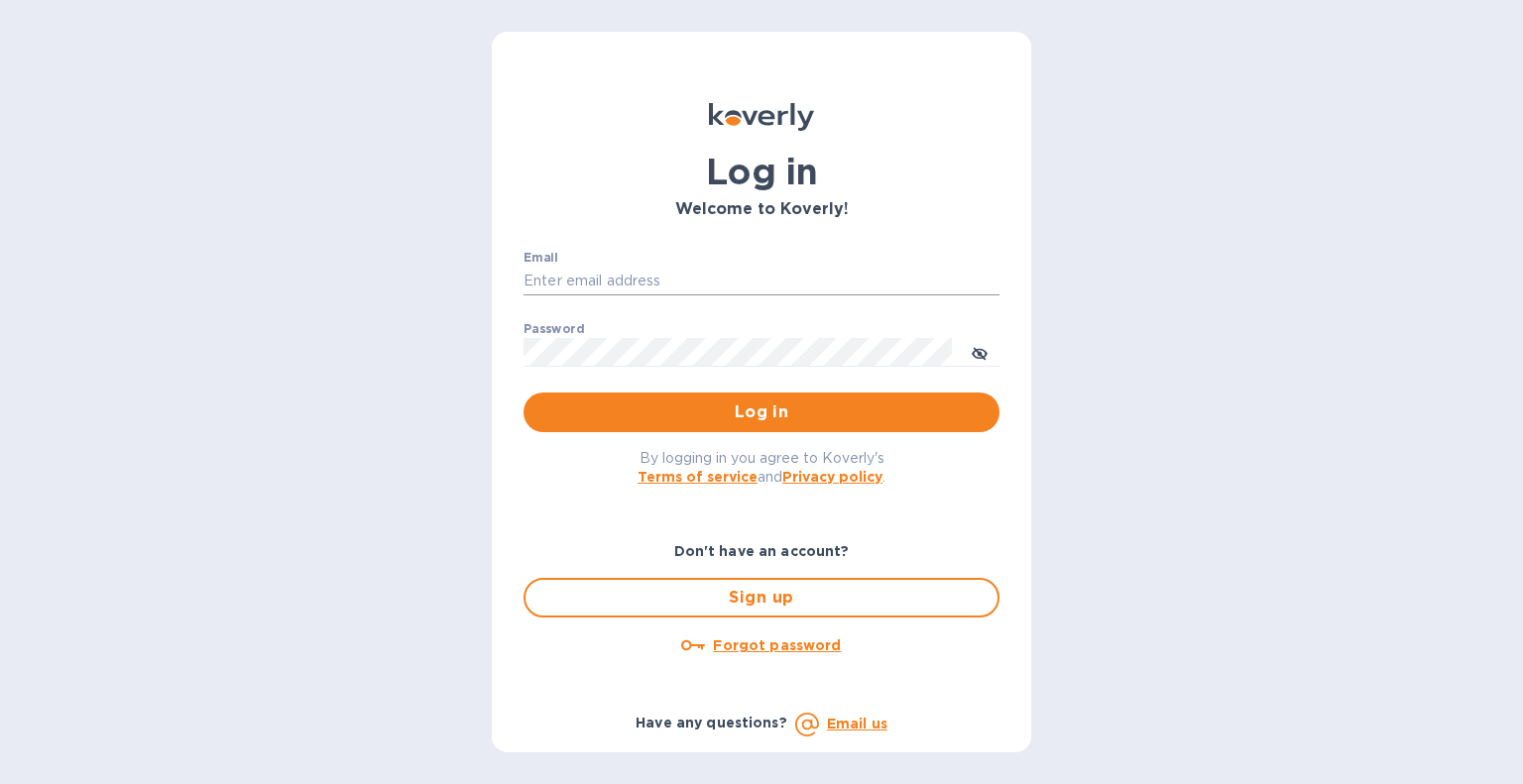type on "[EMAIL]" 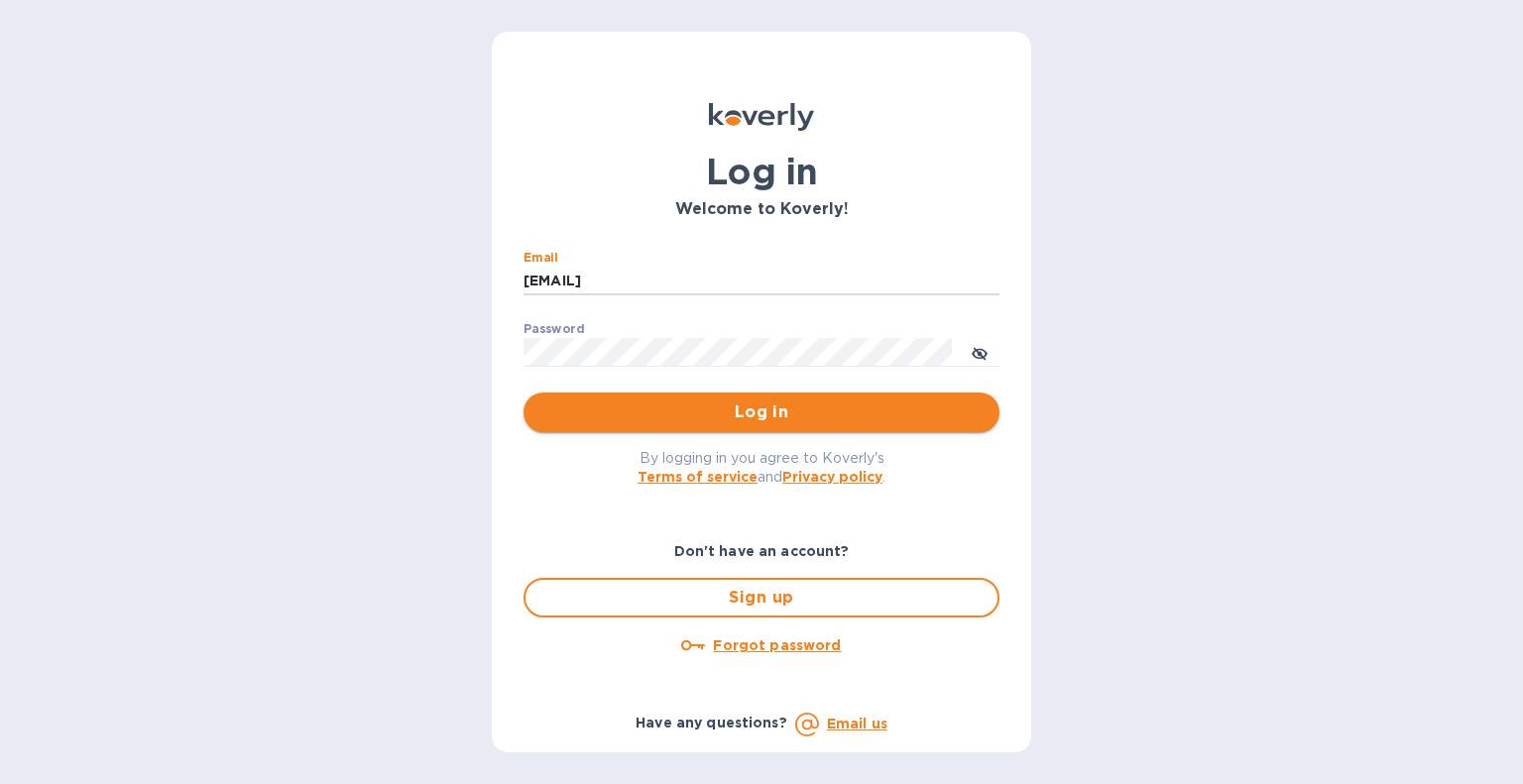 click on "Log in" at bounding box center (762, 412) 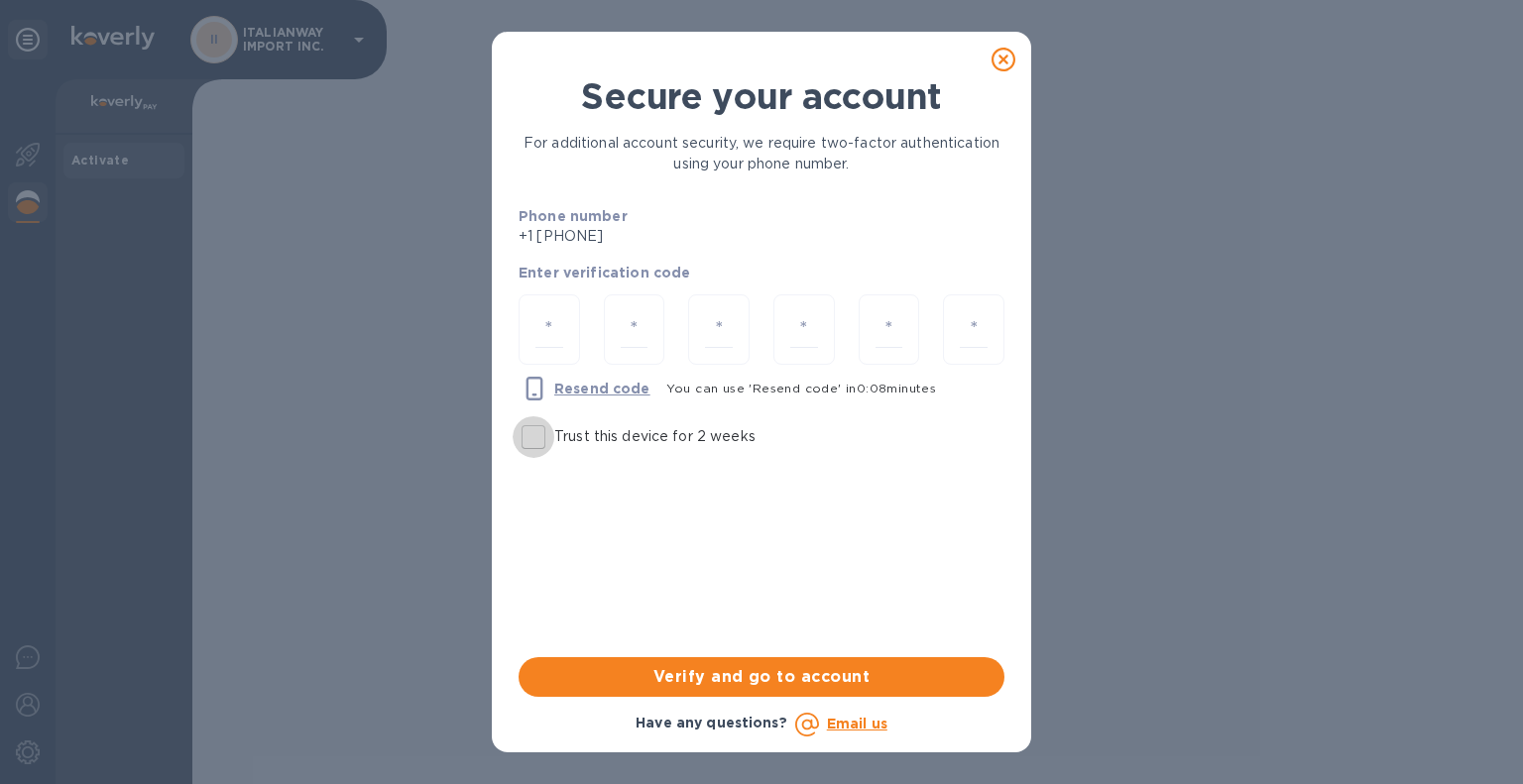 click on "Trust this device for 2 weeks" at bounding box center [533, 437] 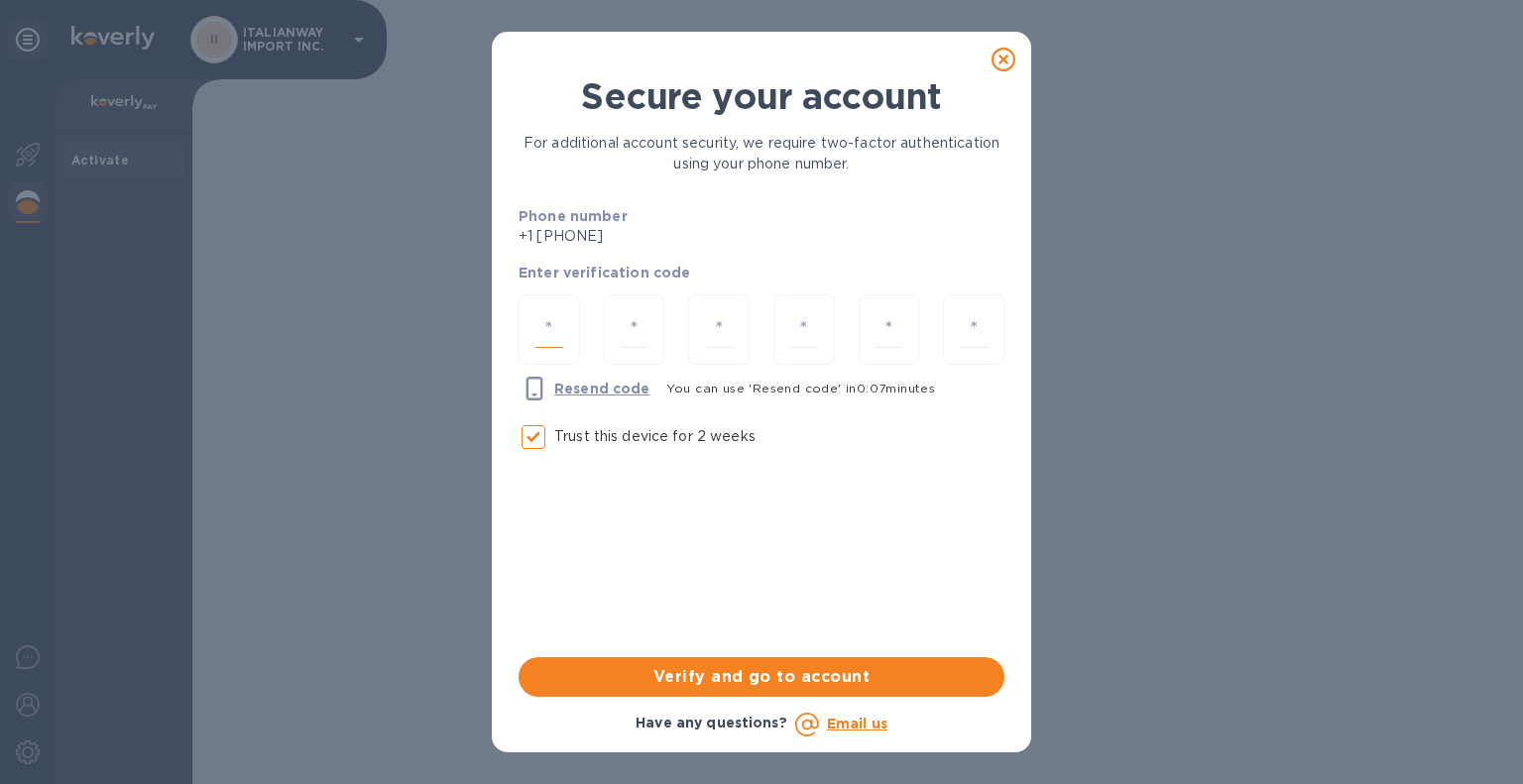 click at bounding box center (549, 329) 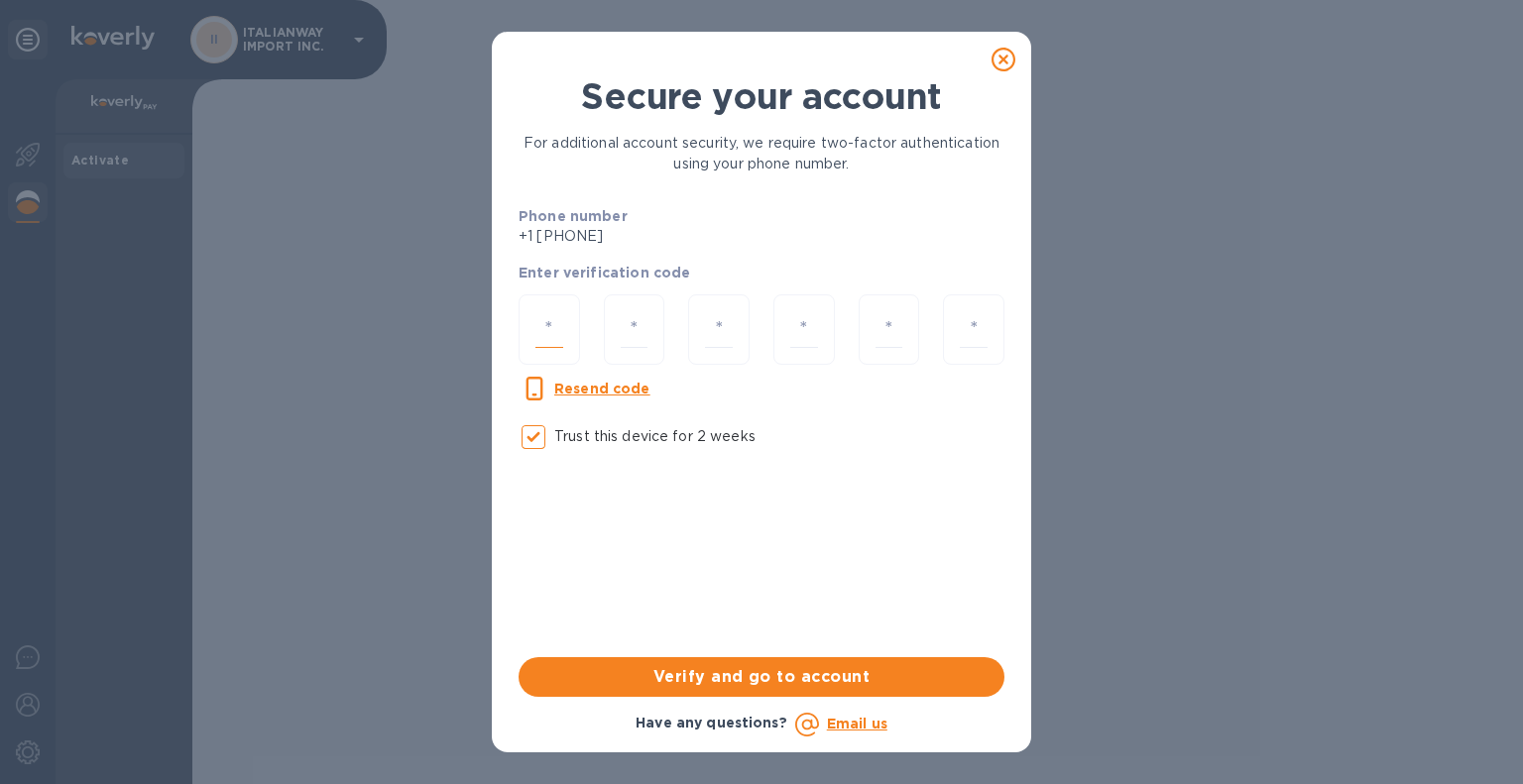 type on "4" 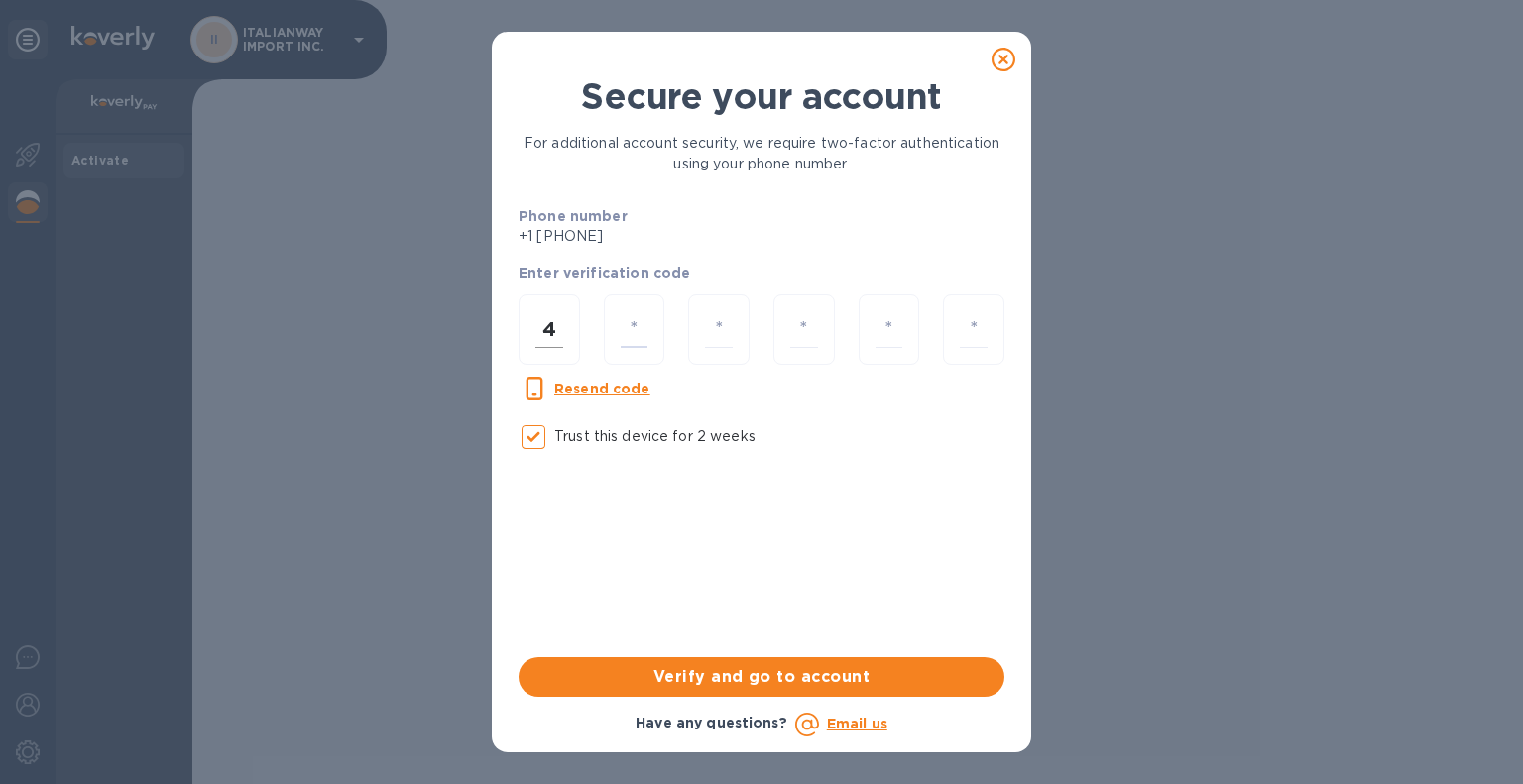 type on "0" 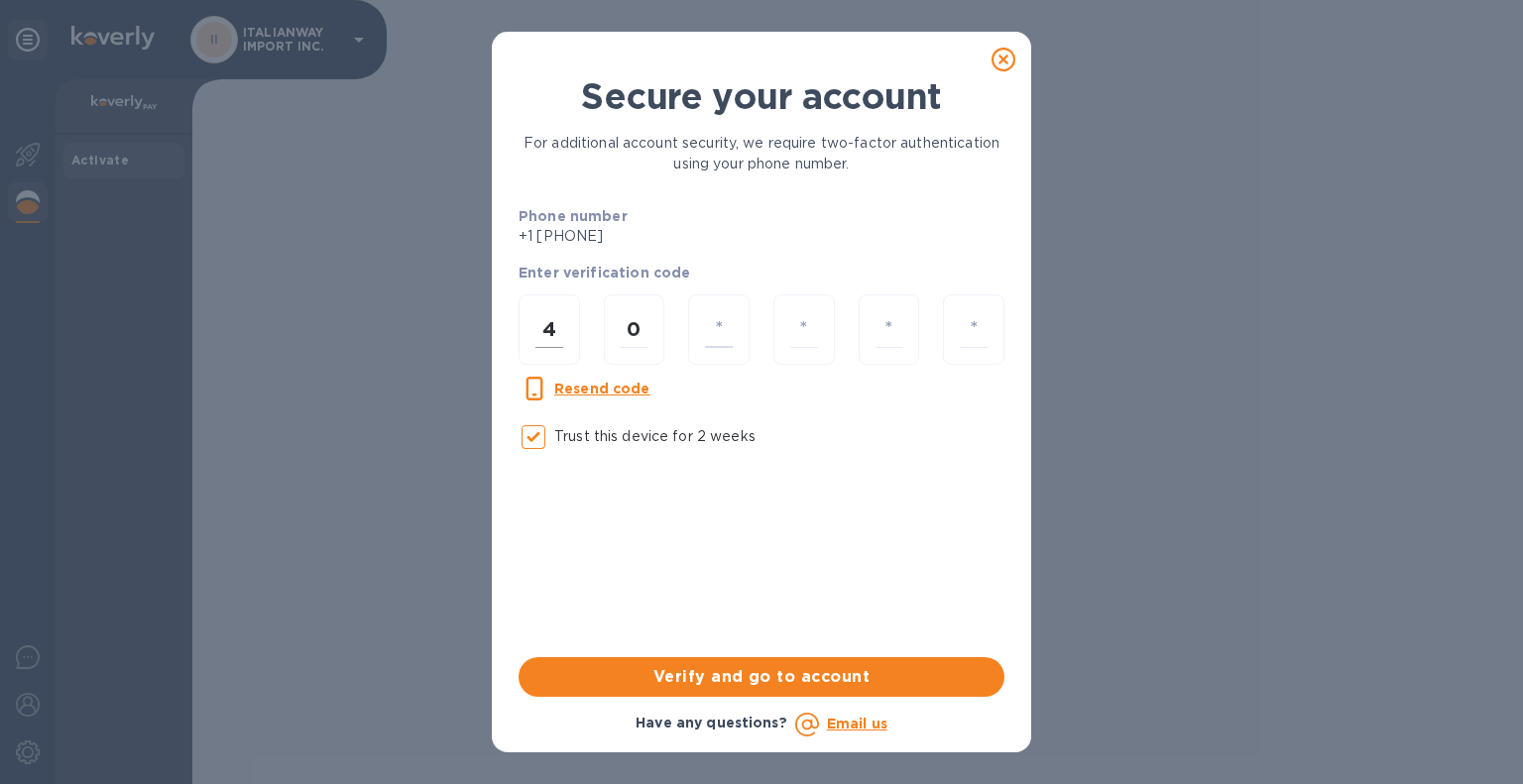 type on "7" 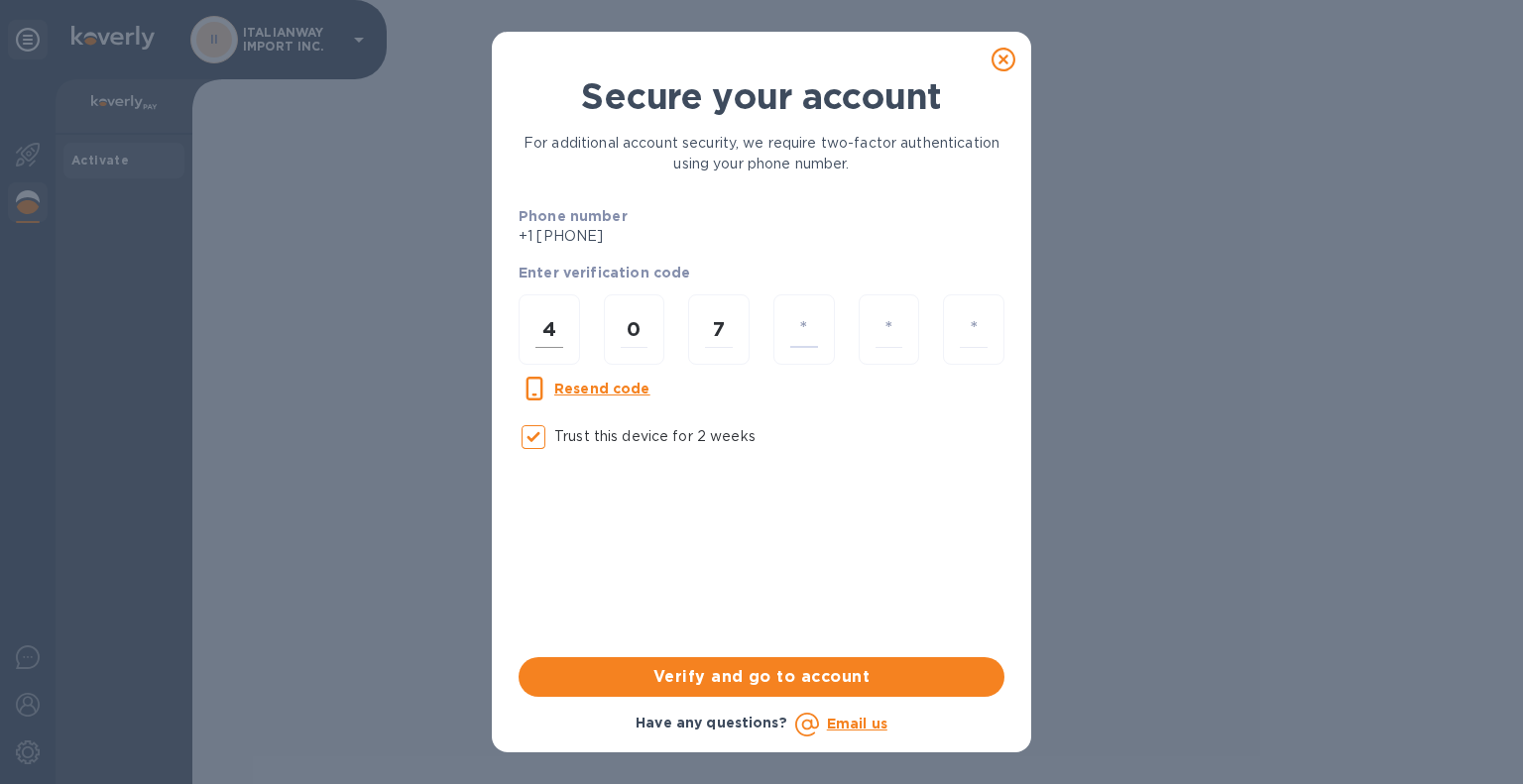 type on "3" 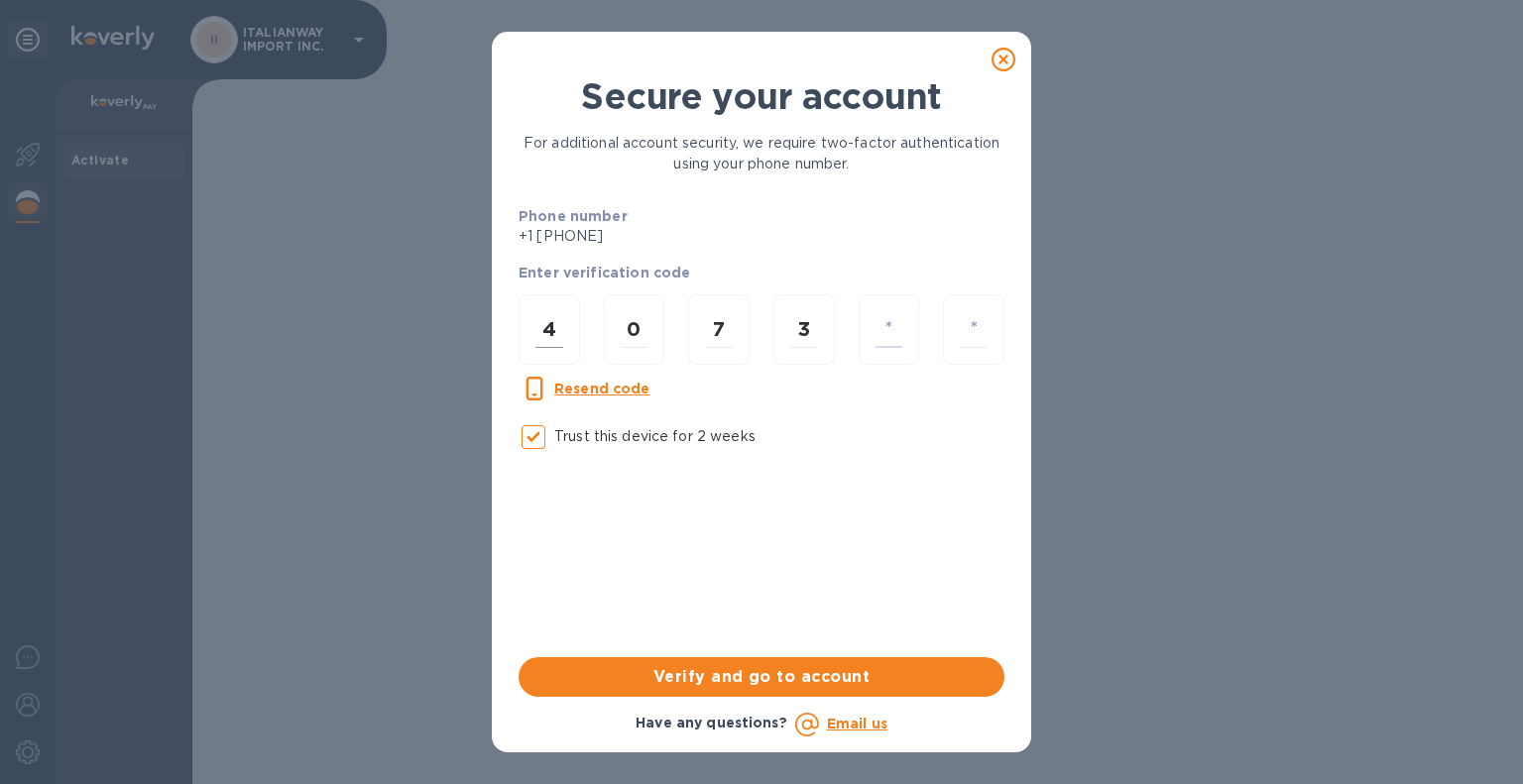 type on "1" 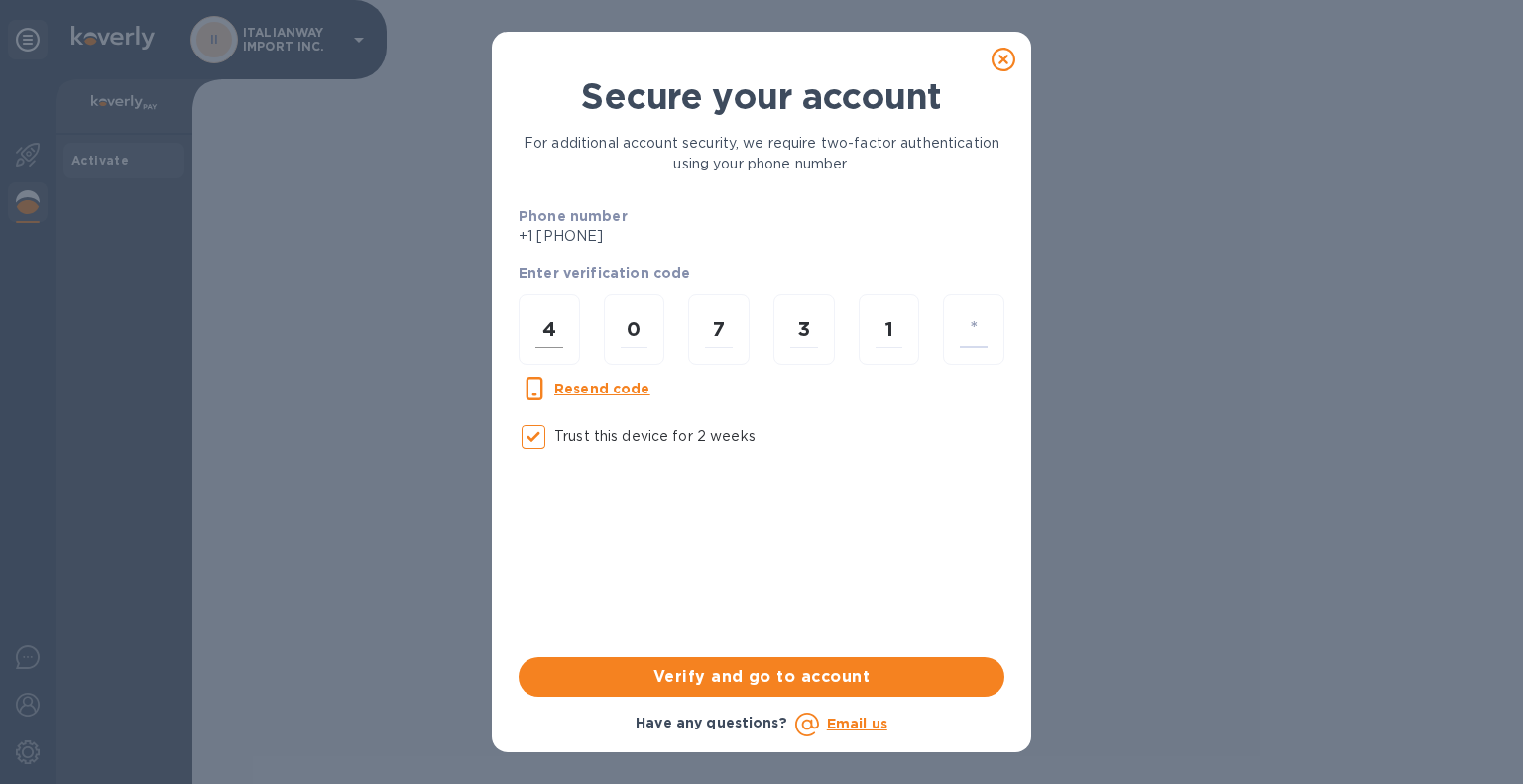type on "7" 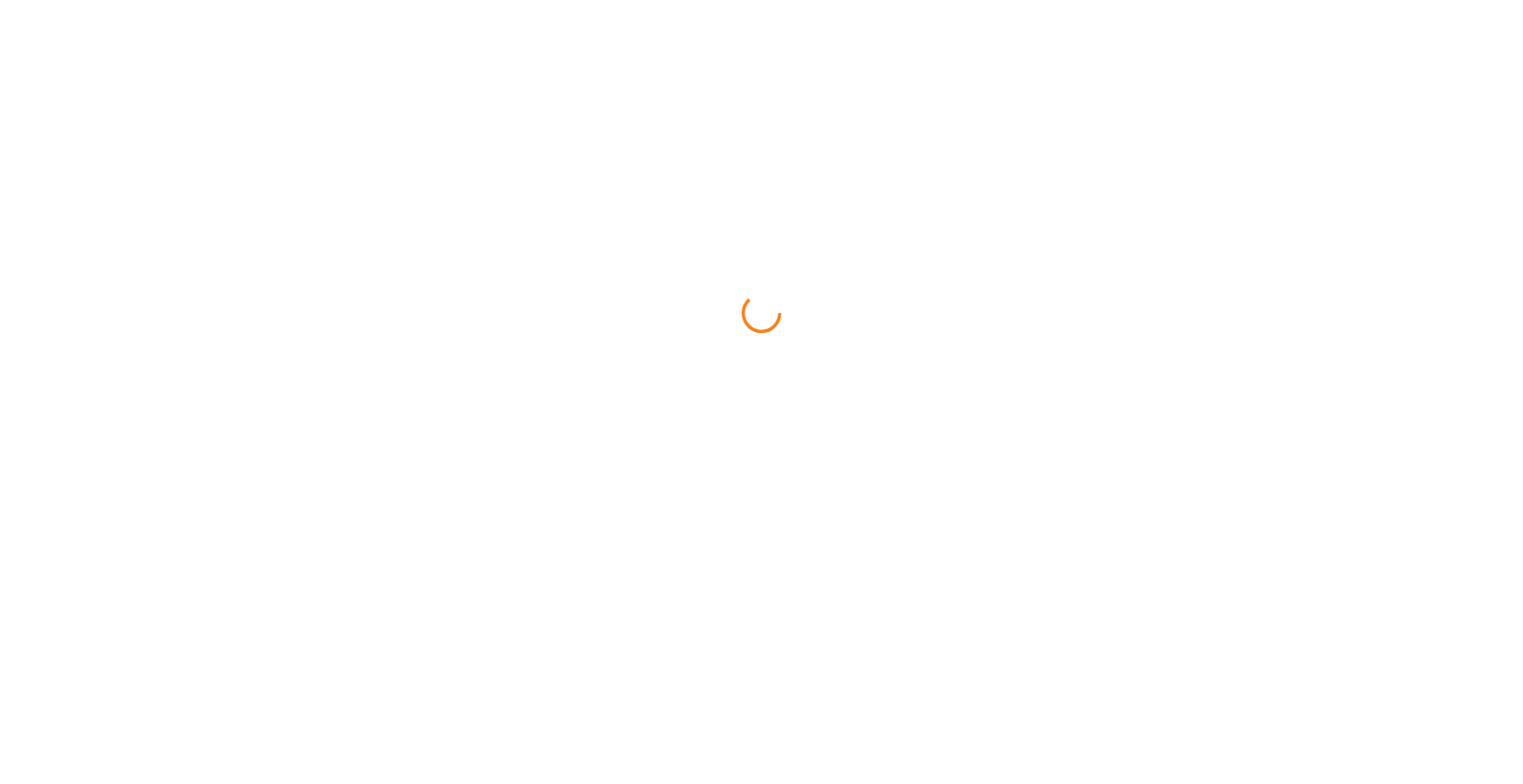 scroll, scrollTop: 0, scrollLeft: 0, axis: both 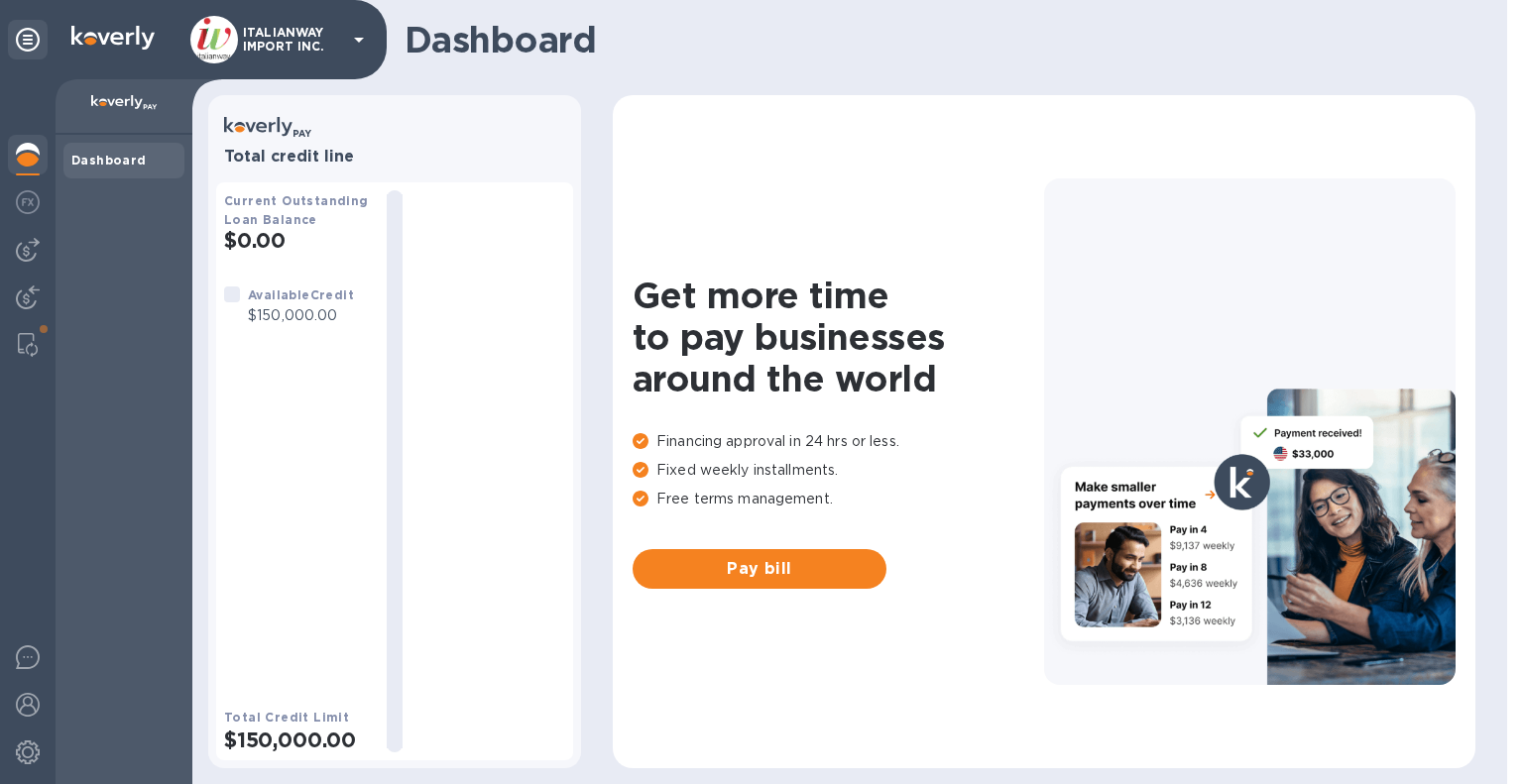 click 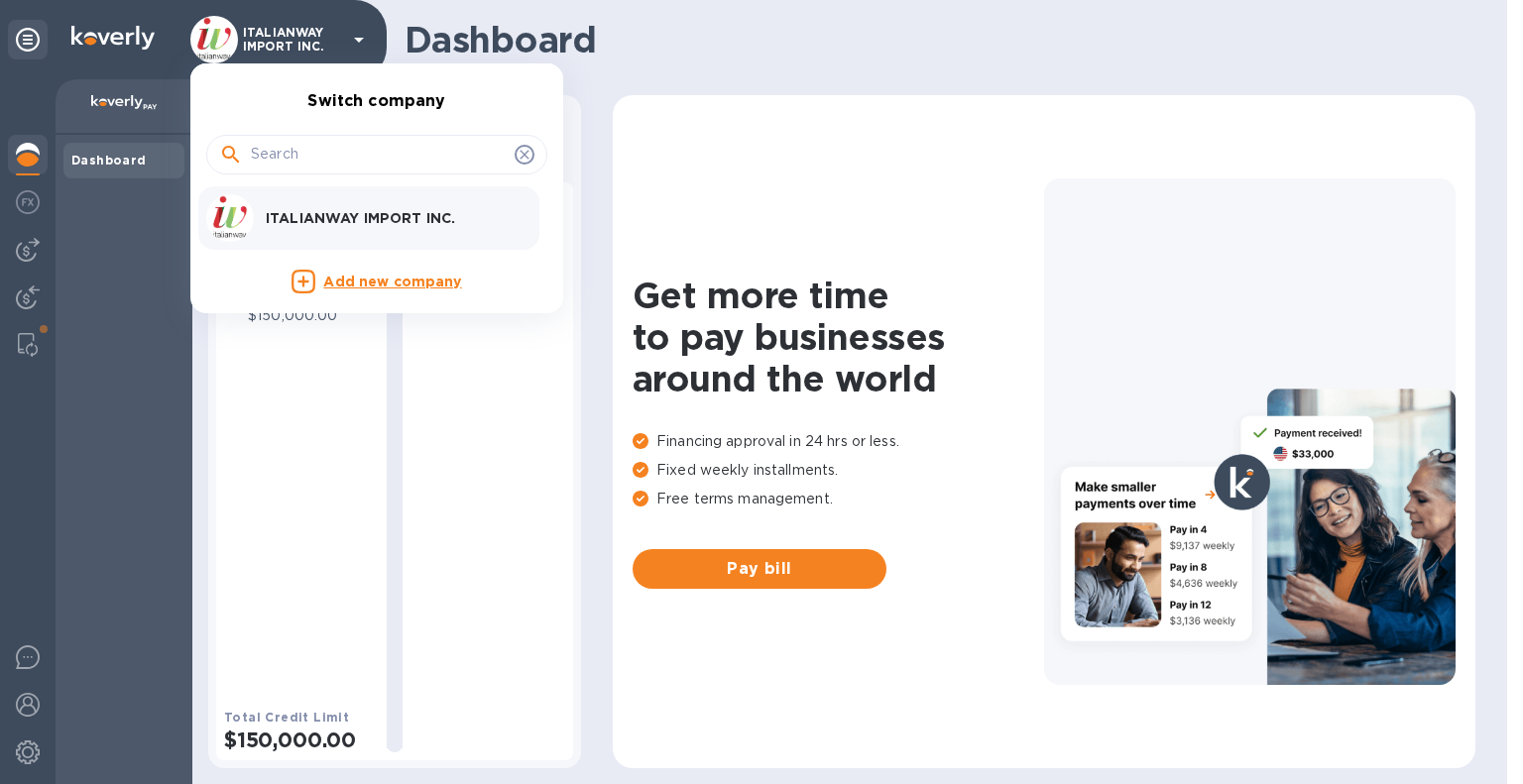 click at bounding box center [762, 392] 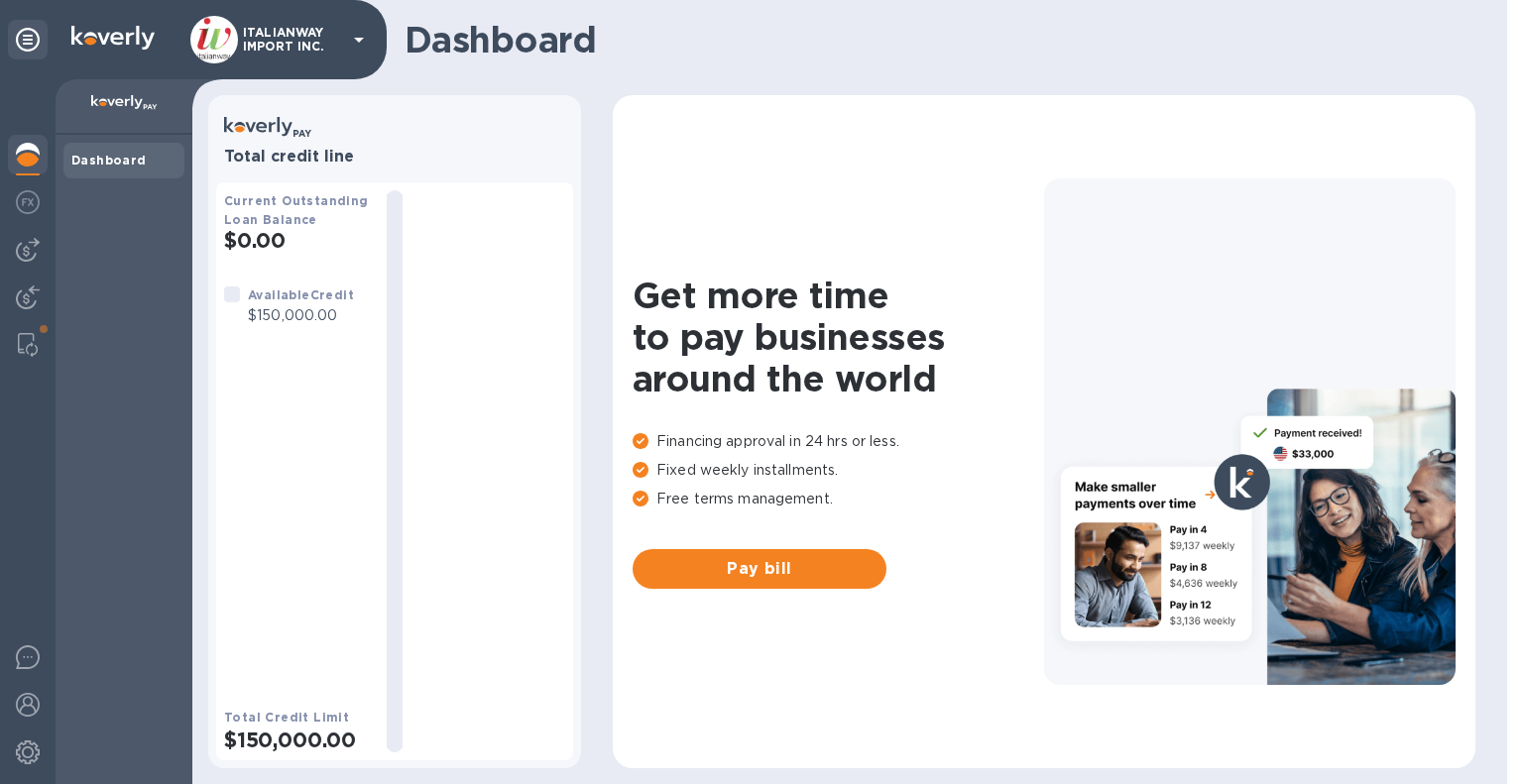click 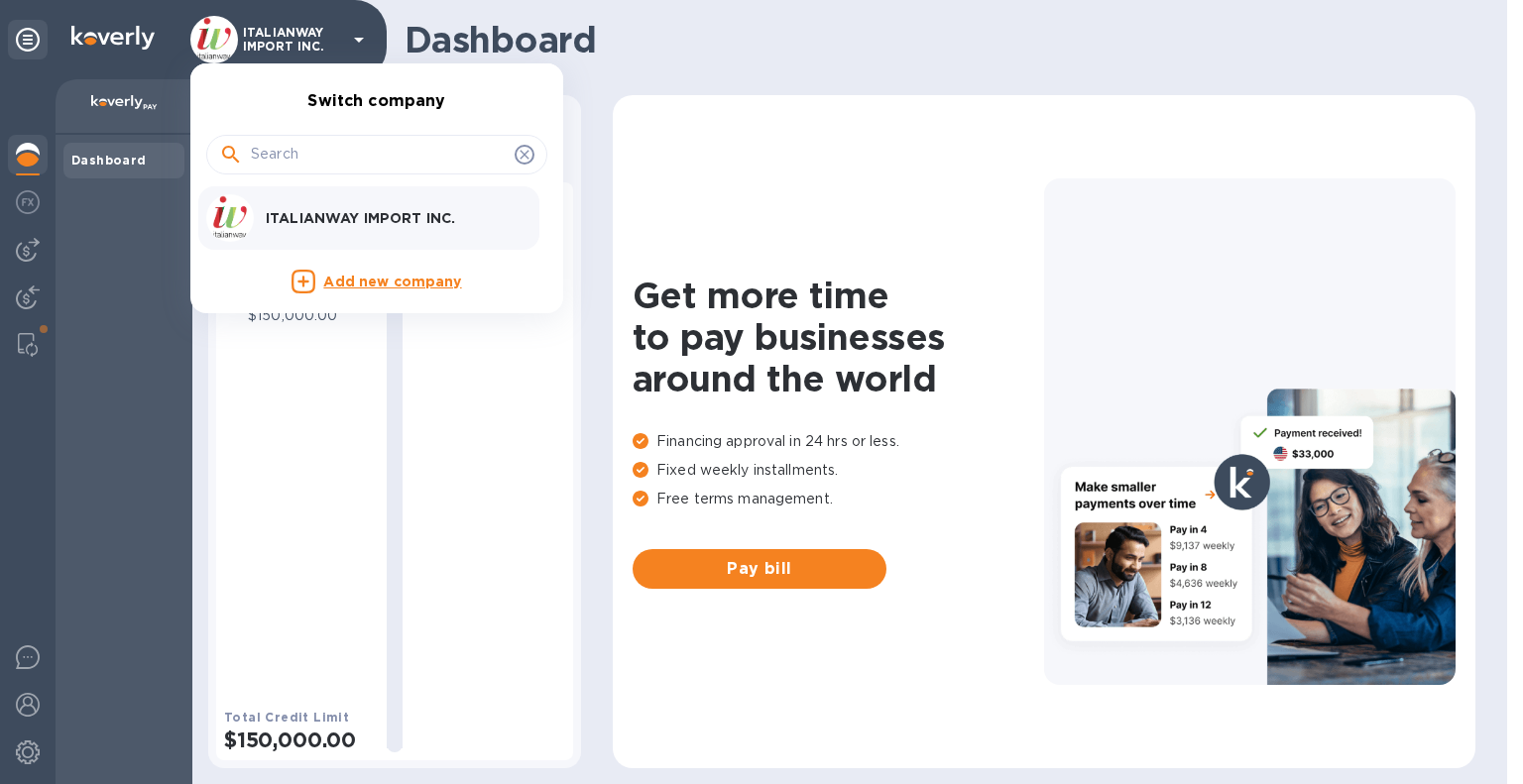 click at bounding box center (762, 392) 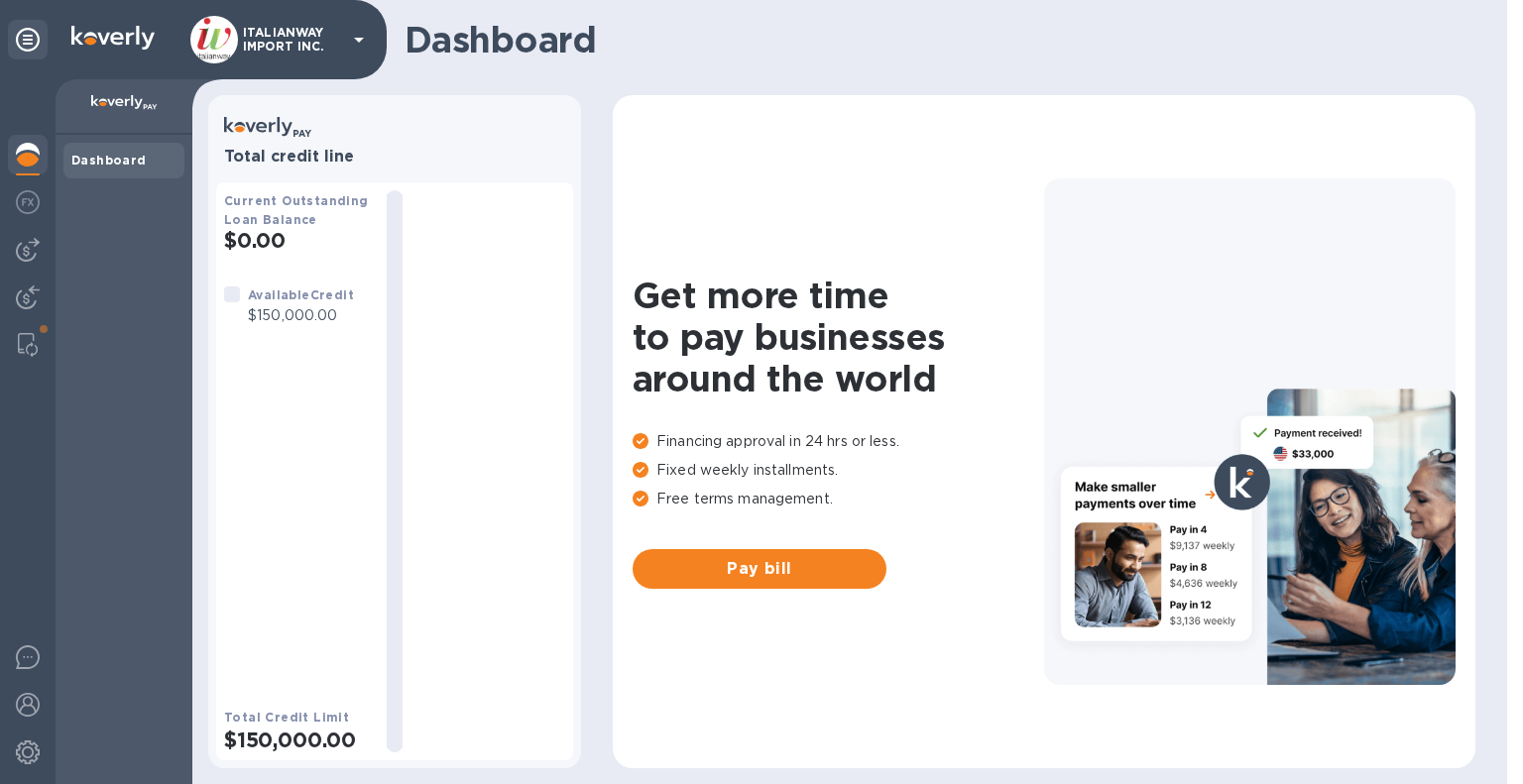 click at bounding box center (28, 155) 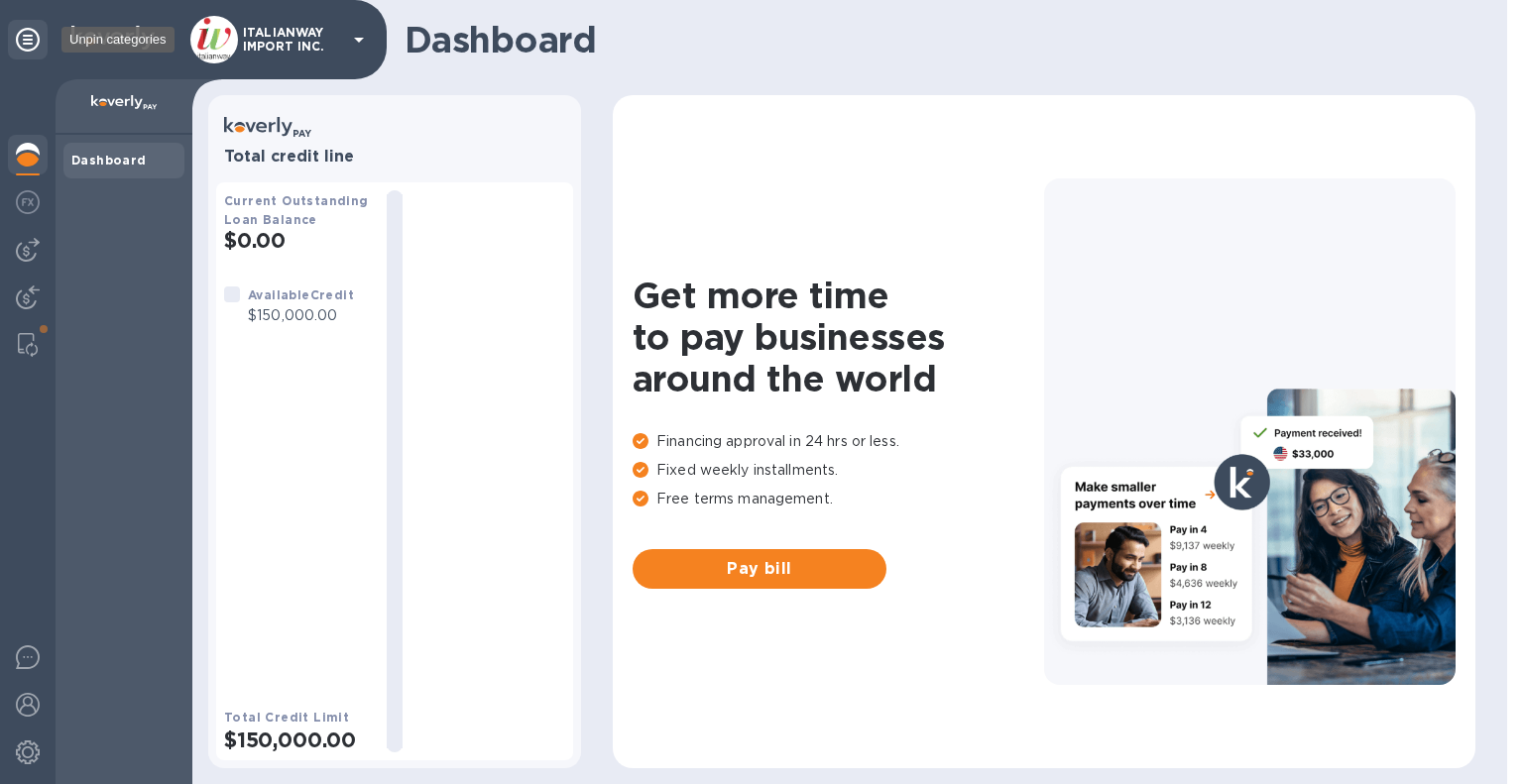 click 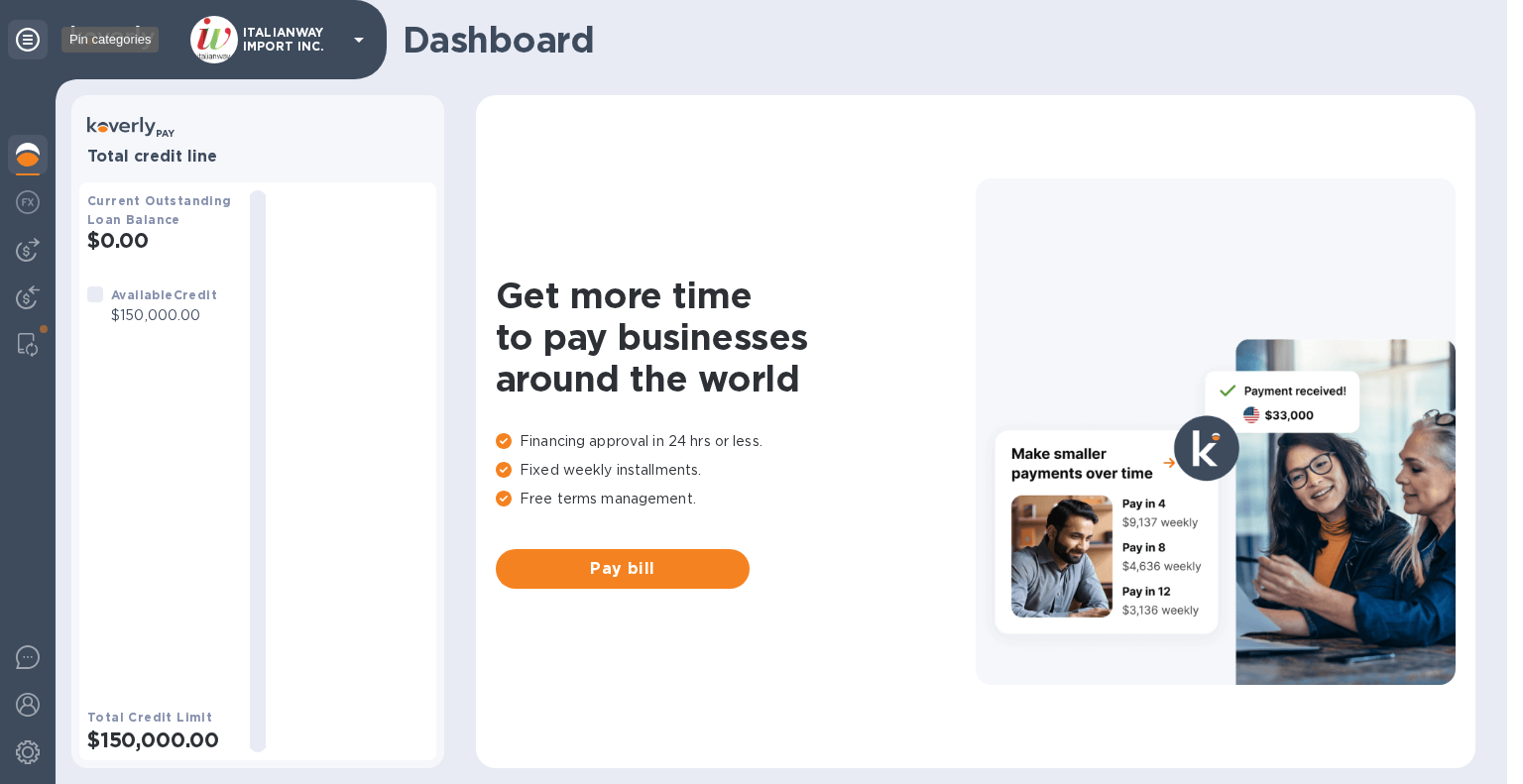 click 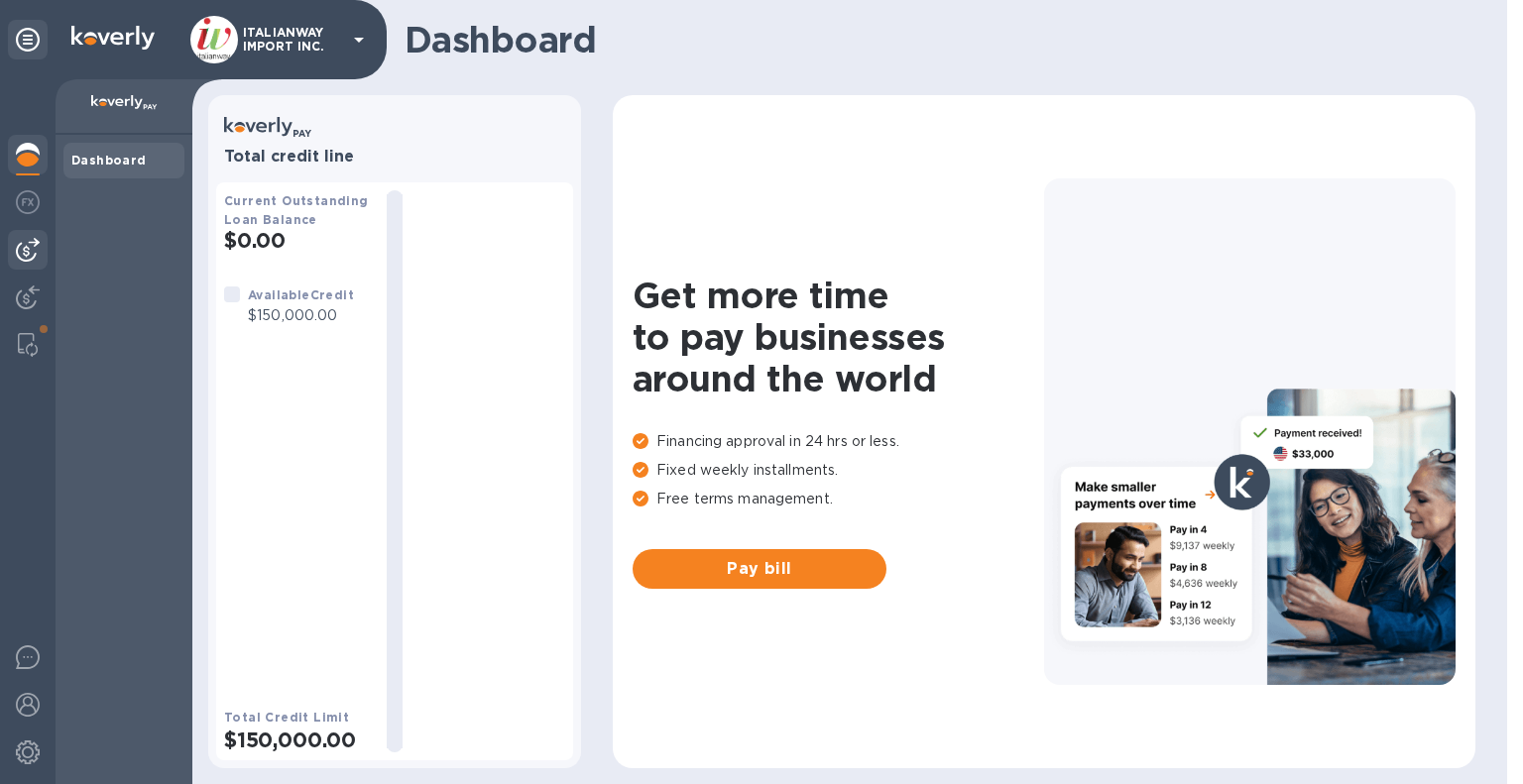 click at bounding box center [28, 250] 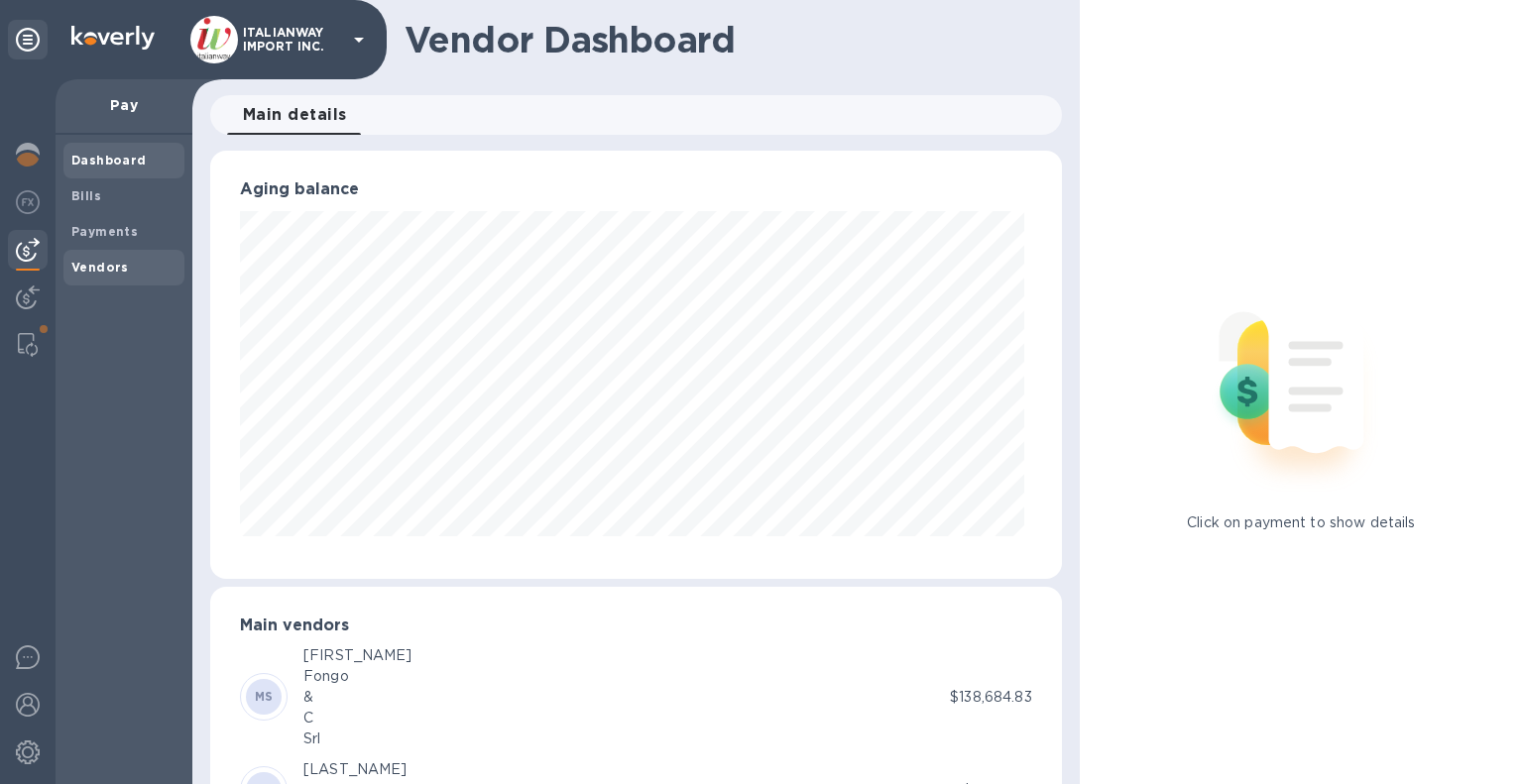 scroll, scrollTop: 990722, scrollLeft: 990693, axis: both 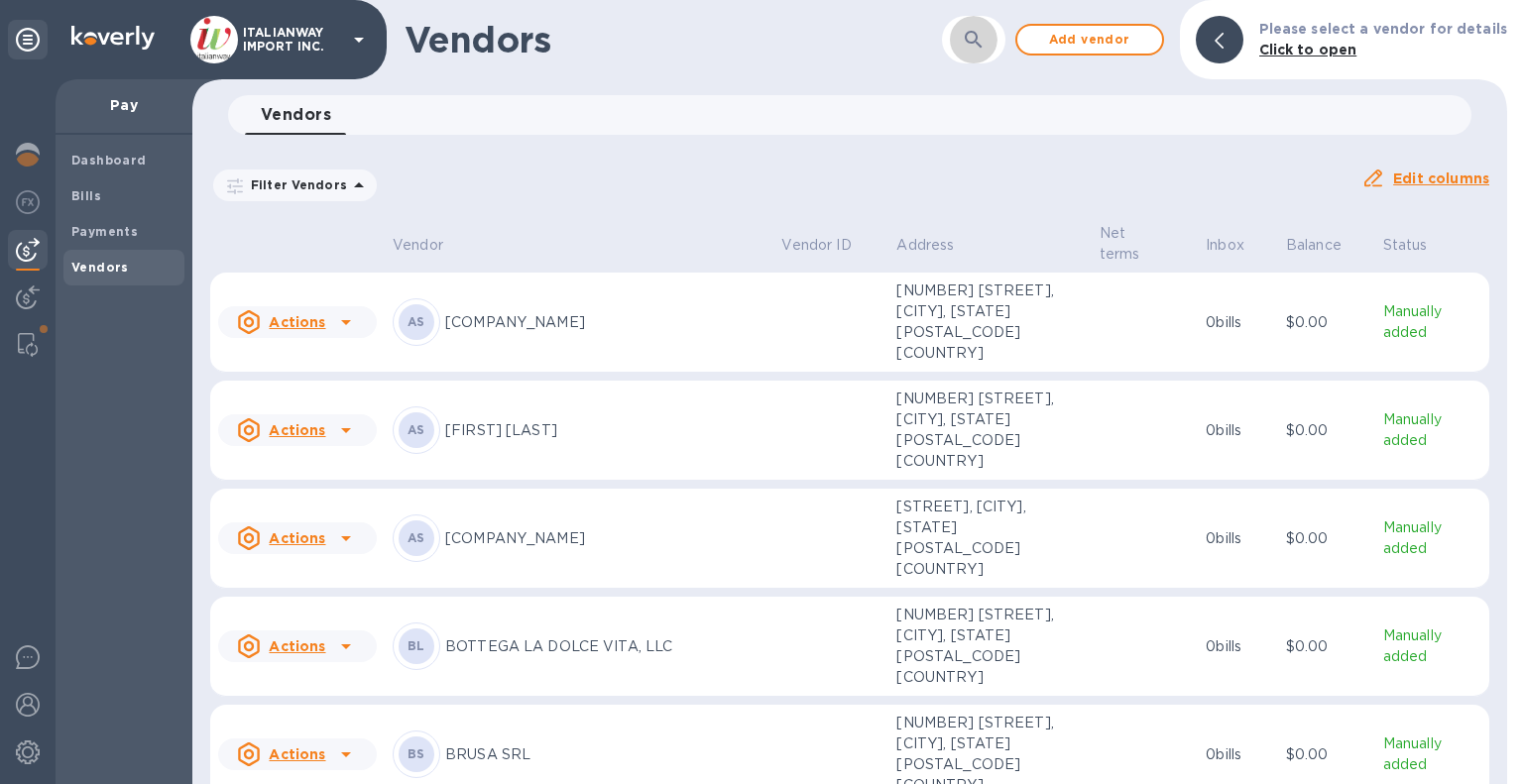 click at bounding box center (974, 40) 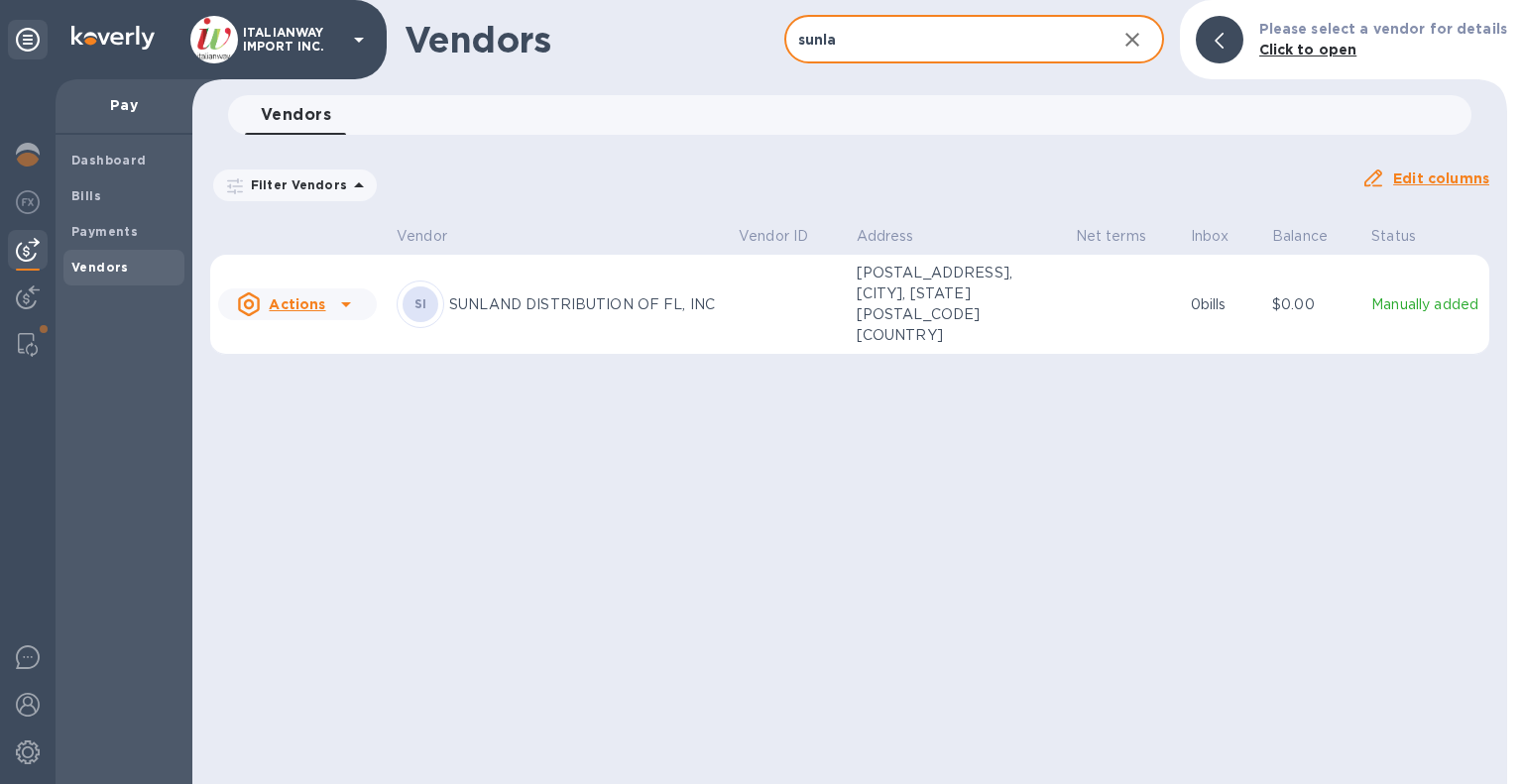 type on "sunla" 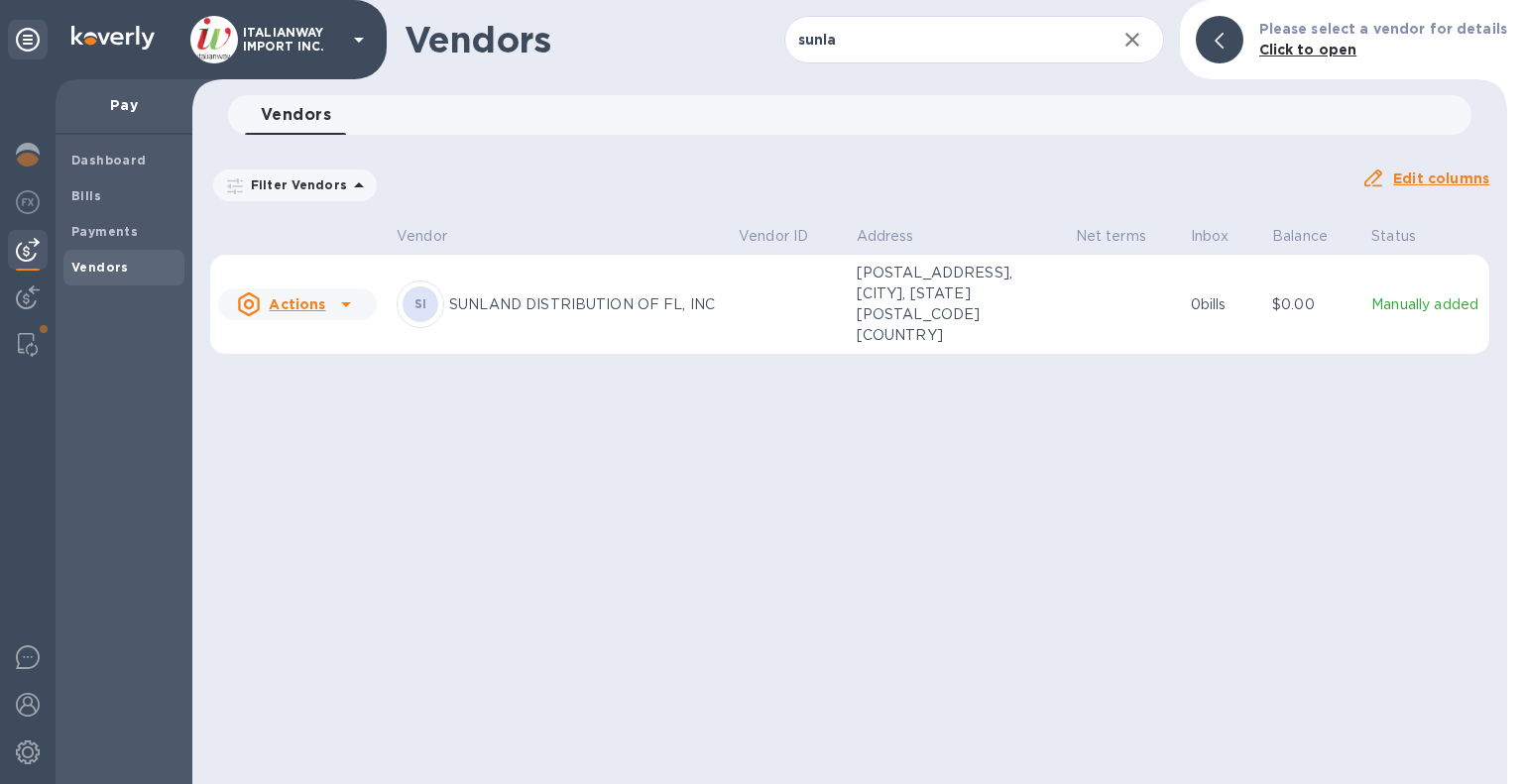 click 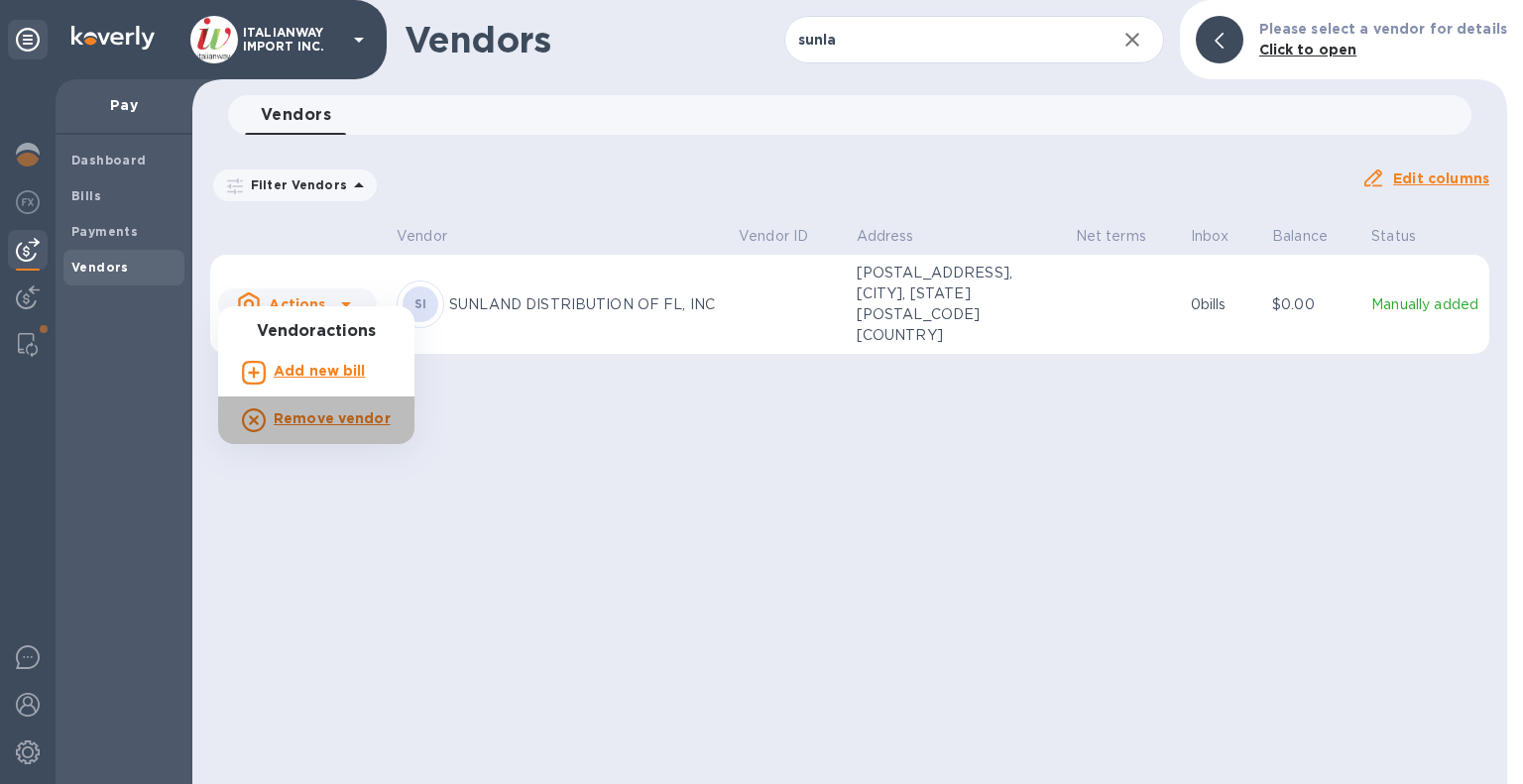 click on "Remove vendor" at bounding box center [332, 418] 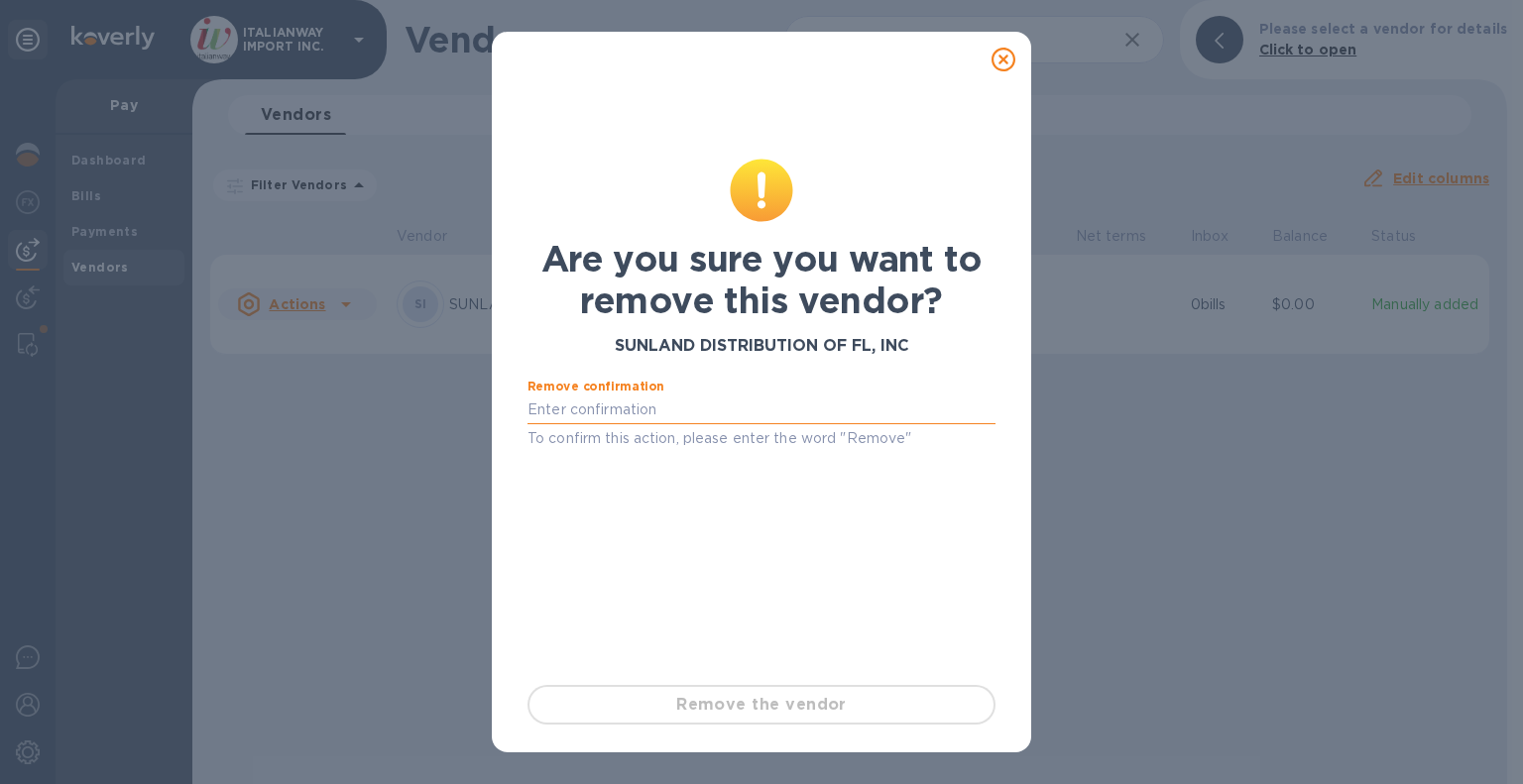 click at bounding box center [762, 410] 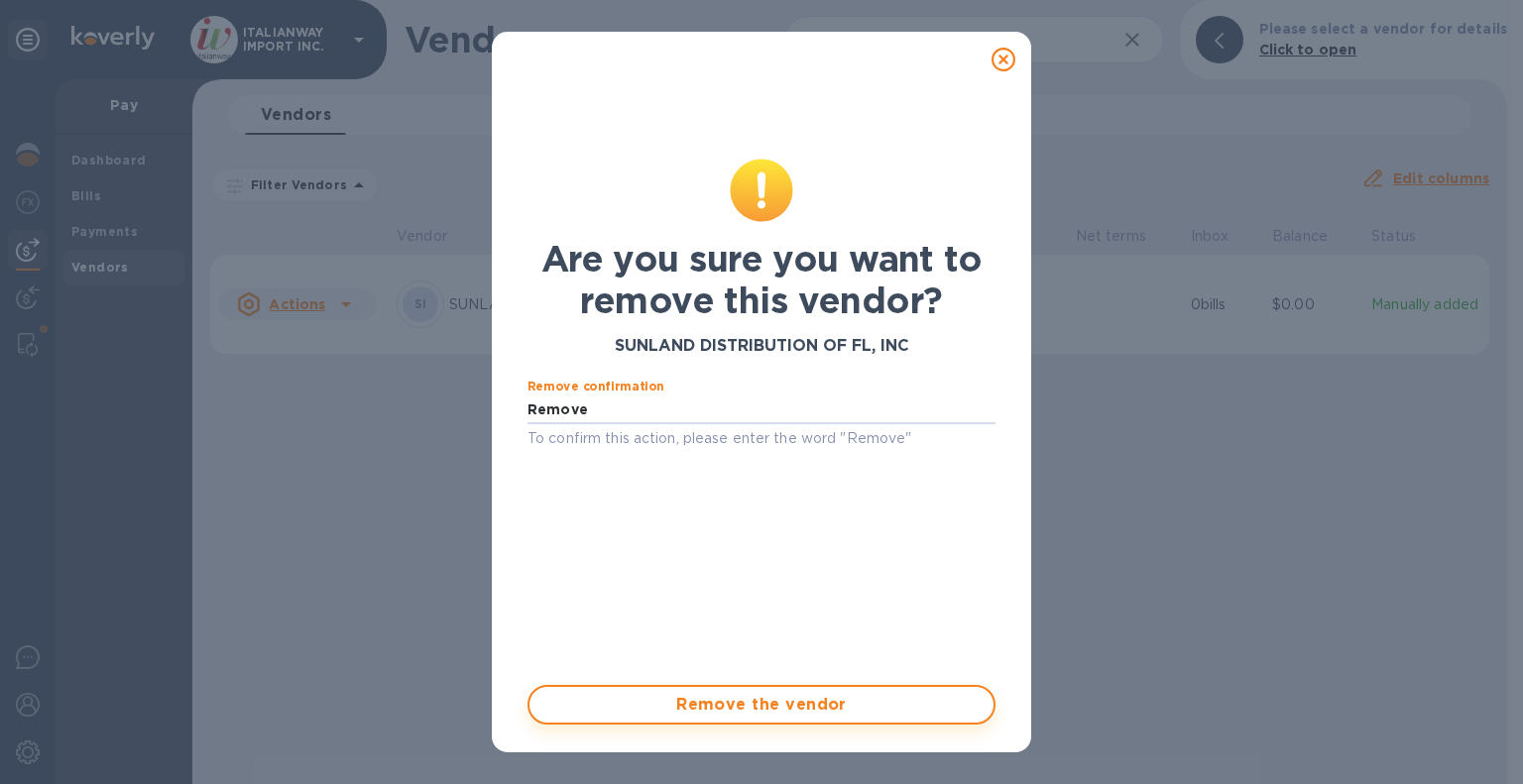 type on "Remove" 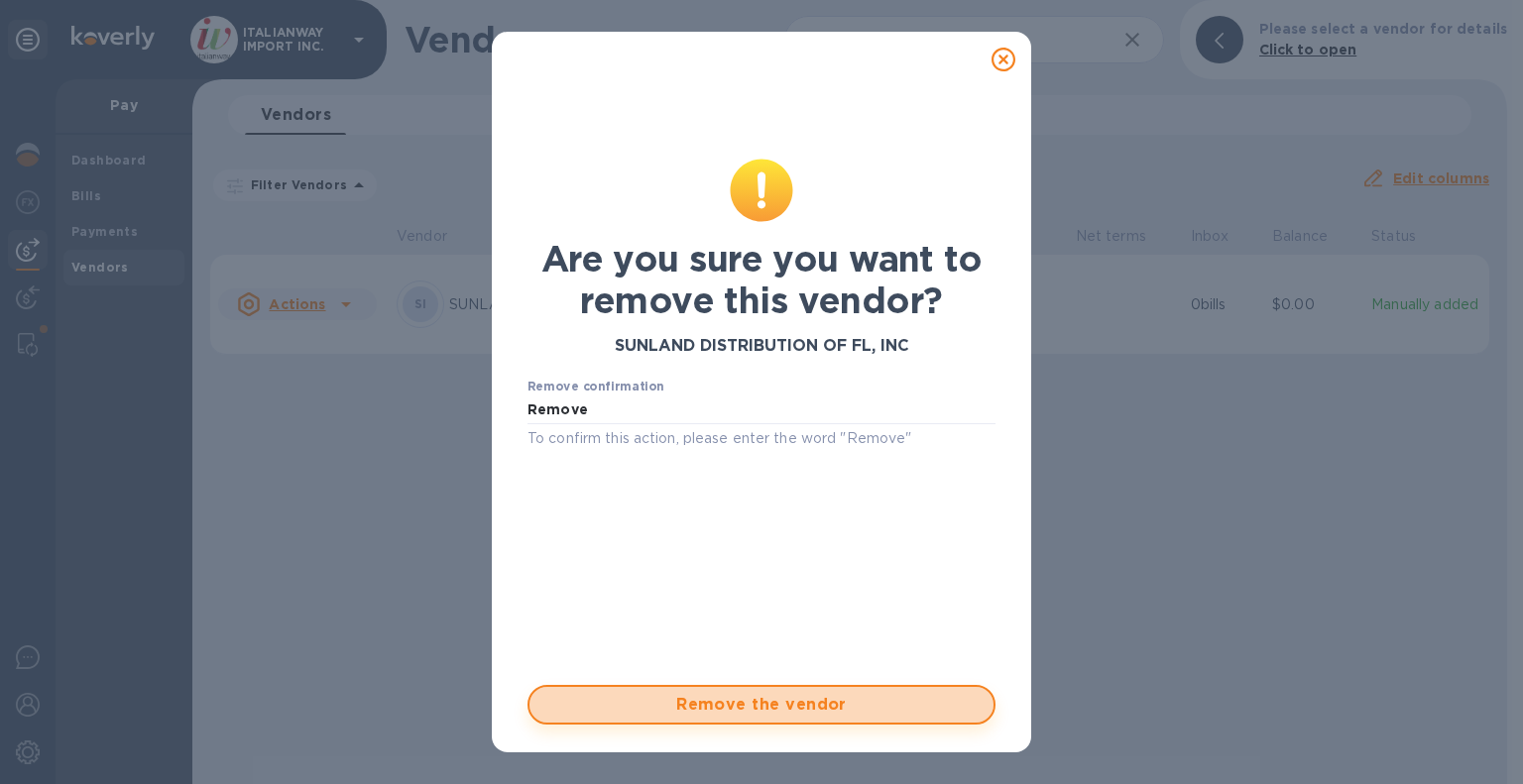 click on "Remove the vendor" at bounding box center [762, 705] 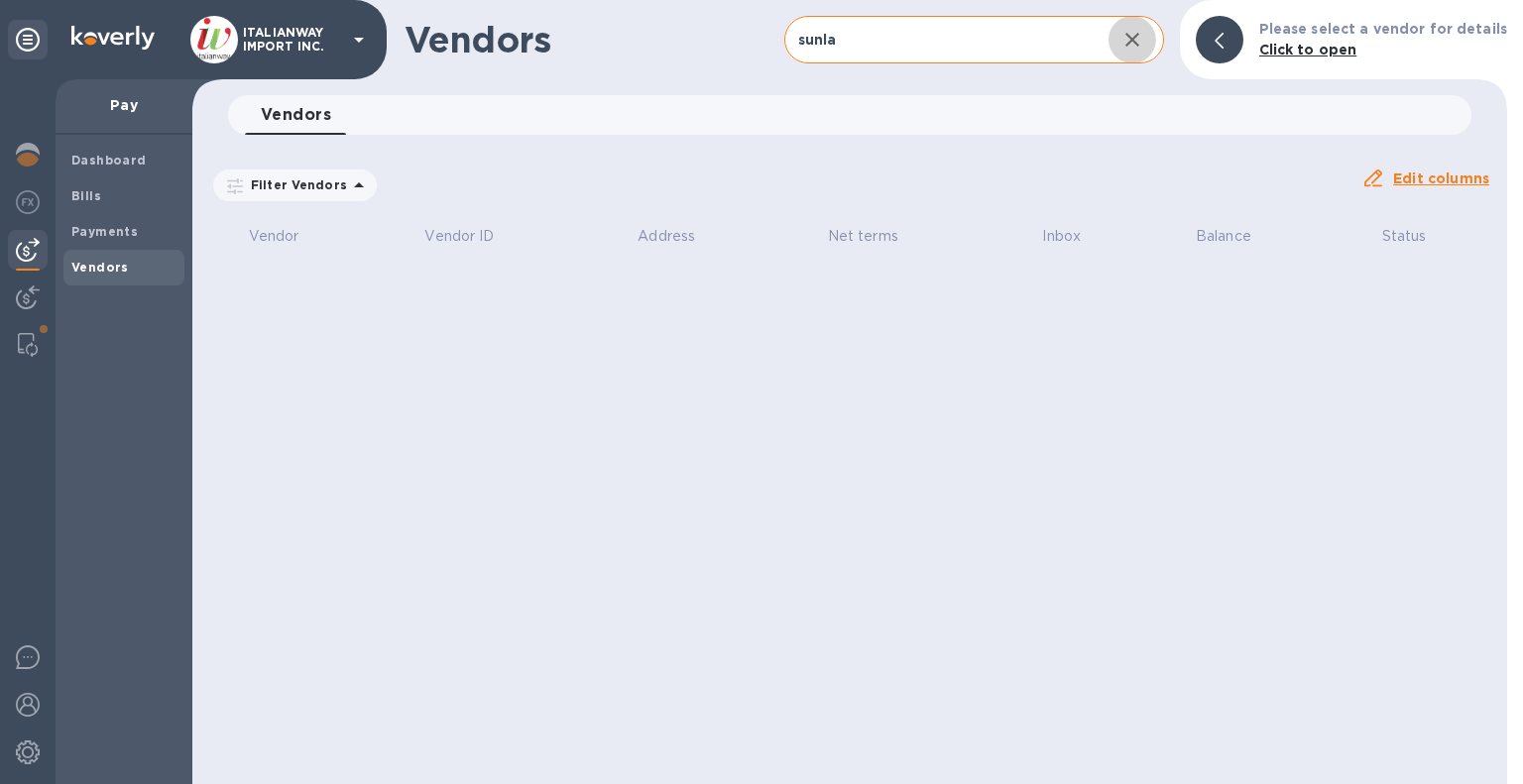click 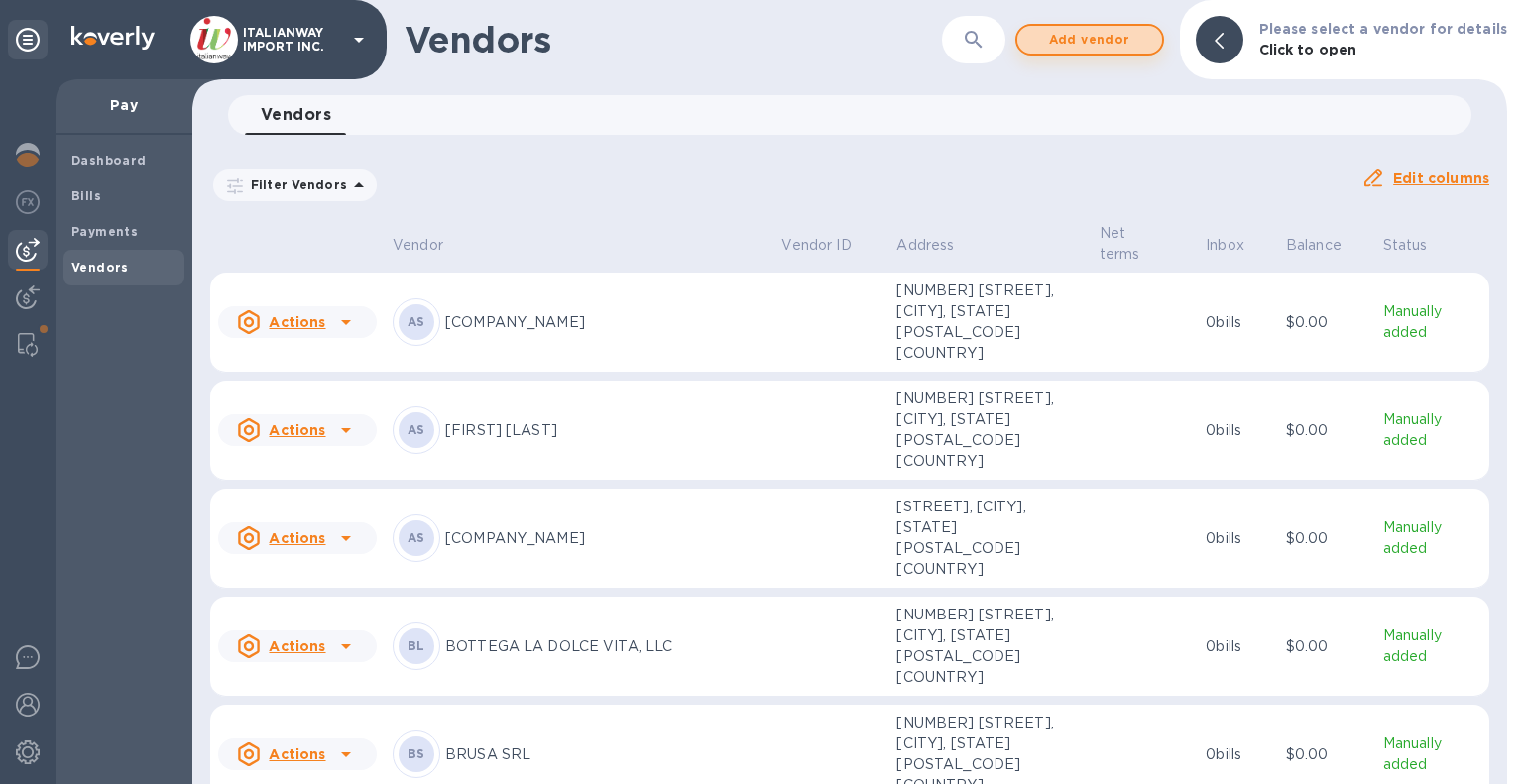 click on "Add vendor" at bounding box center [1090, 40] 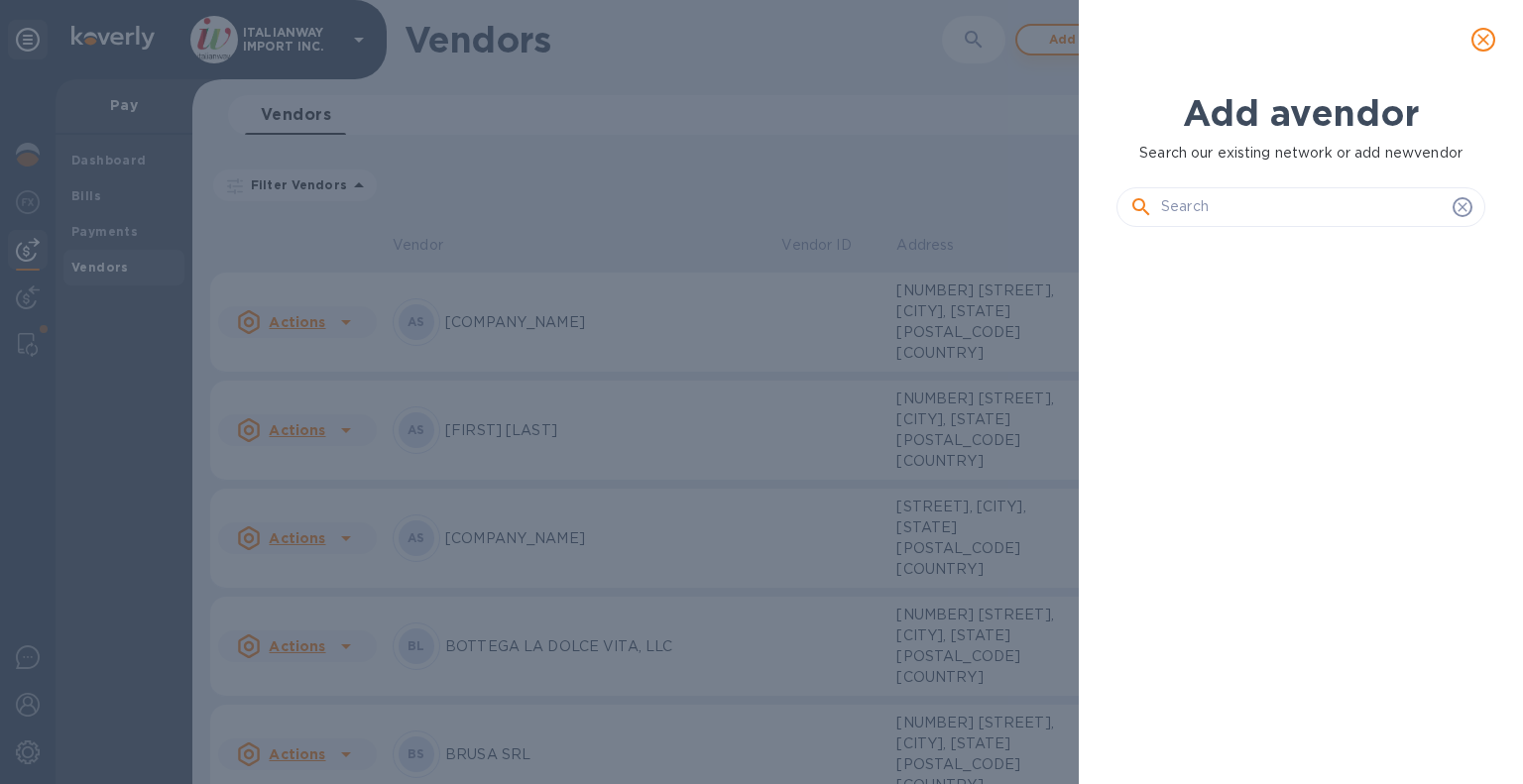 scroll, scrollTop: 16, scrollLeft: 9, axis: both 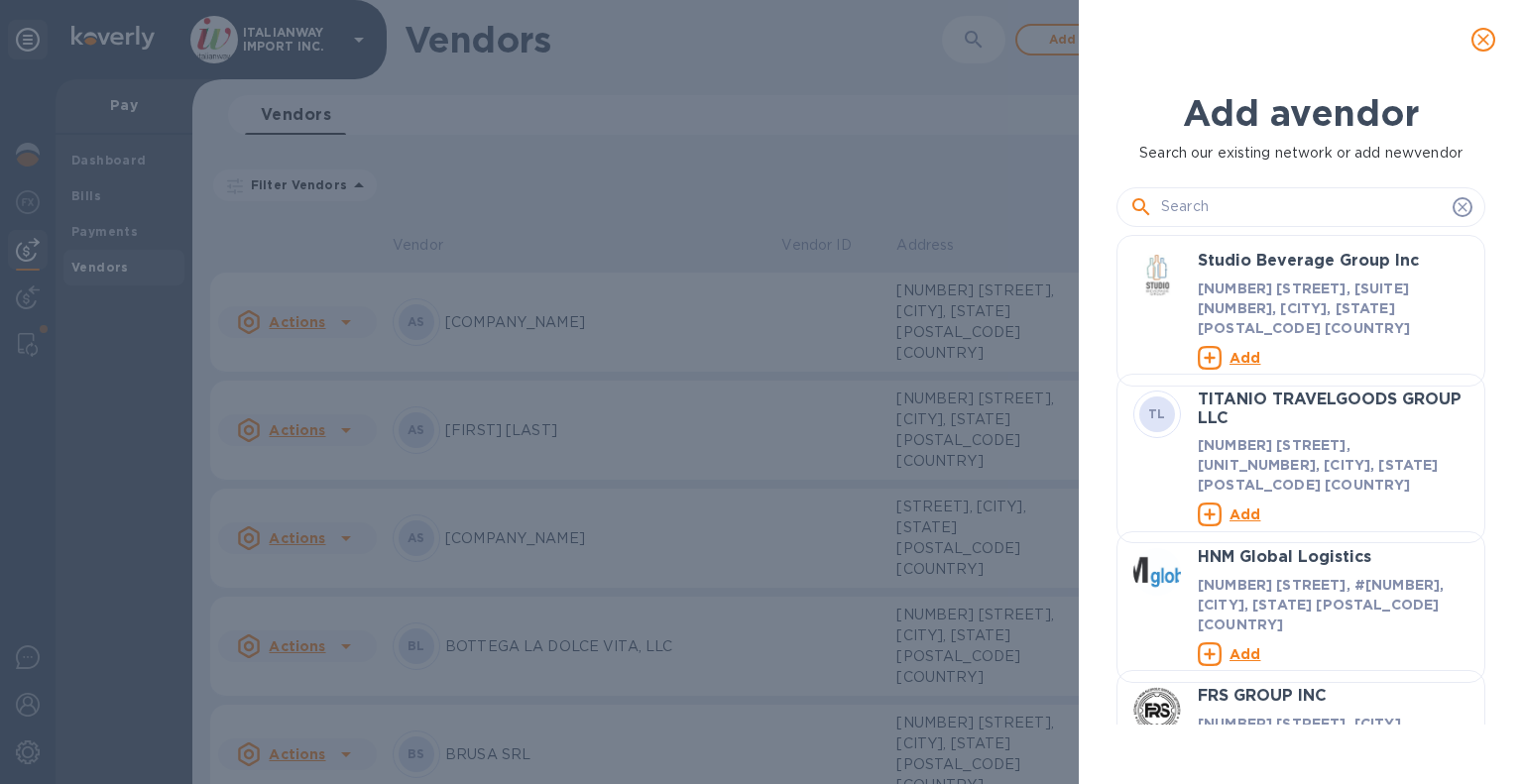 click at bounding box center (1301, 199) 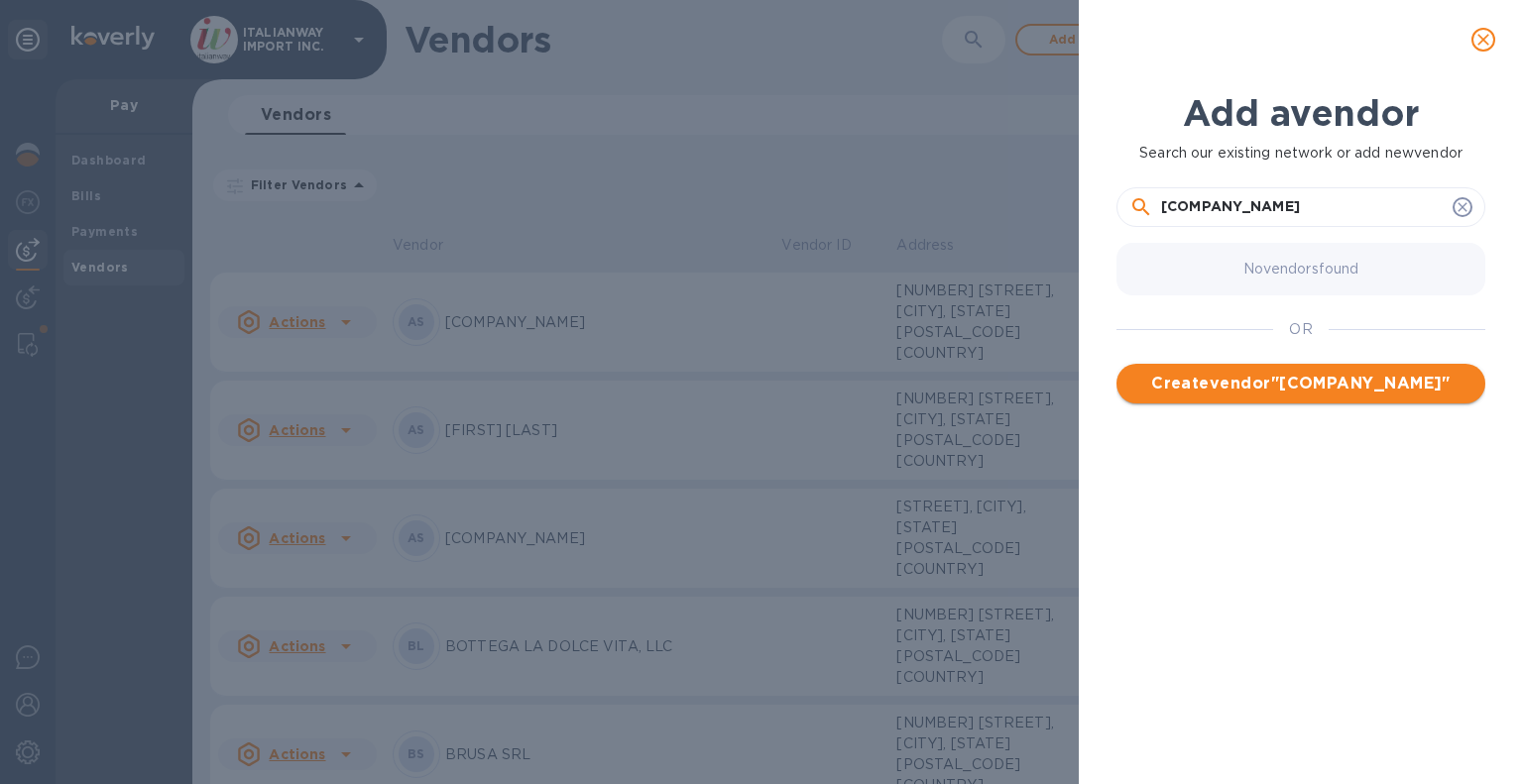 type on "[COMPANY_NAME]" 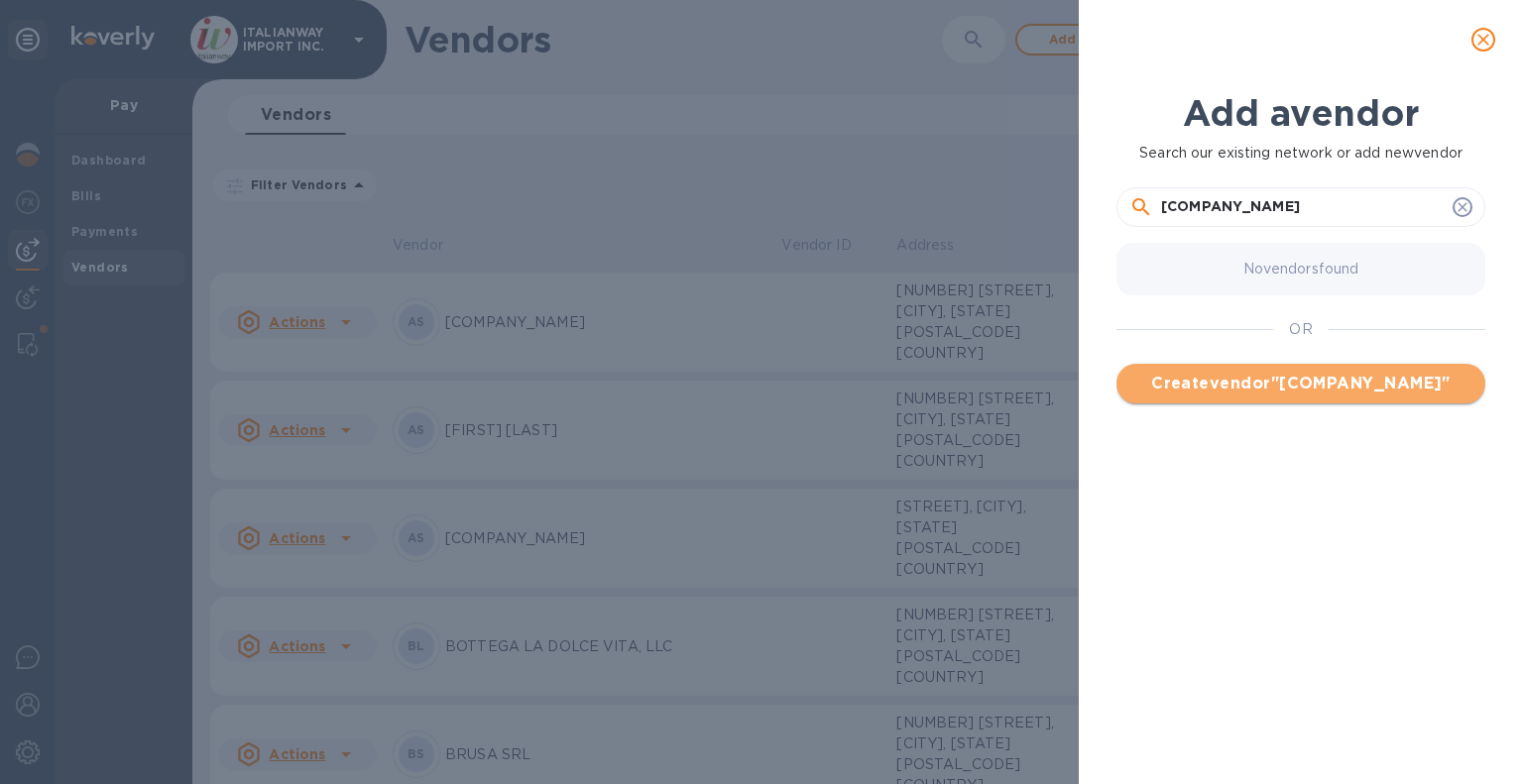 click on "Create  vendor  " [COMPANY_NAME] "" at bounding box center [1301, 384] 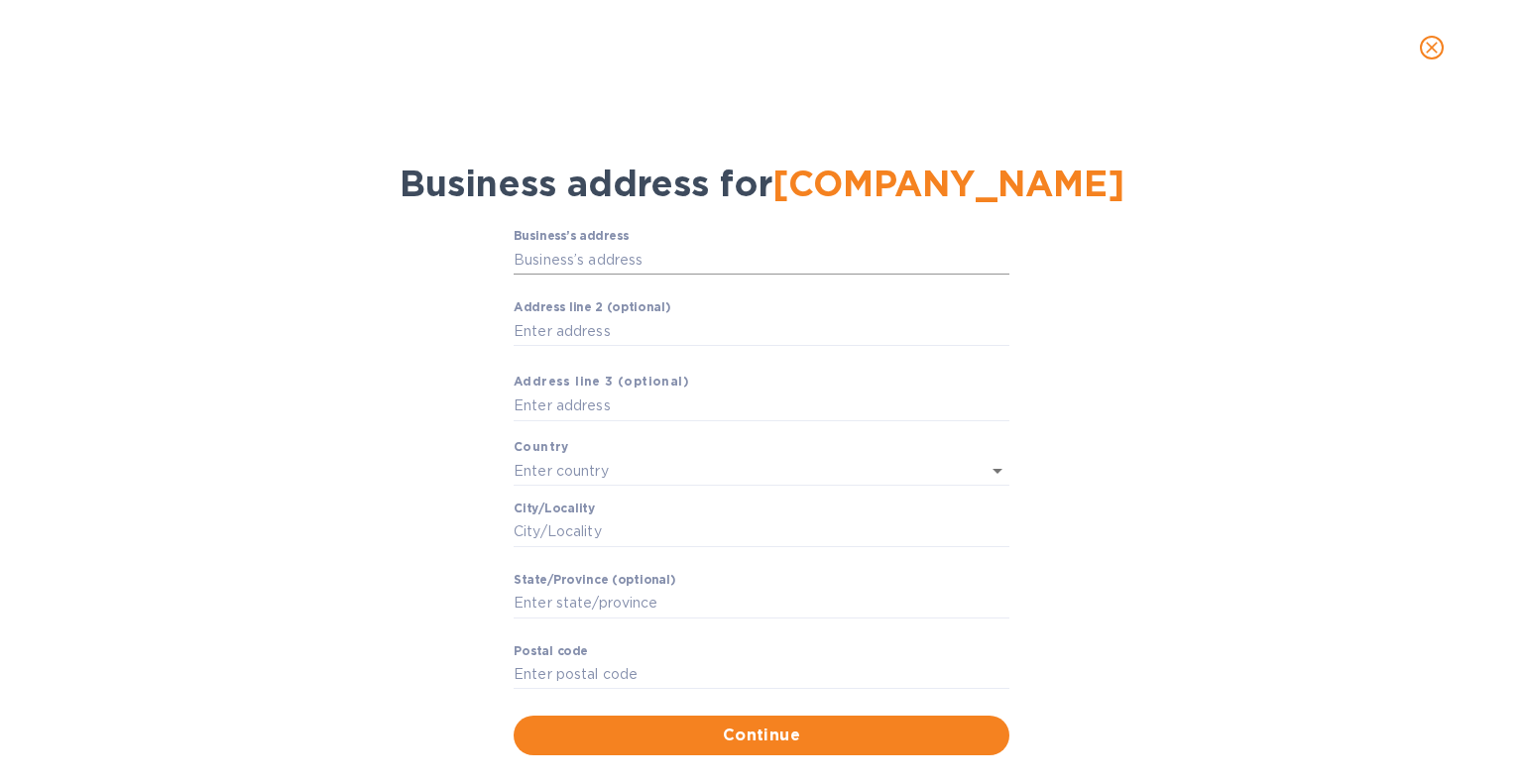click on "Business’s аddress" at bounding box center [762, 260] 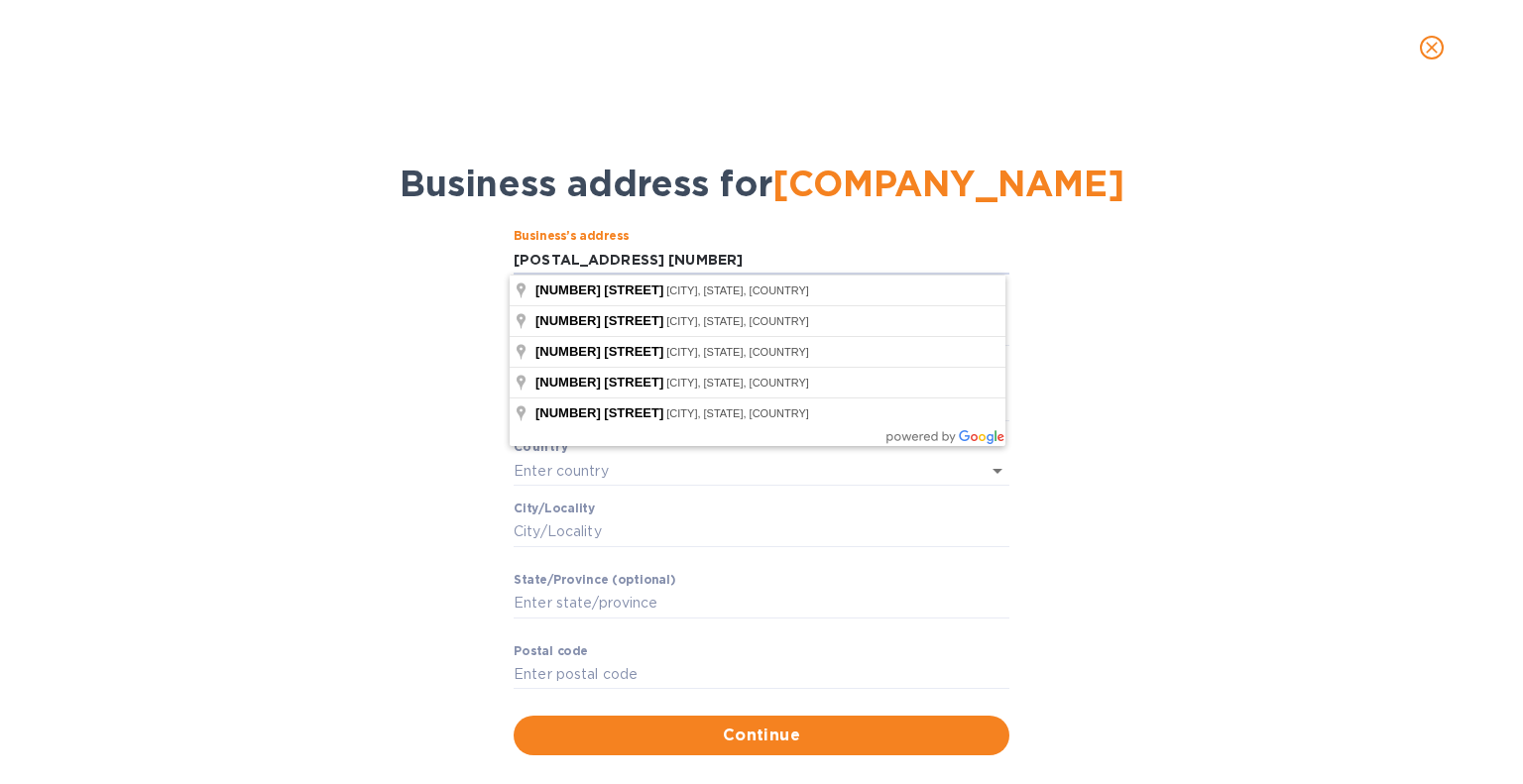 type on "[POSTAL_ADDRESS] [NUMBER]" 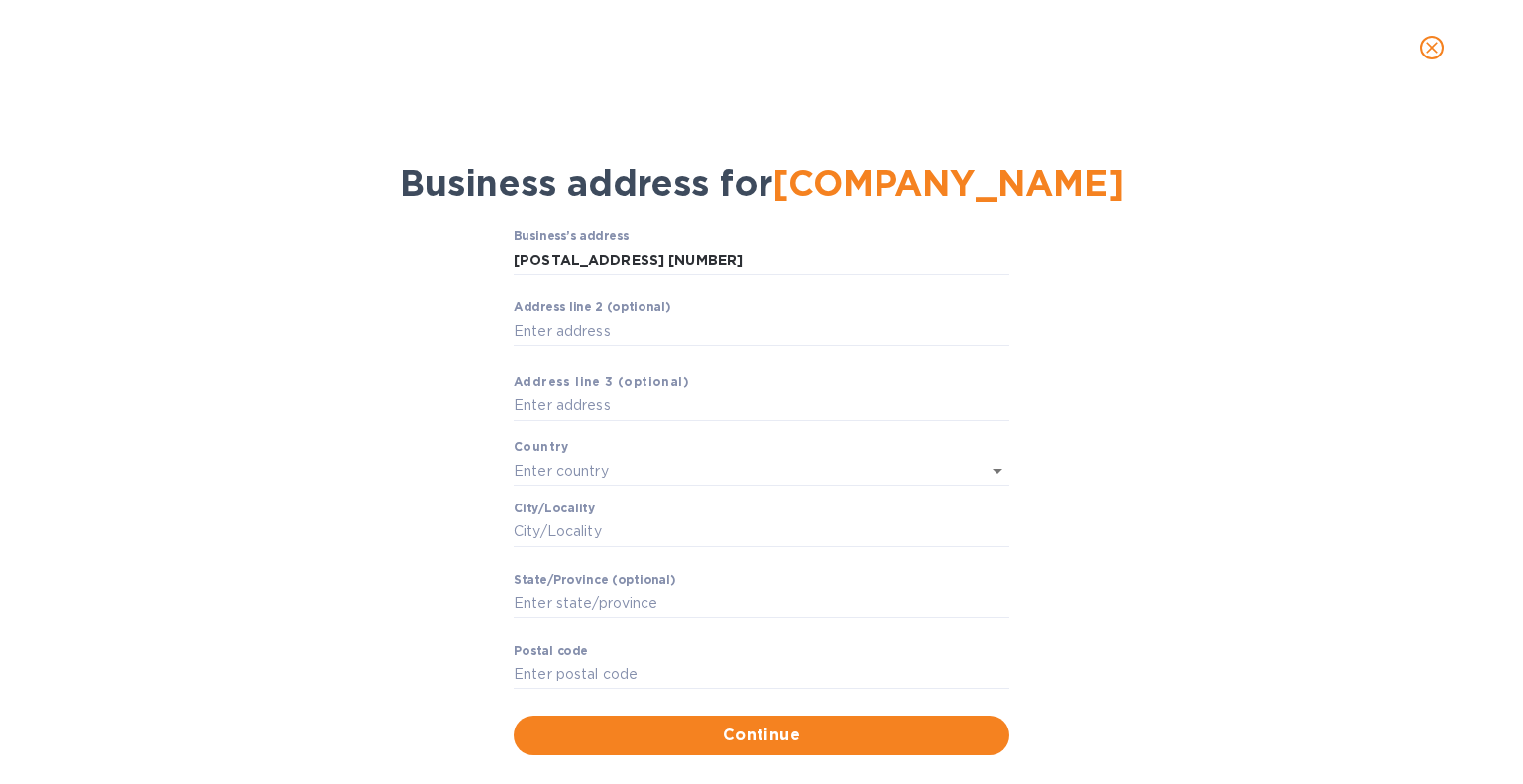 click on "Business’s аddress [POSTAL_ADDRESS] ​ Аddress line 2 (optional) ​ Аddress line 3 (optional) Country Сity/Locаlity ​ Stаte/Province (optional) ​ Pоstal cоde ​ Continue" at bounding box center [762, 492] 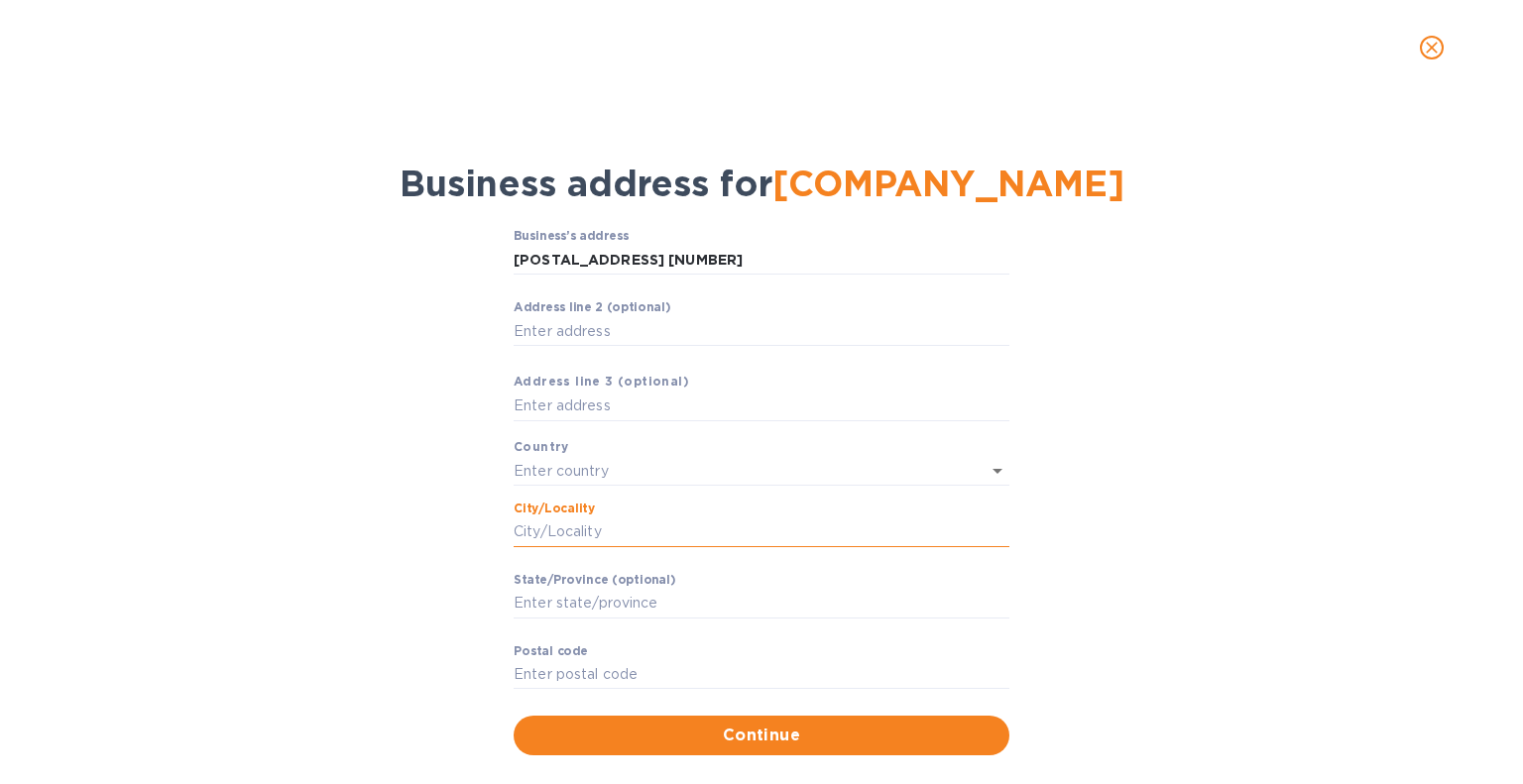 click on "Сity/Locаlity" at bounding box center (762, 532) 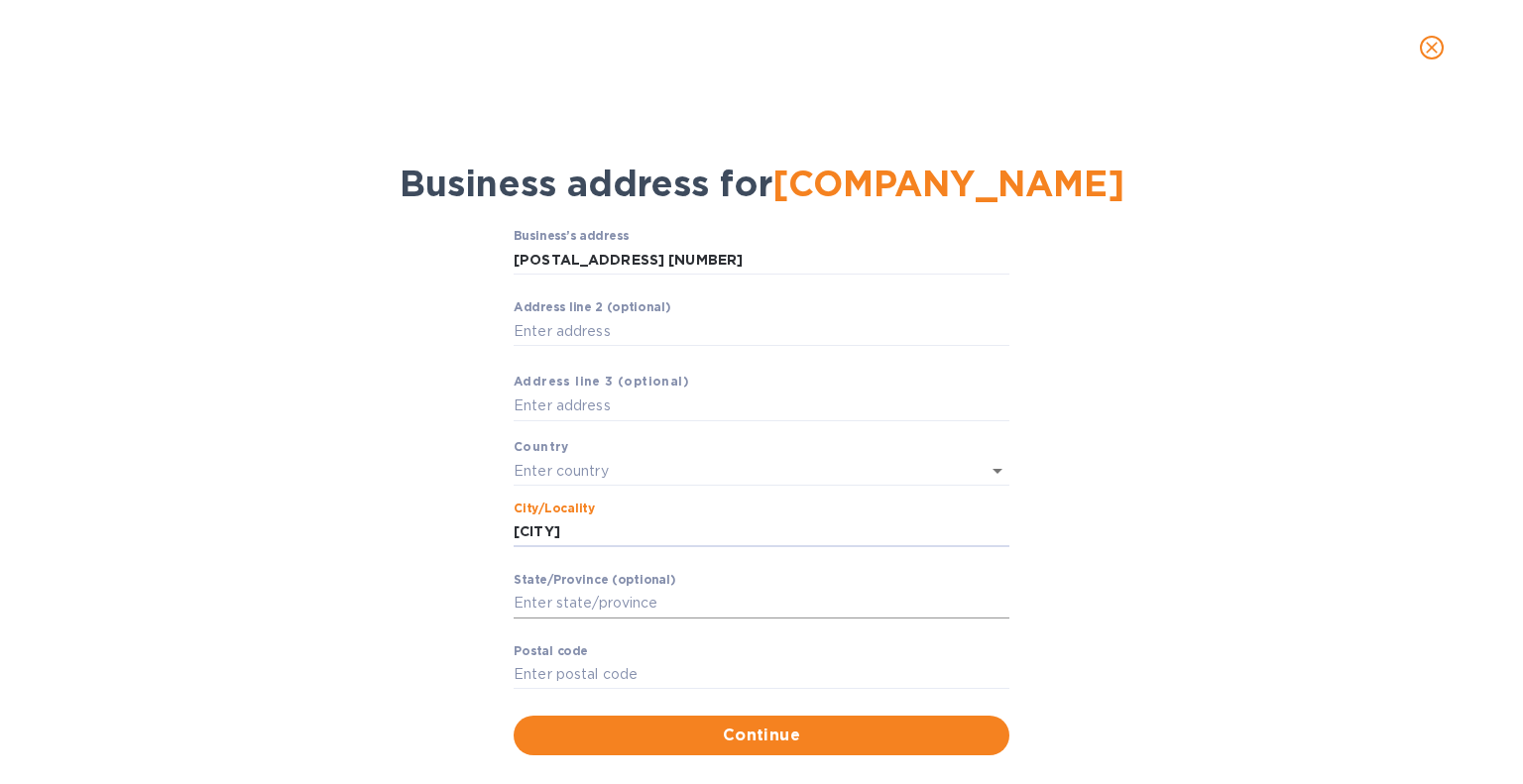type on "[CITY]" 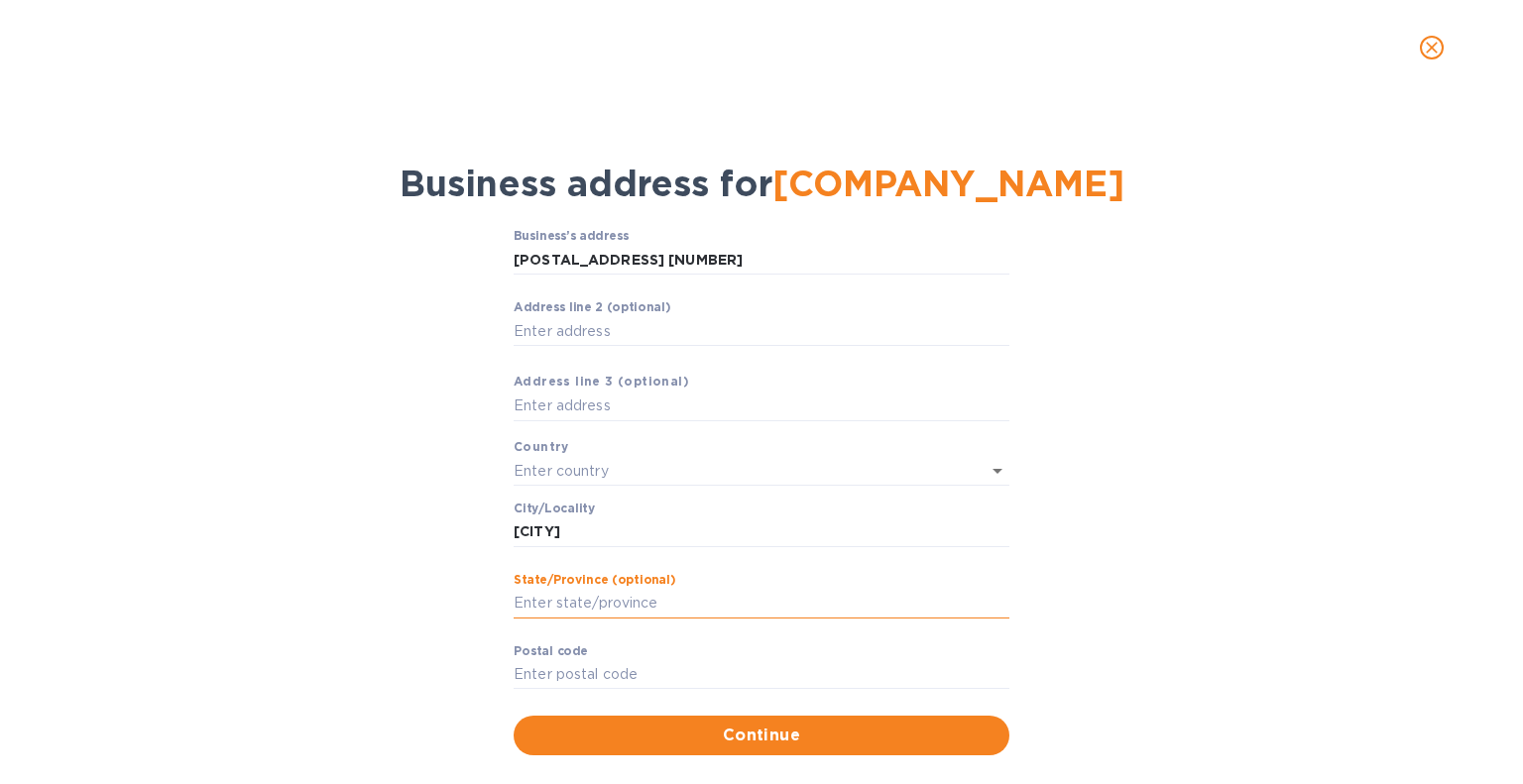 click on "Stаte/Province (optional)" at bounding box center [762, 604] 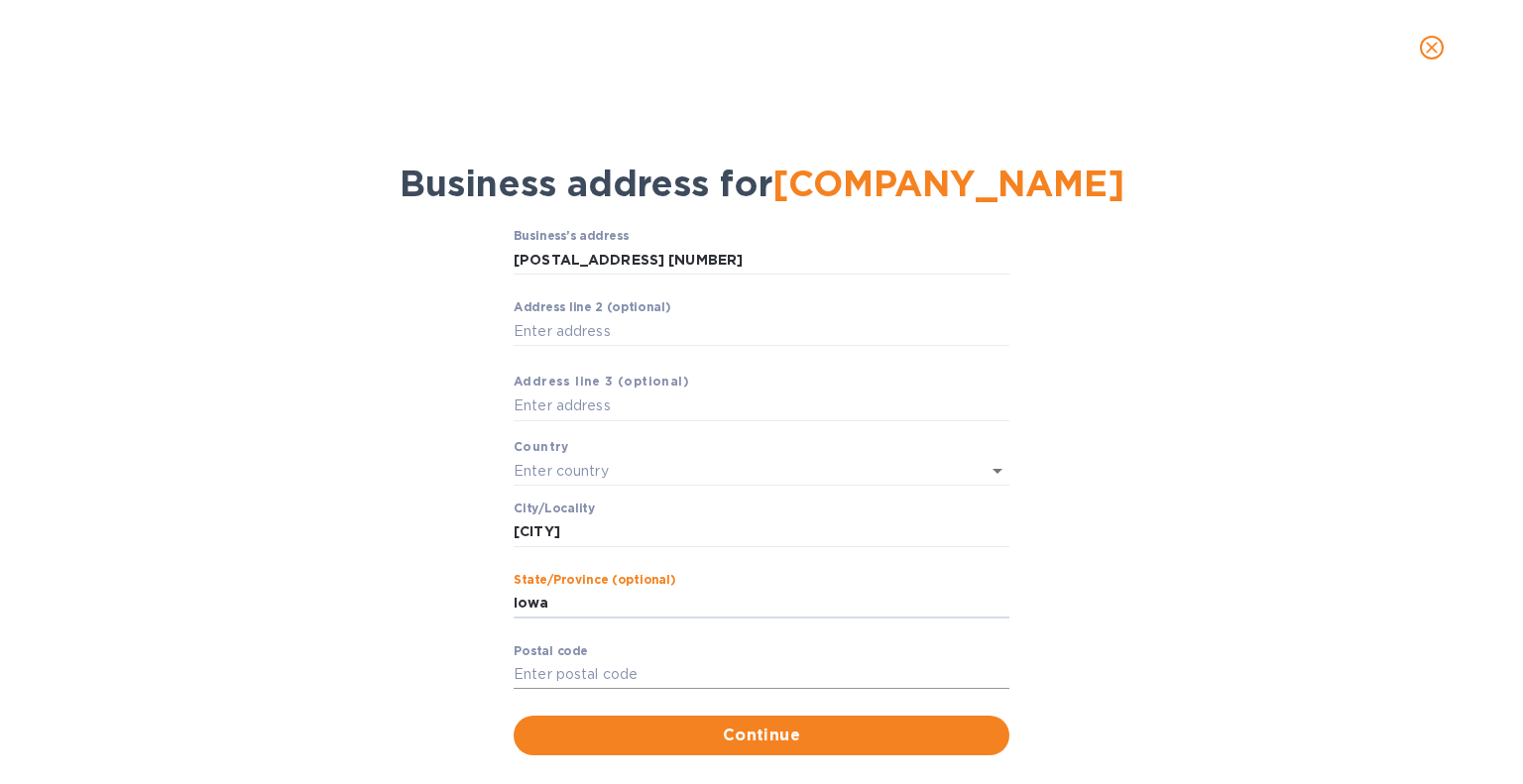 type on "Iowa" 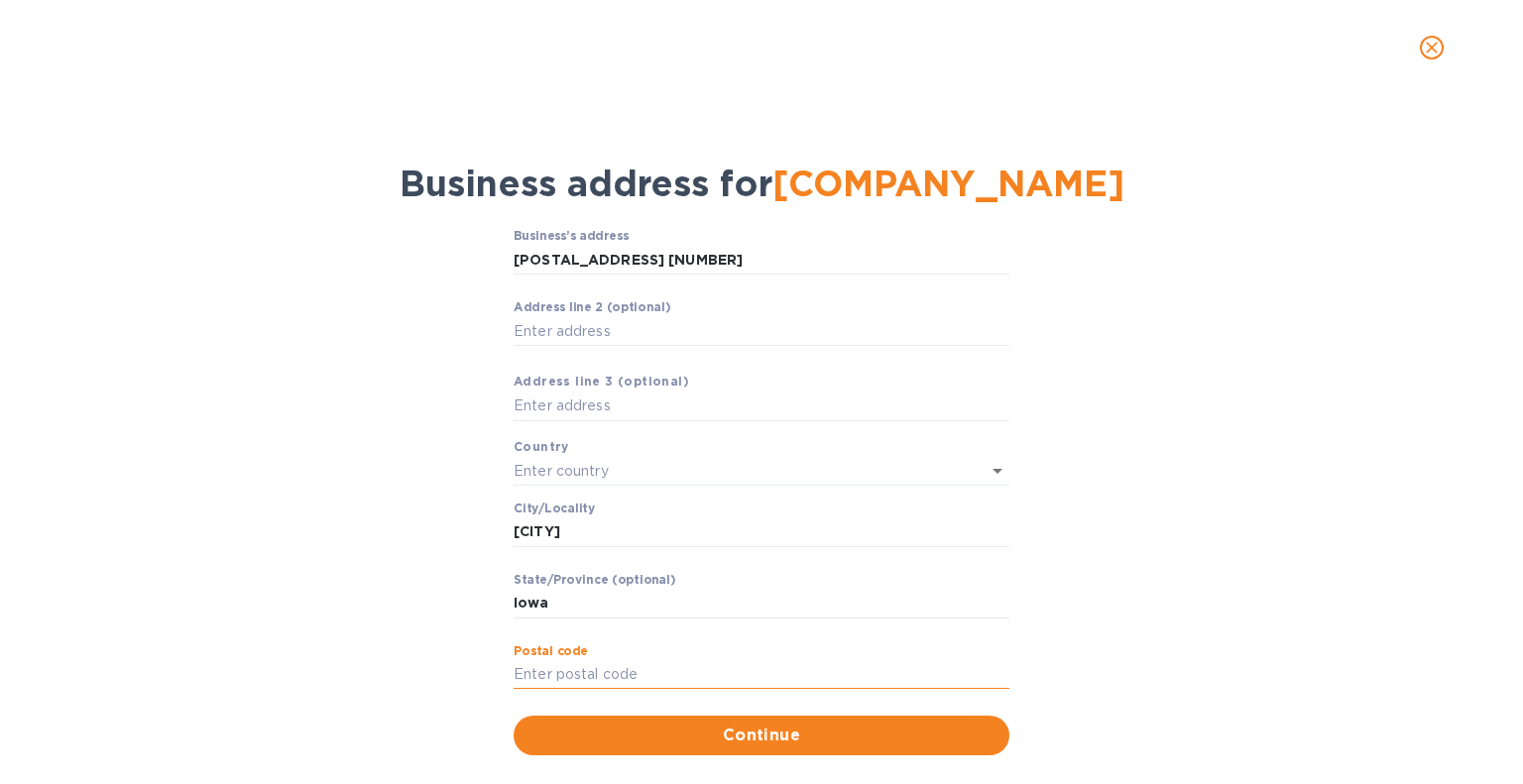 click on "Pоstal cоde" at bounding box center (762, 675) 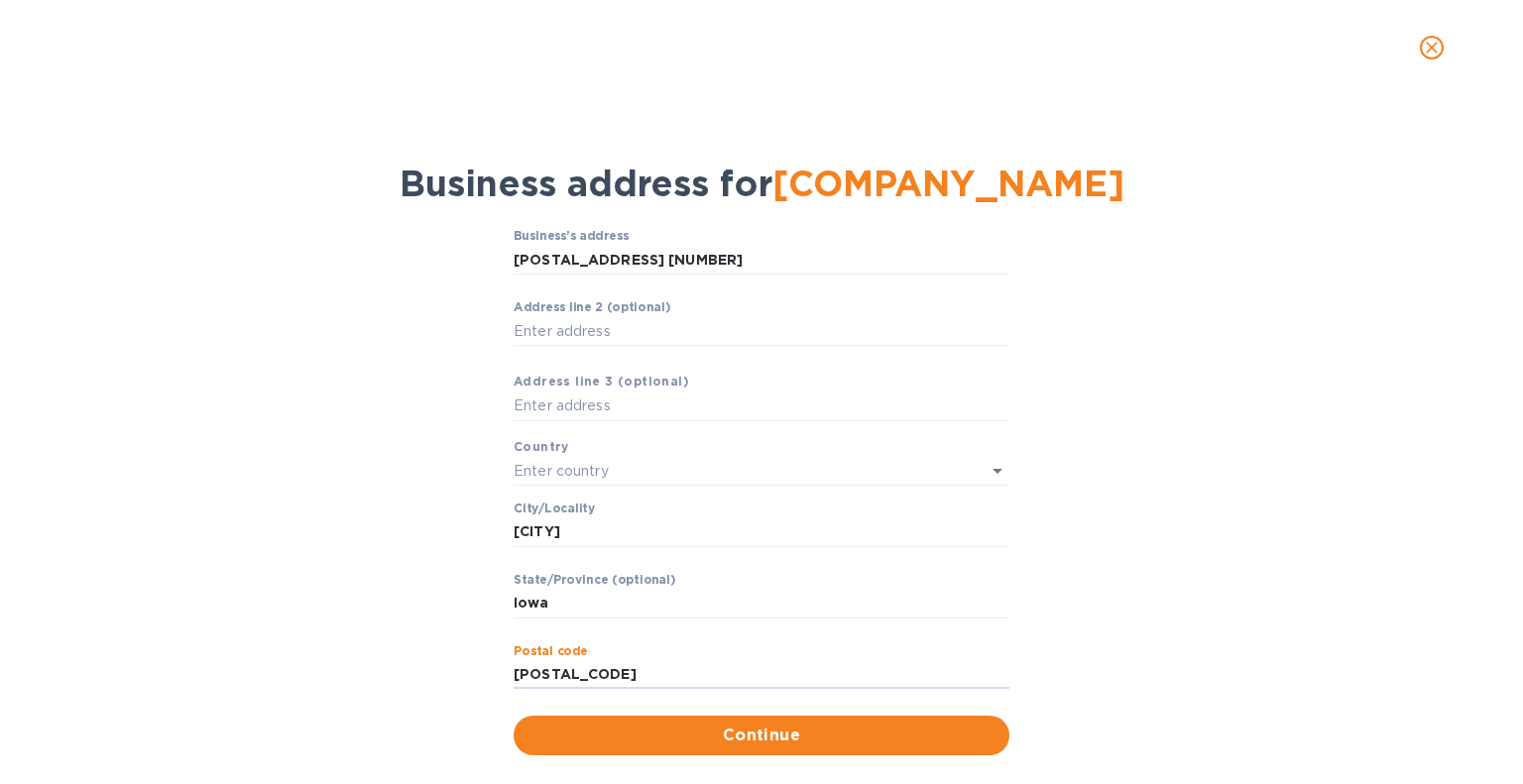 scroll, scrollTop: 31, scrollLeft: 0, axis: vertical 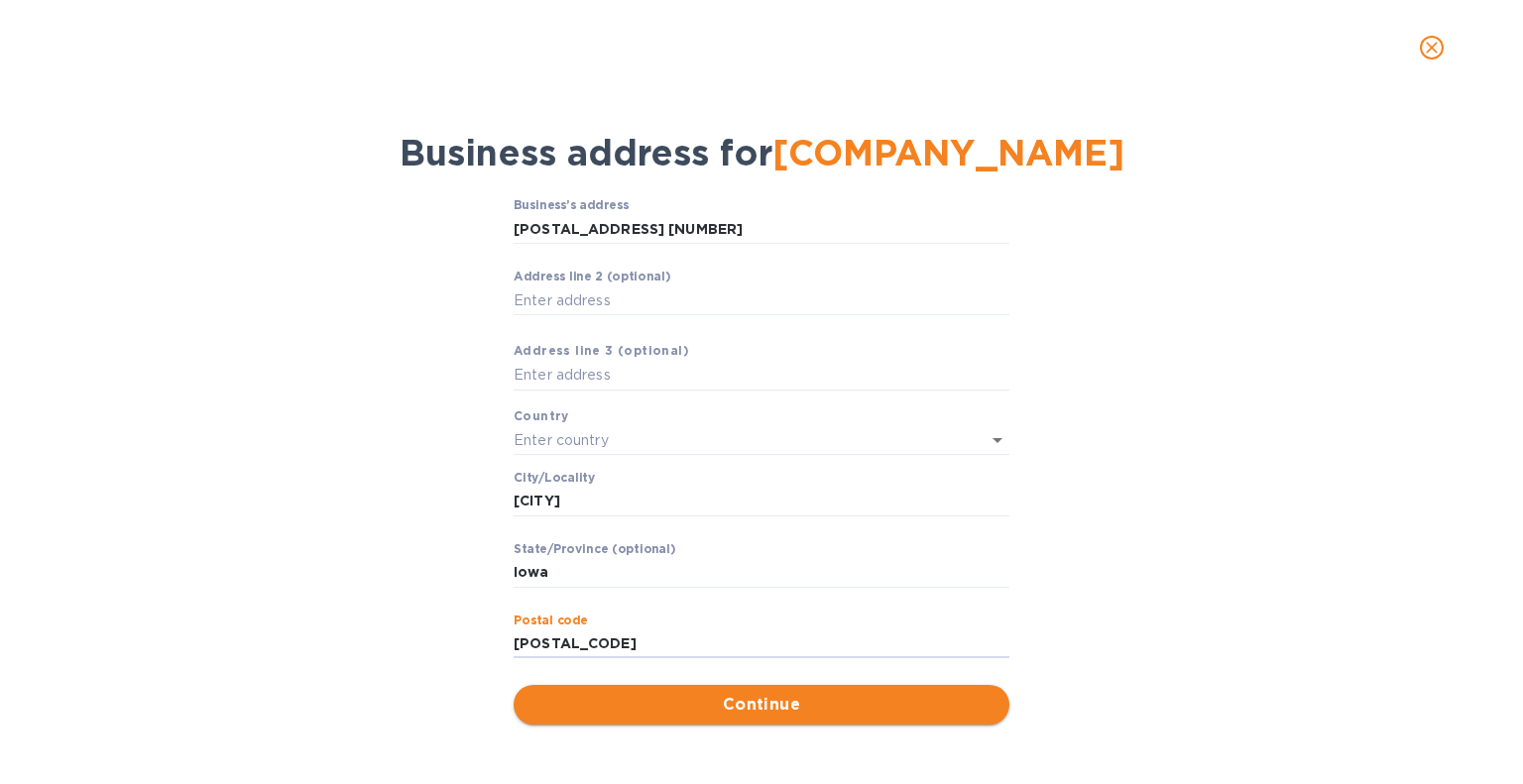 type on "[POSTAL_CODE]" 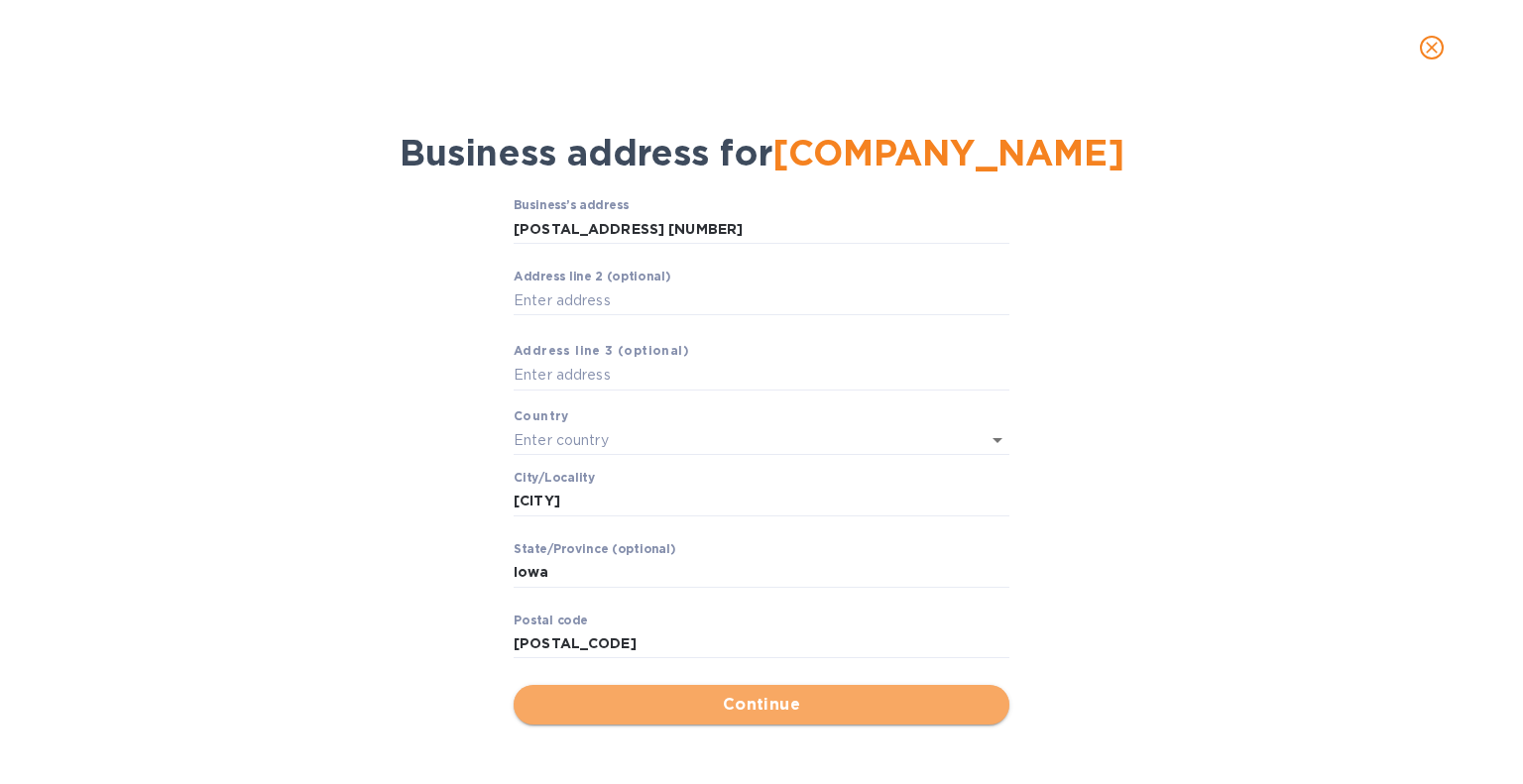 click on "Continue" at bounding box center (762, 705) 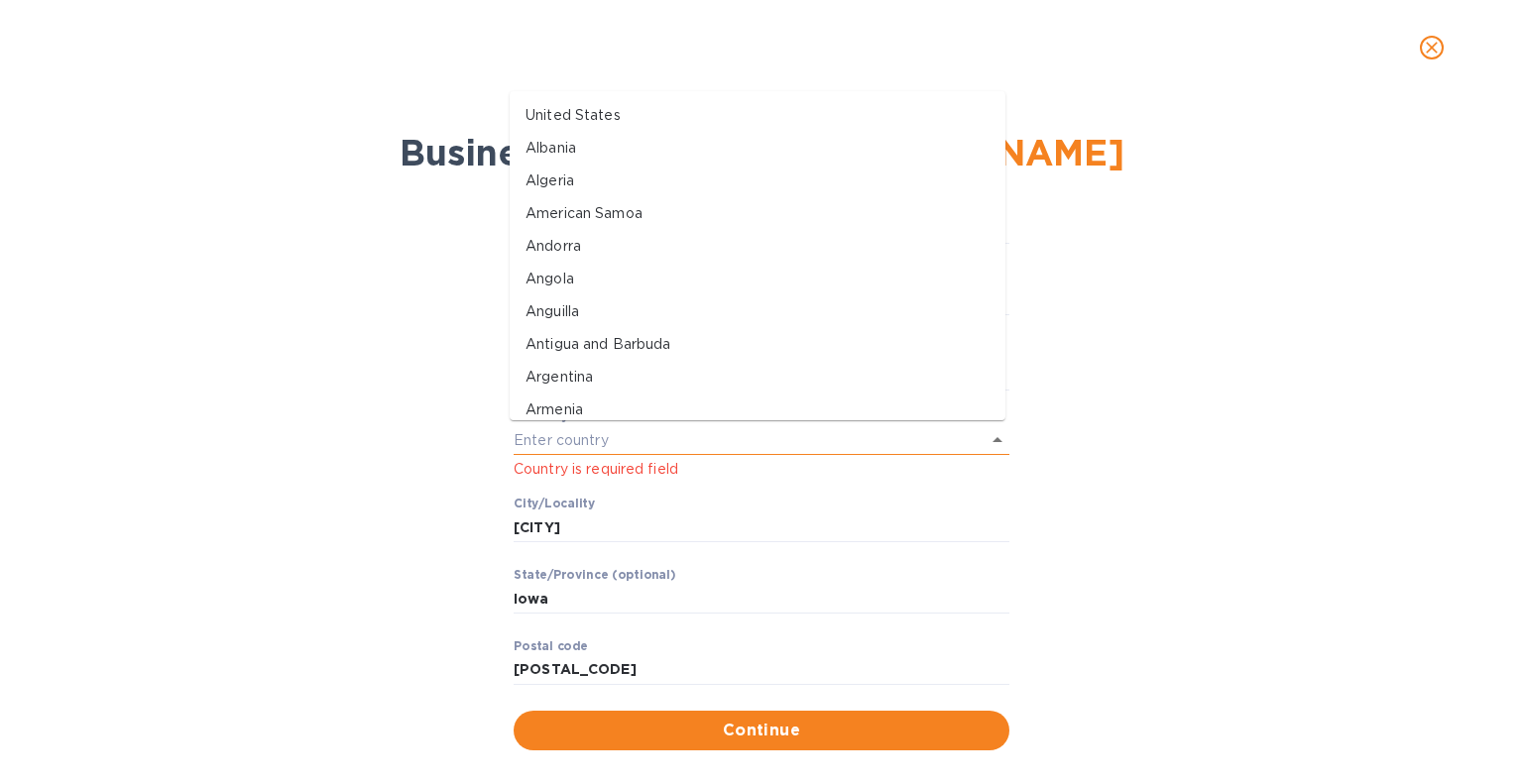 click at bounding box center [734, 440] 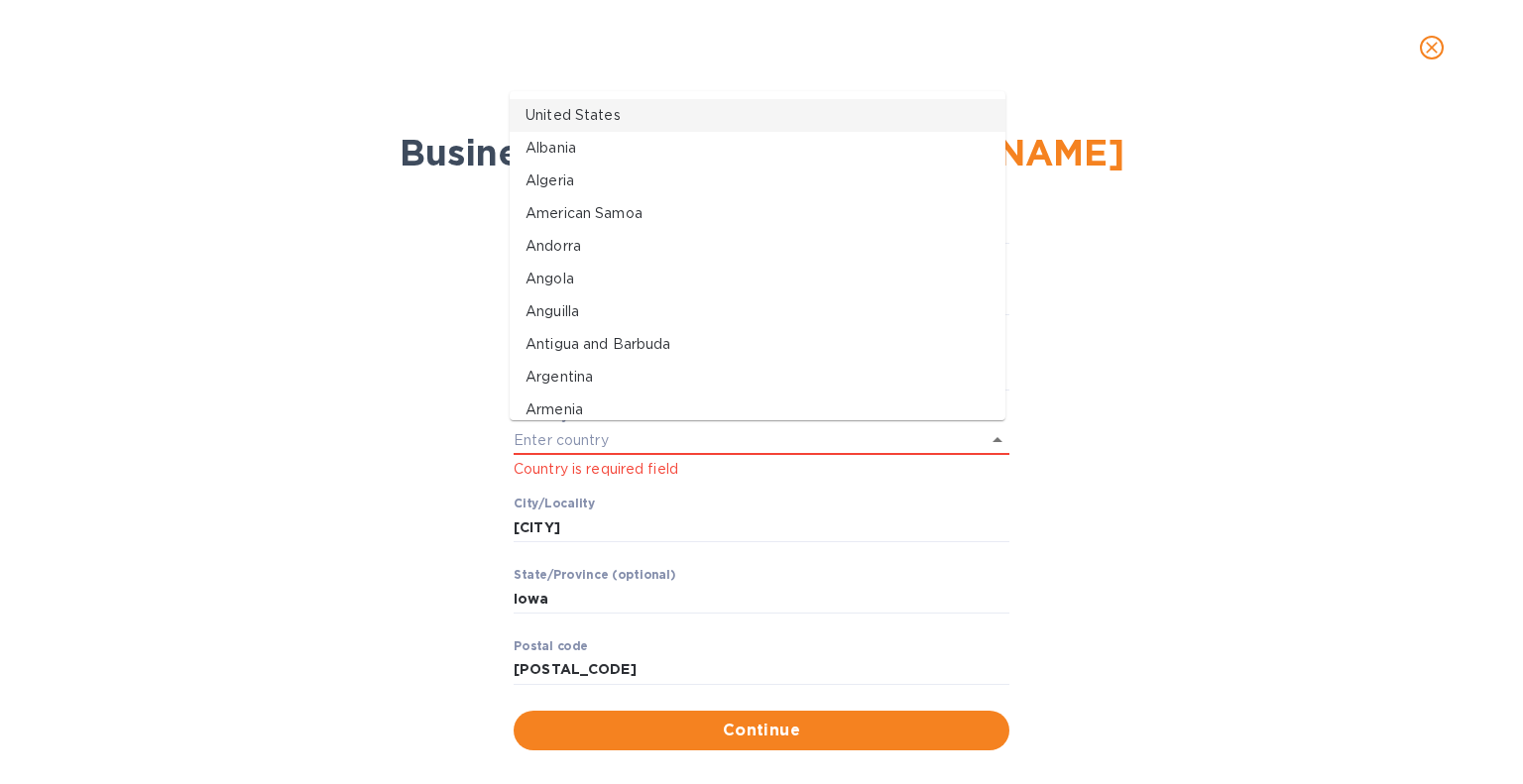 click on "United States" at bounding box center (758, 115) 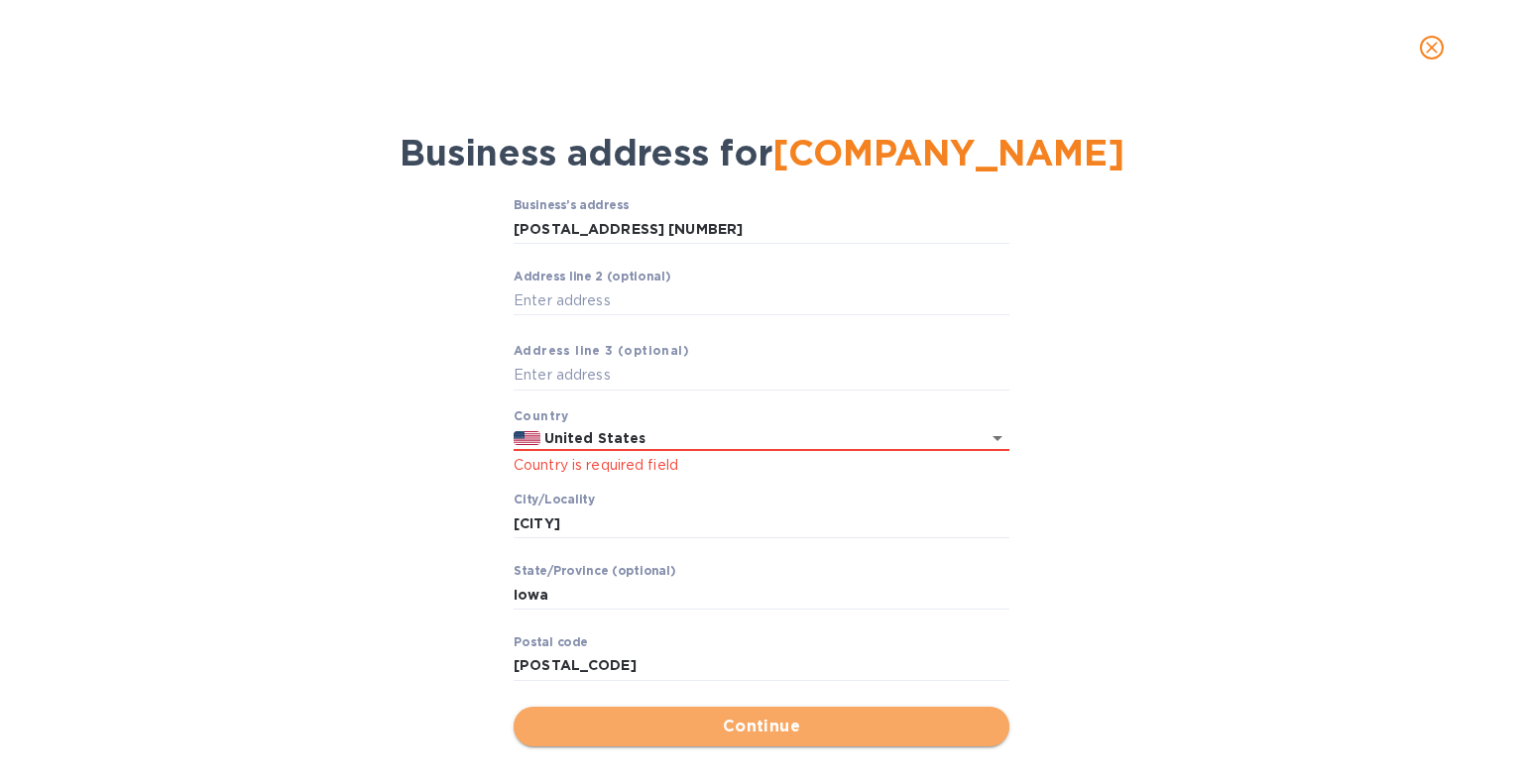 click on "Continue" at bounding box center (762, 727) 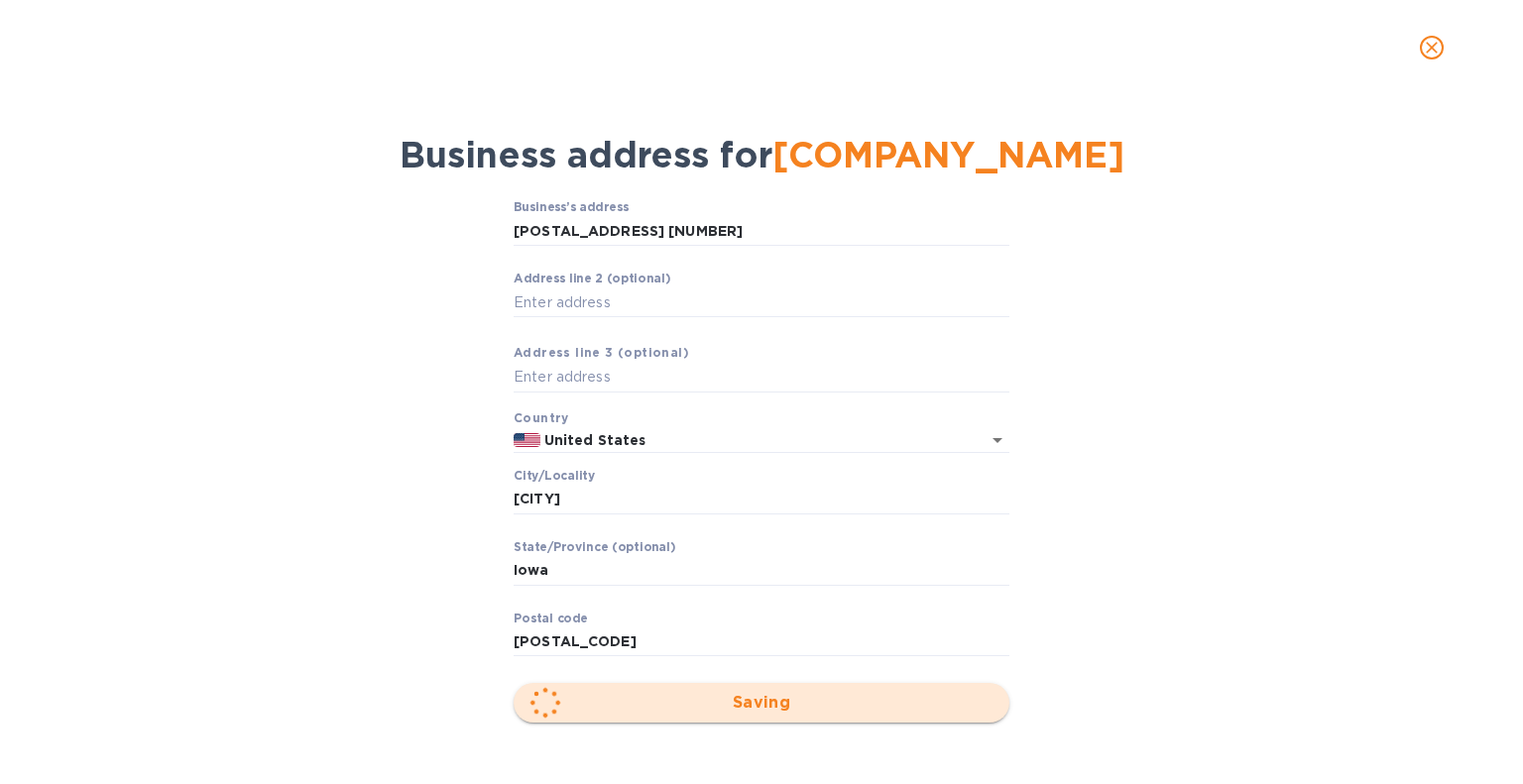 scroll, scrollTop: 27, scrollLeft: 0, axis: vertical 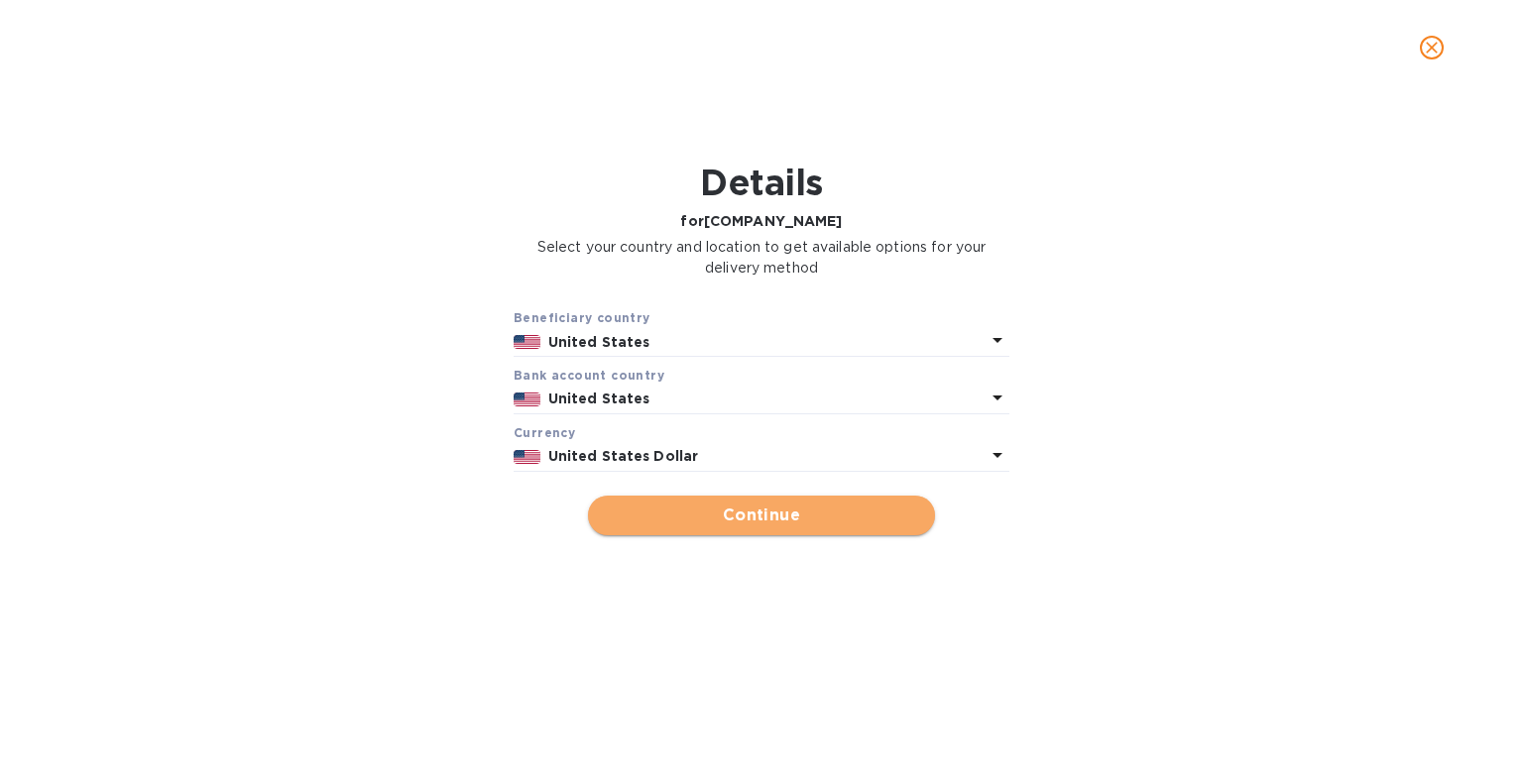 click on "Continue" at bounding box center [762, 515] 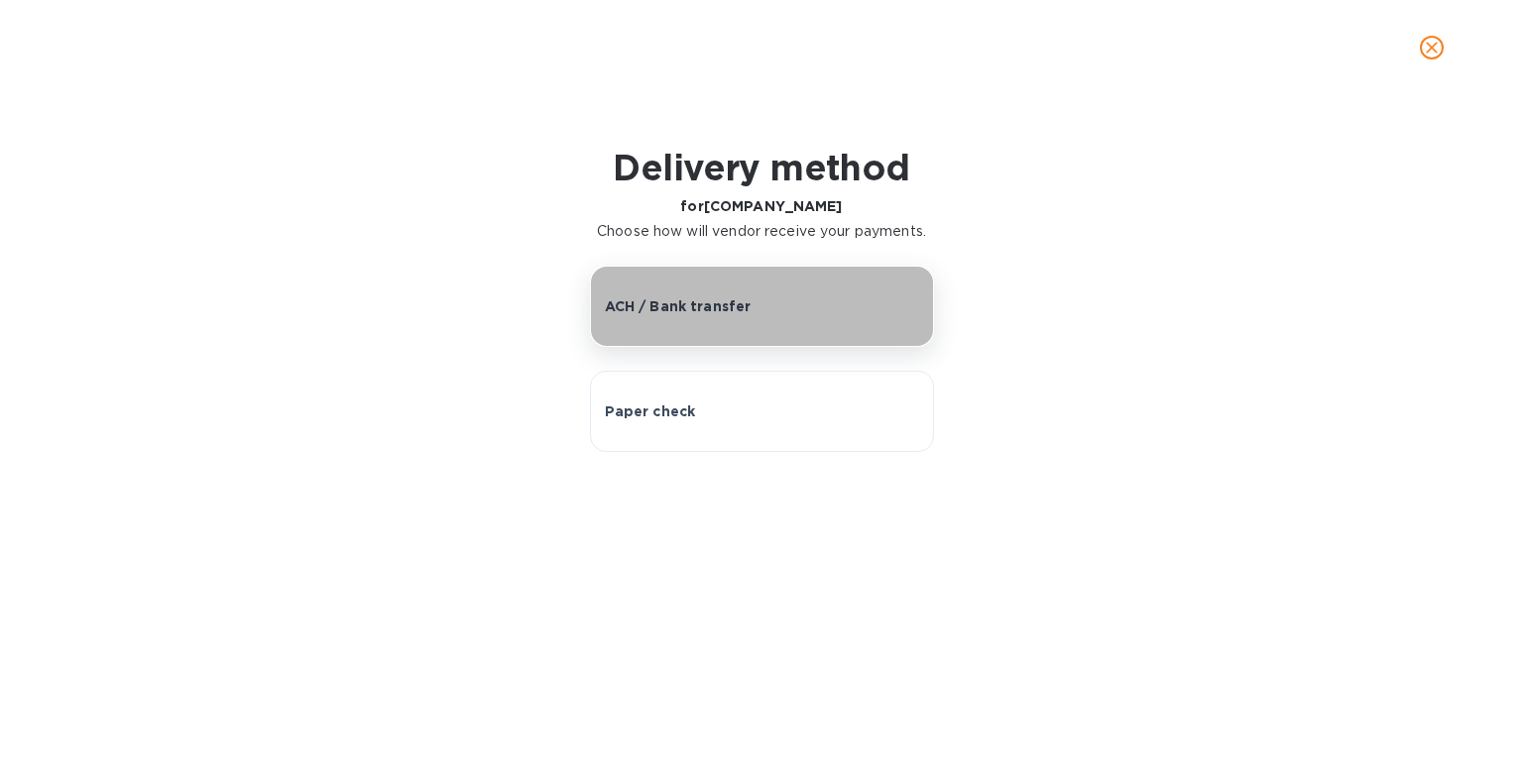 click on "ACH / Bank transfer" at bounding box center (678, 306) 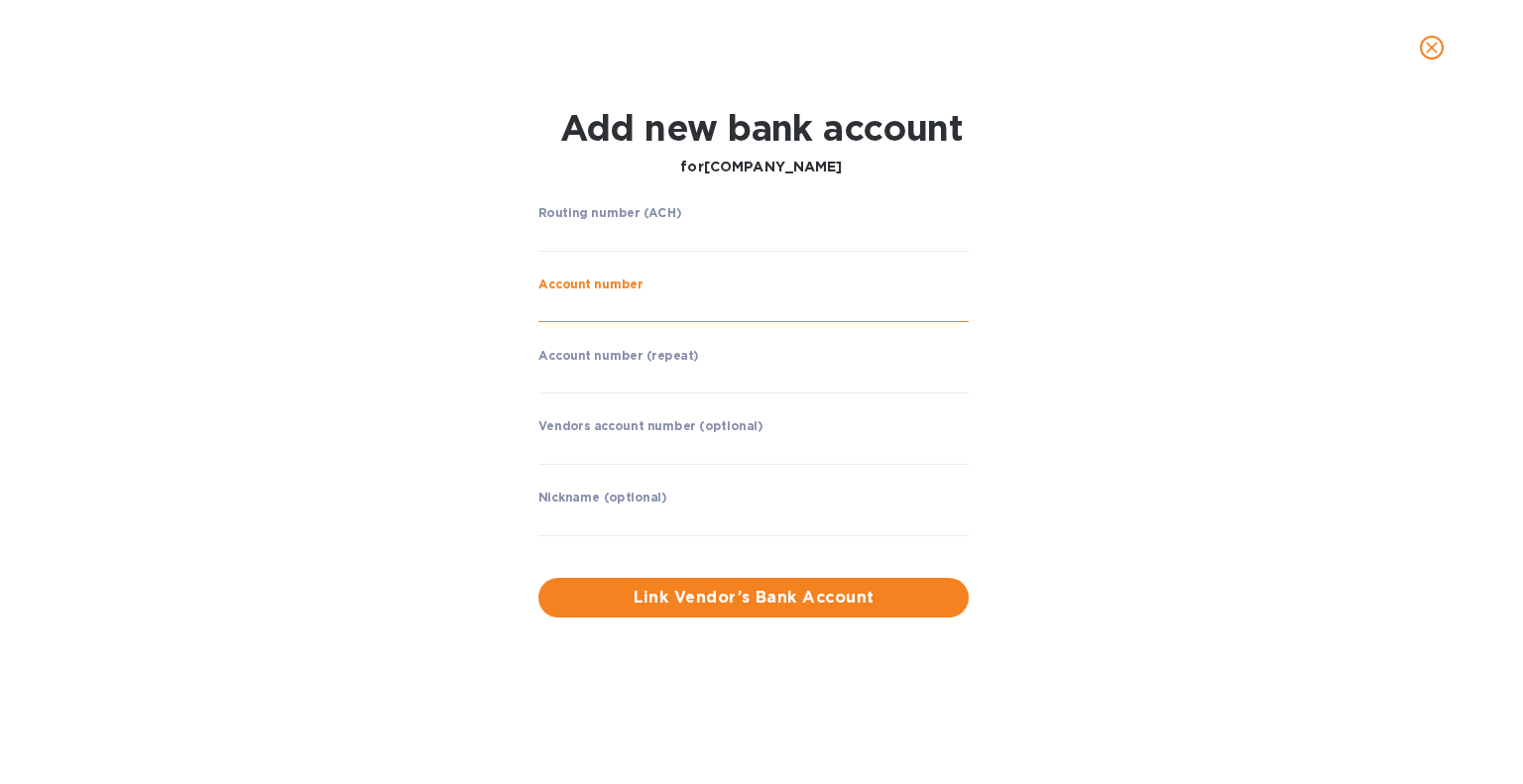 click at bounding box center (754, 308) 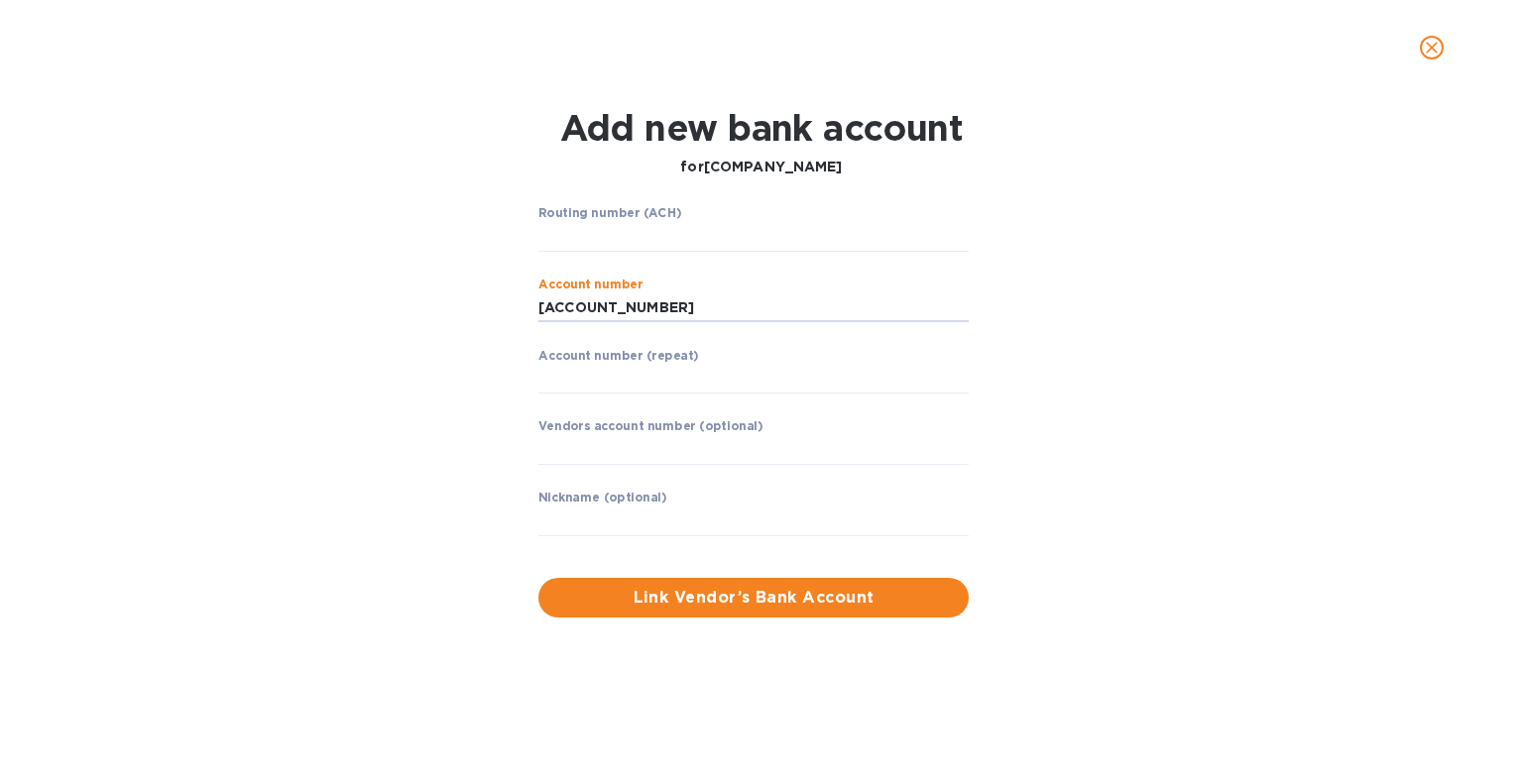 type on "[ACCOUNT_NUMBER]" 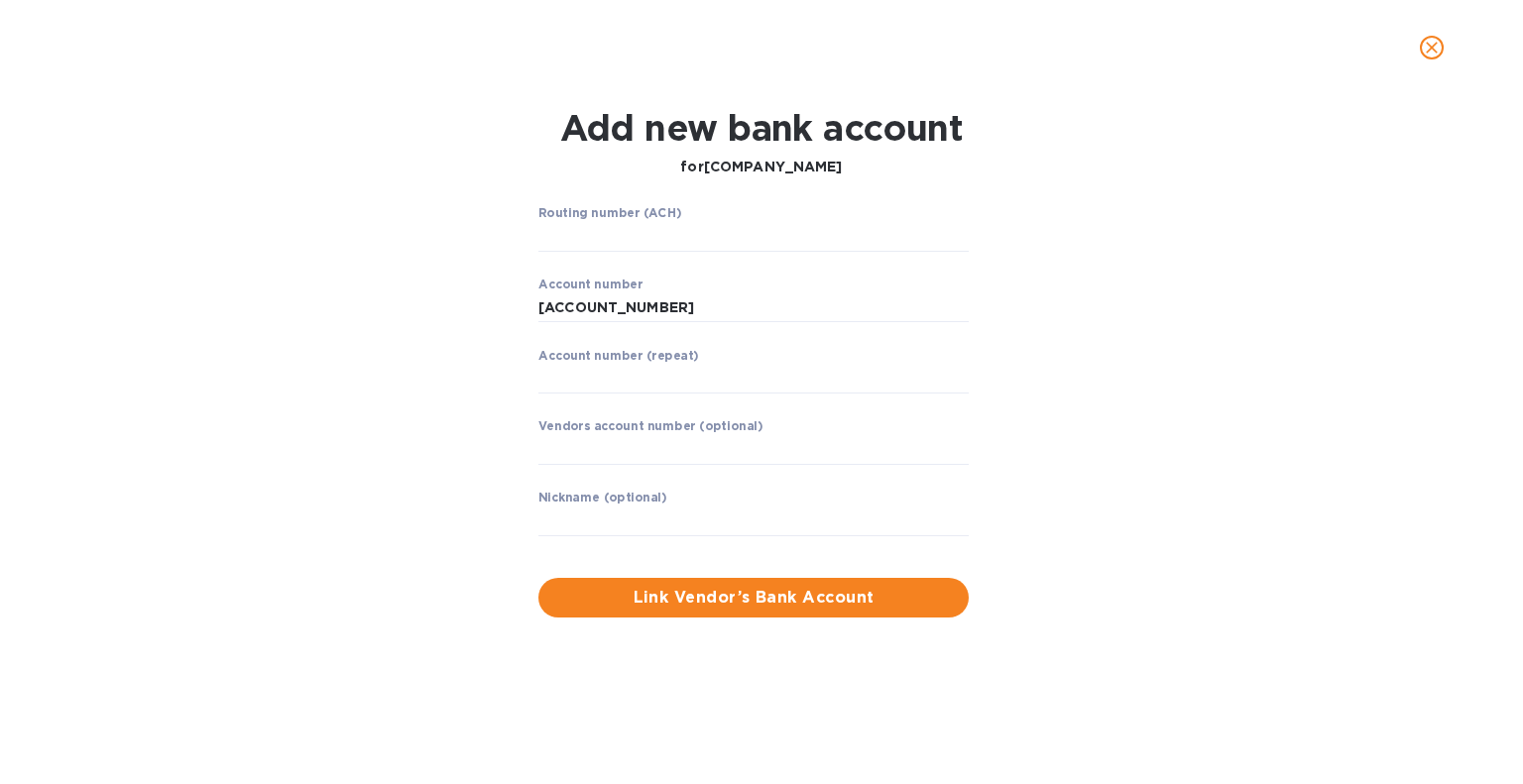 click on "Routing number (ACH)" at bounding box center [610, 213] 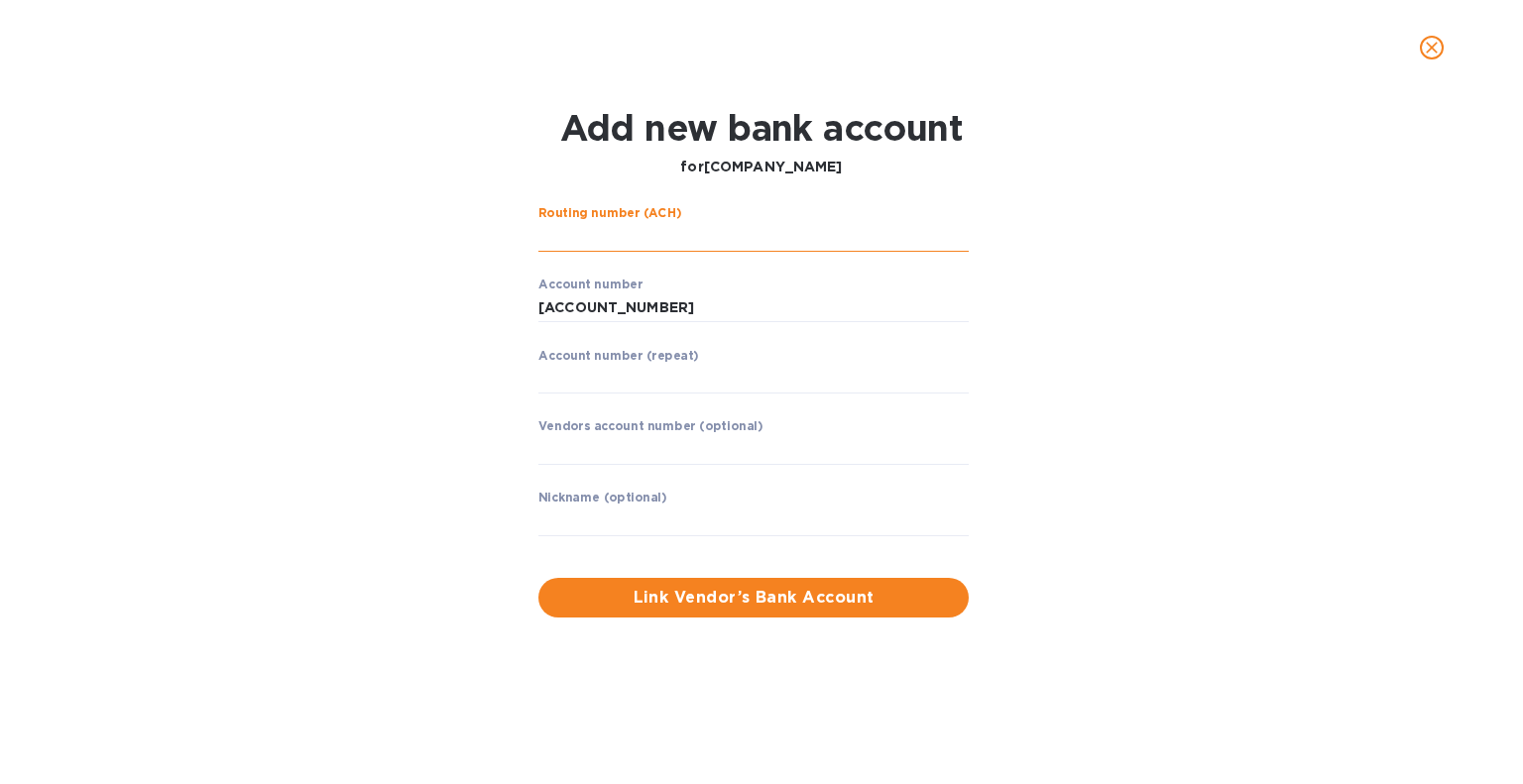 click at bounding box center [754, 237] 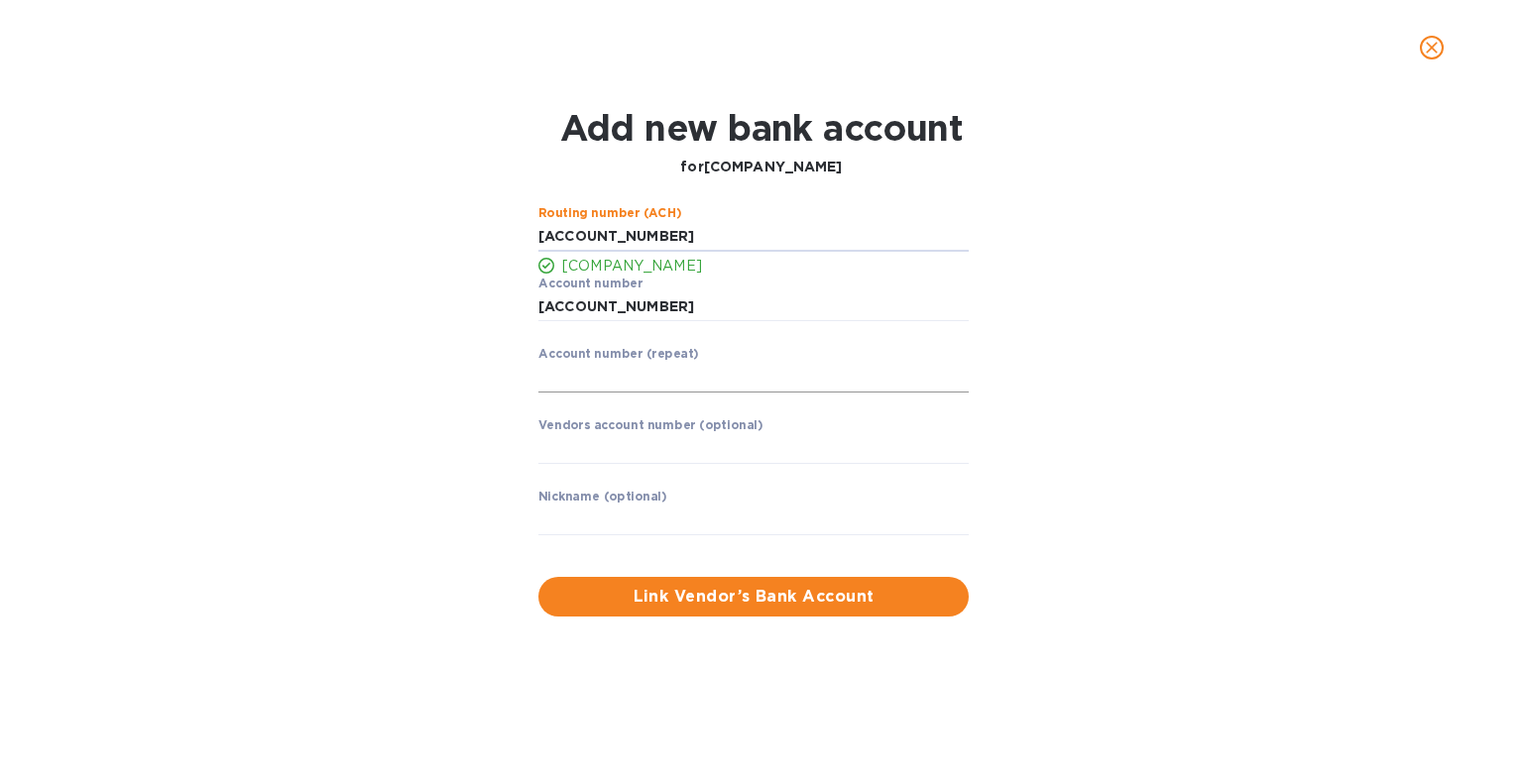 type on "[ACCOUNT_NUMBER]" 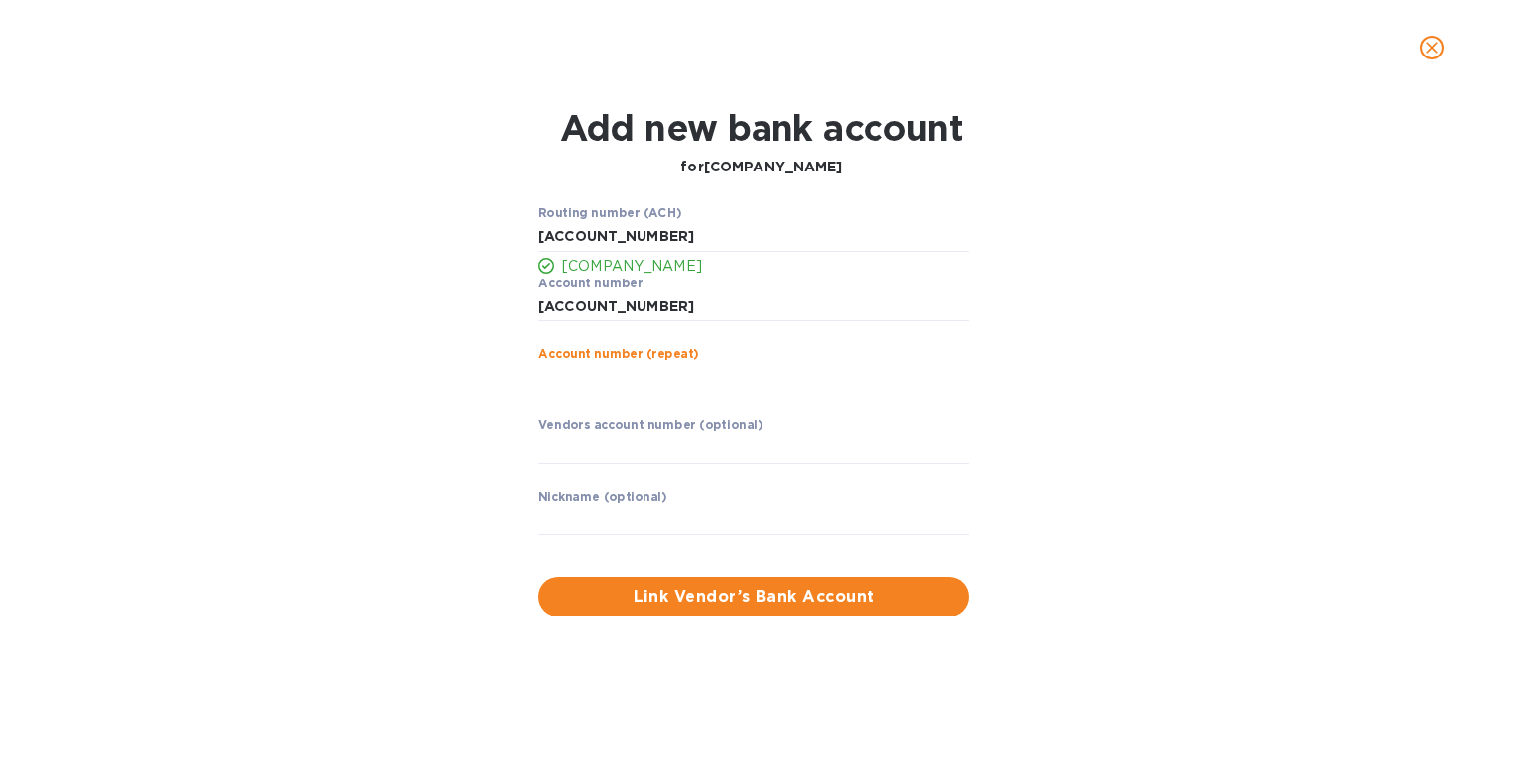 click at bounding box center [754, 378] 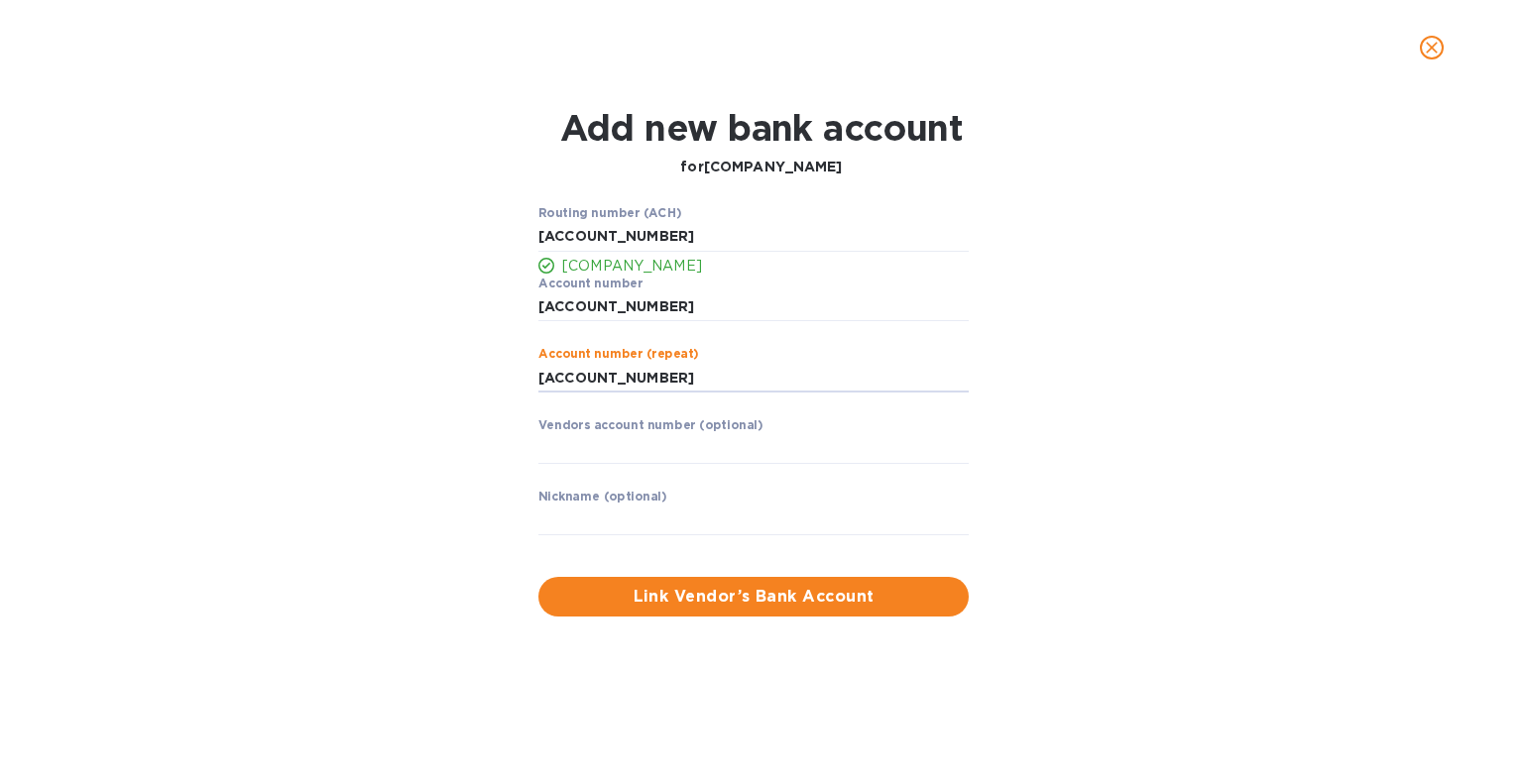 type on "[ACCOUNT_NUMBER]" 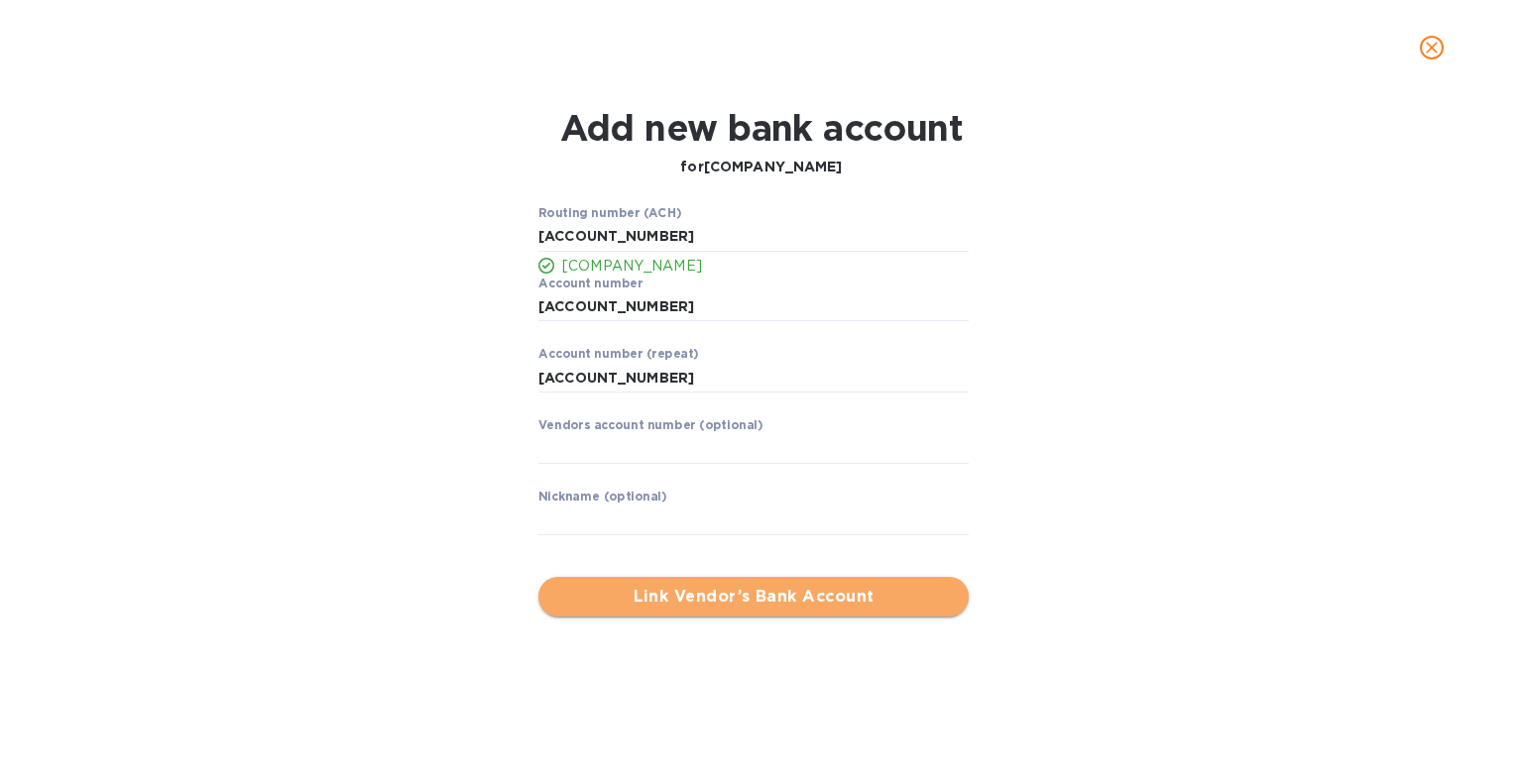 click on "Link Vendor’s Bank Account" at bounding box center [754, 597] 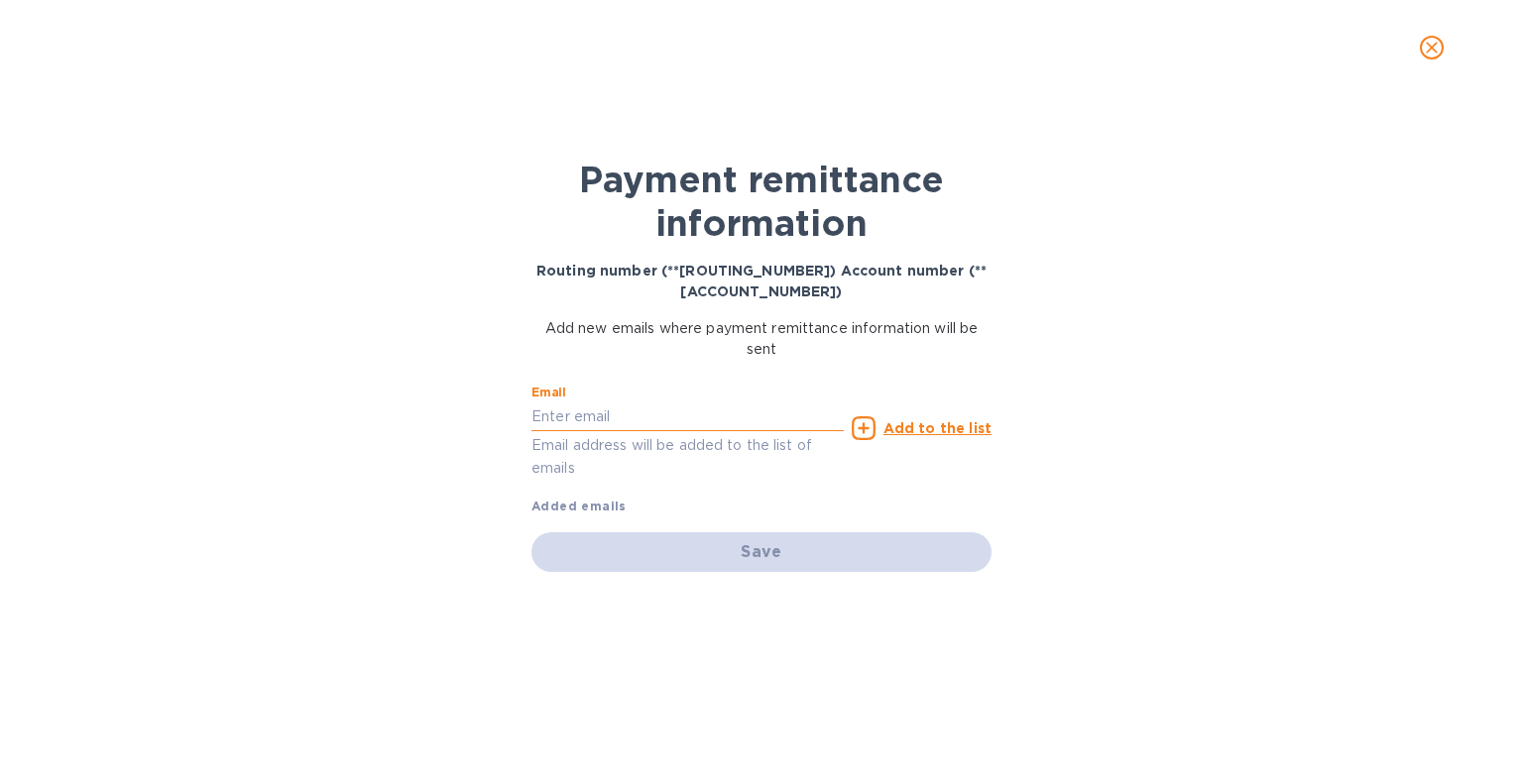 click at bounding box center [687, 416] 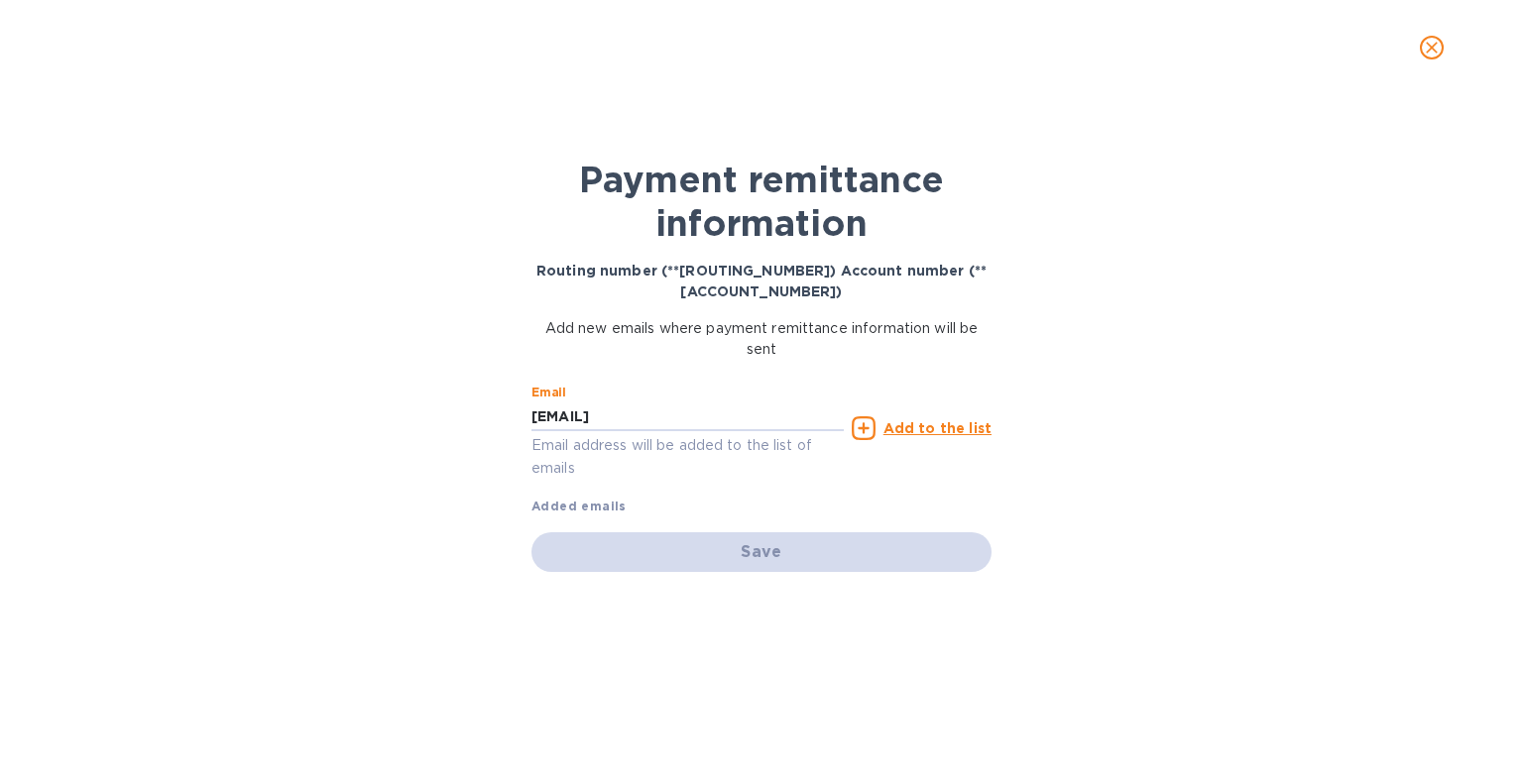 type on "[EMAIL]" 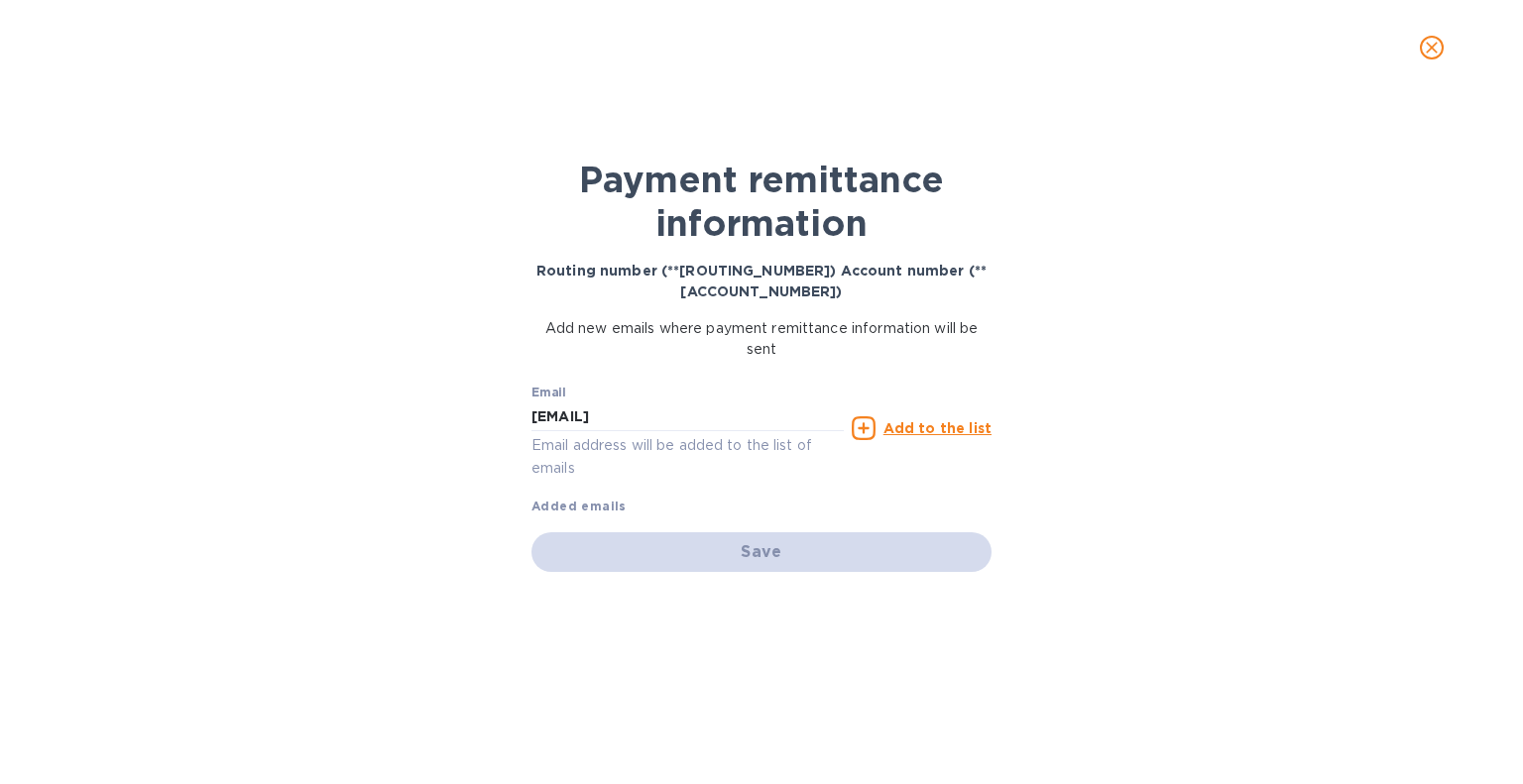 click on "Add to the list" at bounding box center [937, 428] 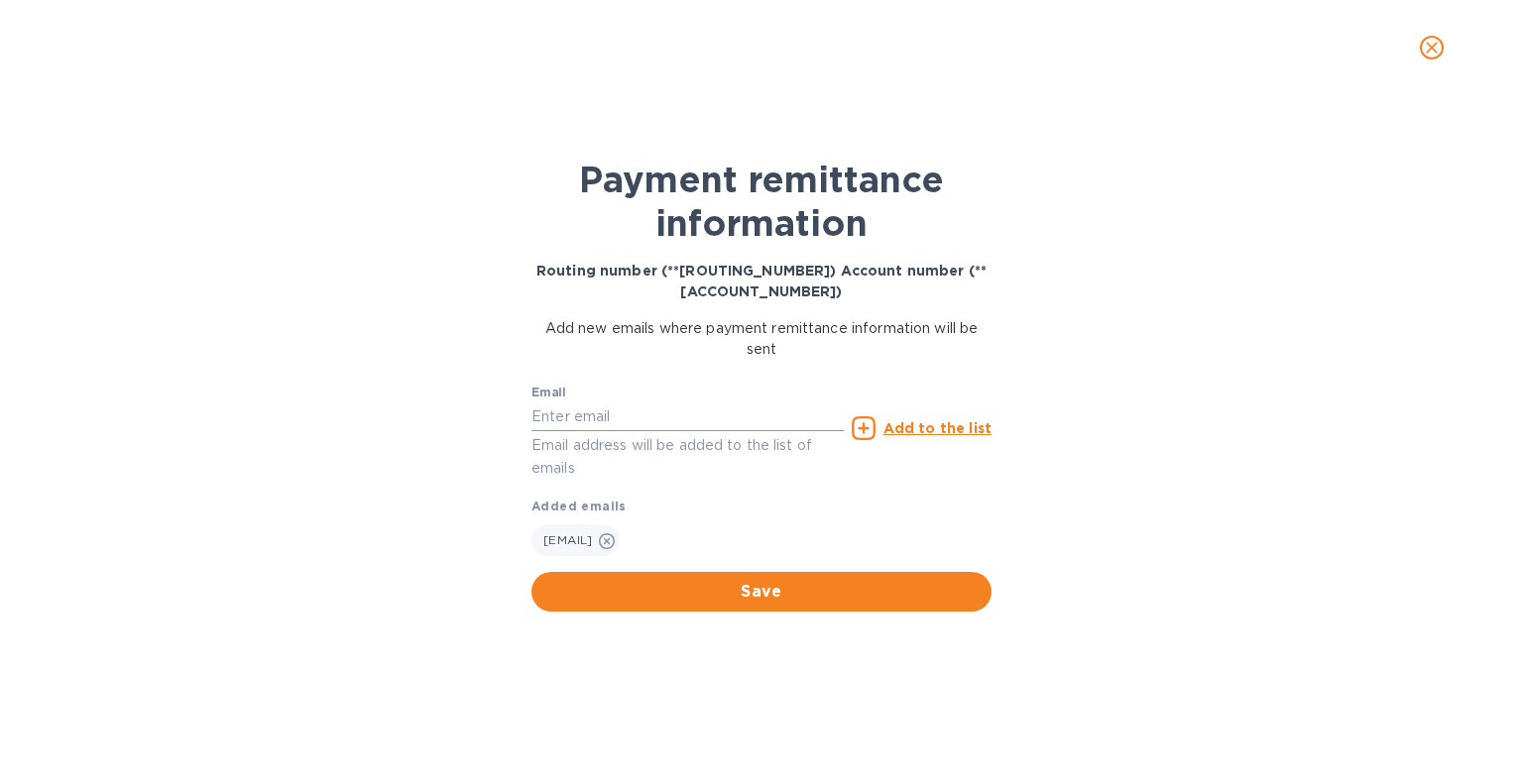 click at bounding box center [687, 416] 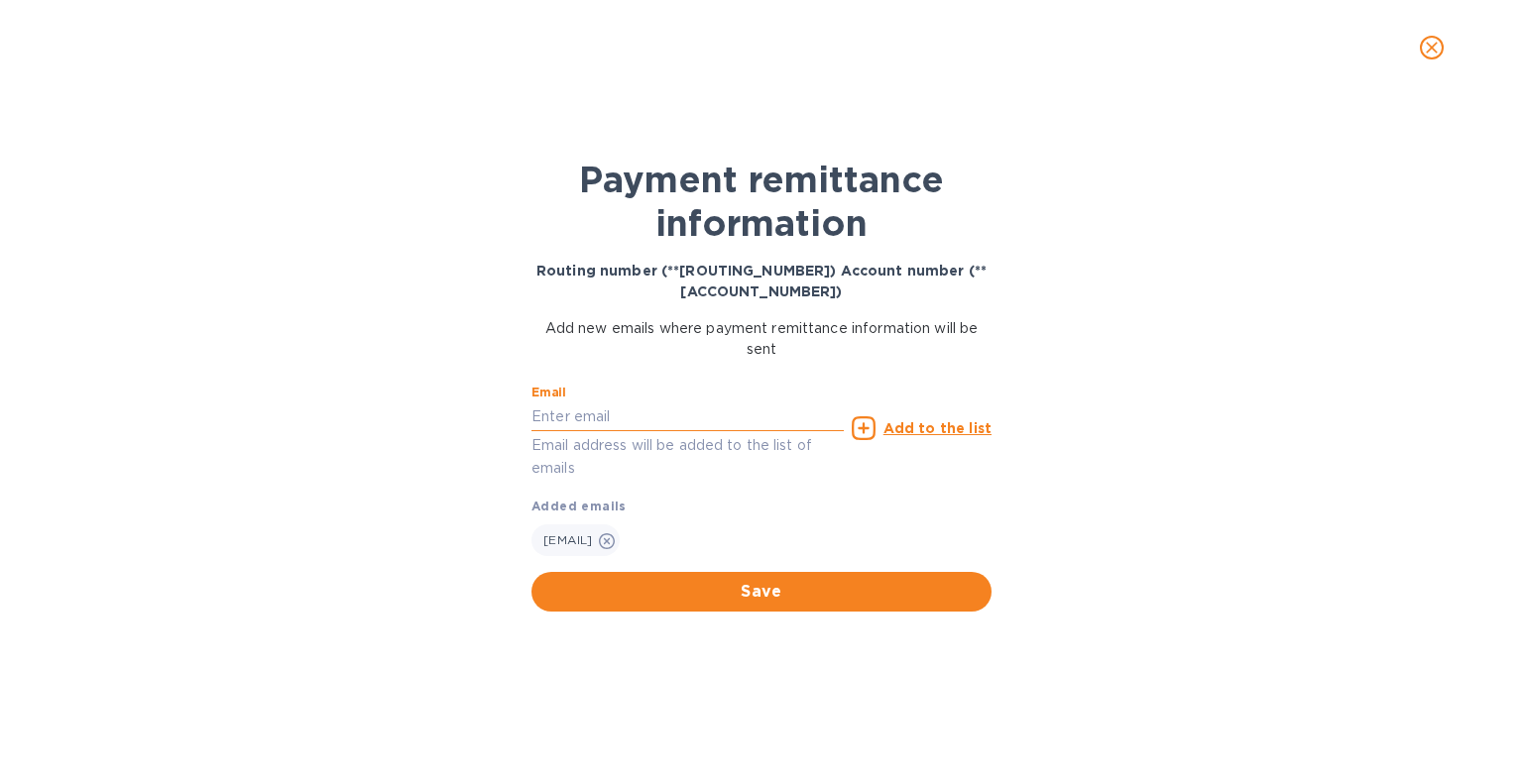 paste on "[EMAIL]" 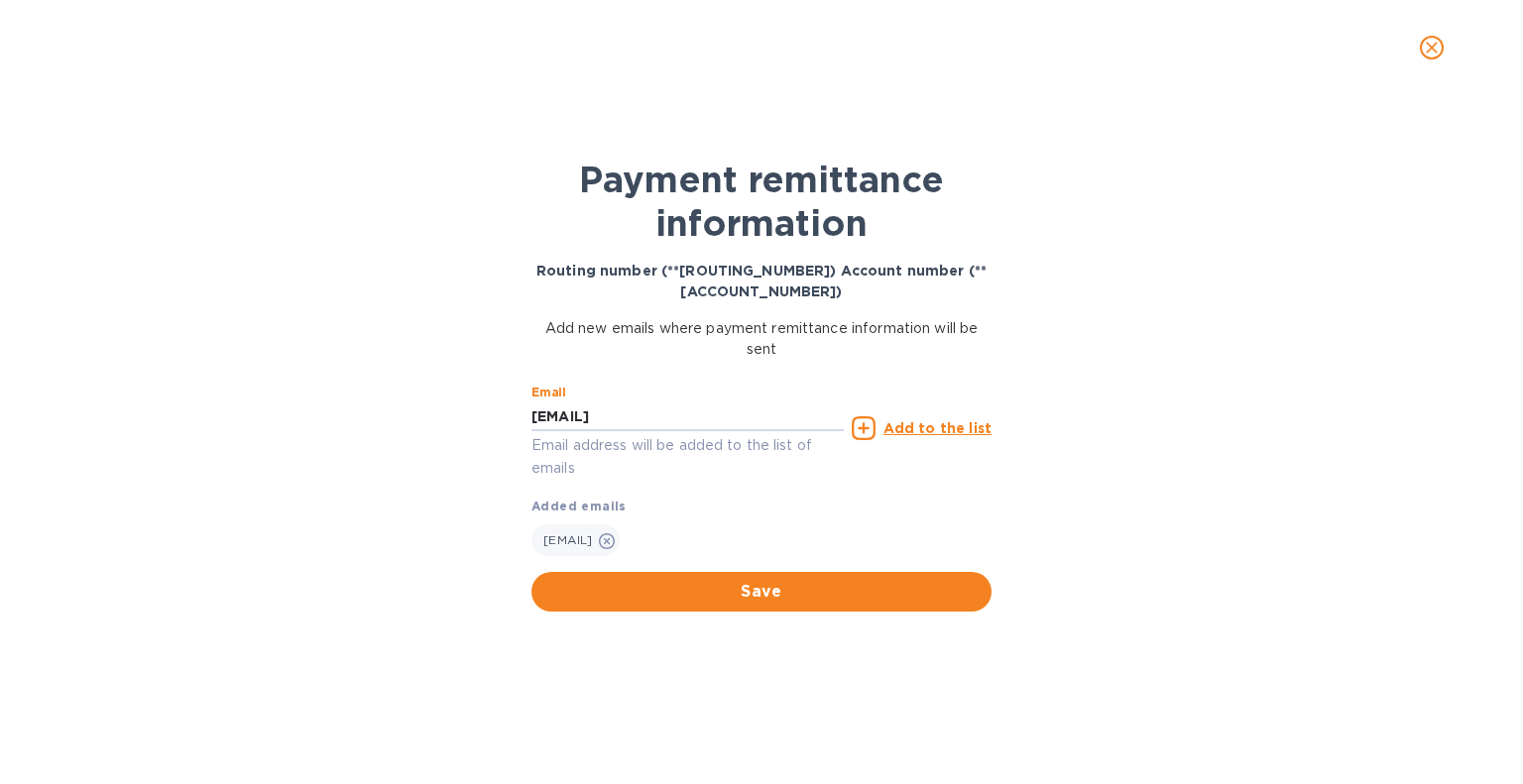 type on "[EMAIL]" 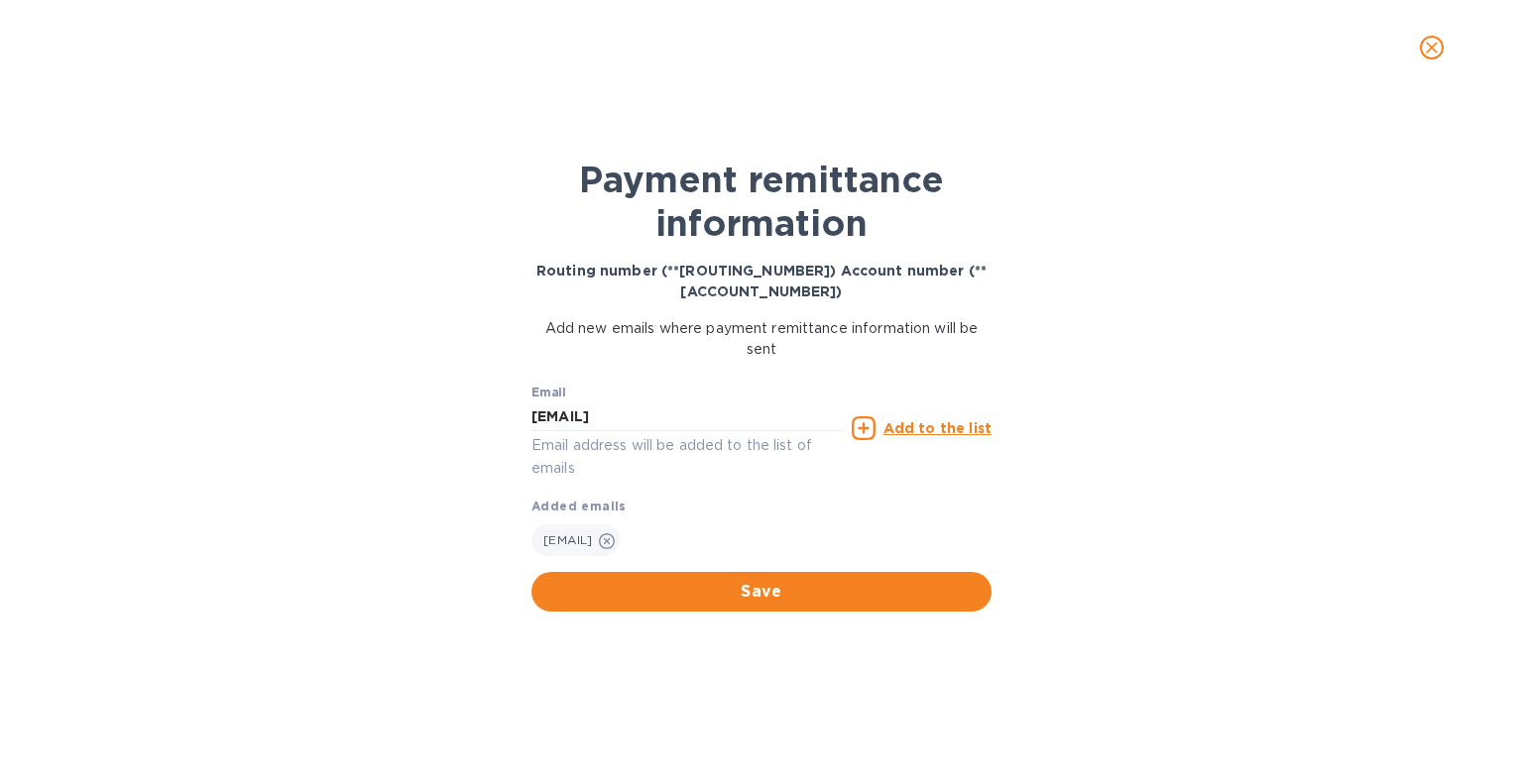 click 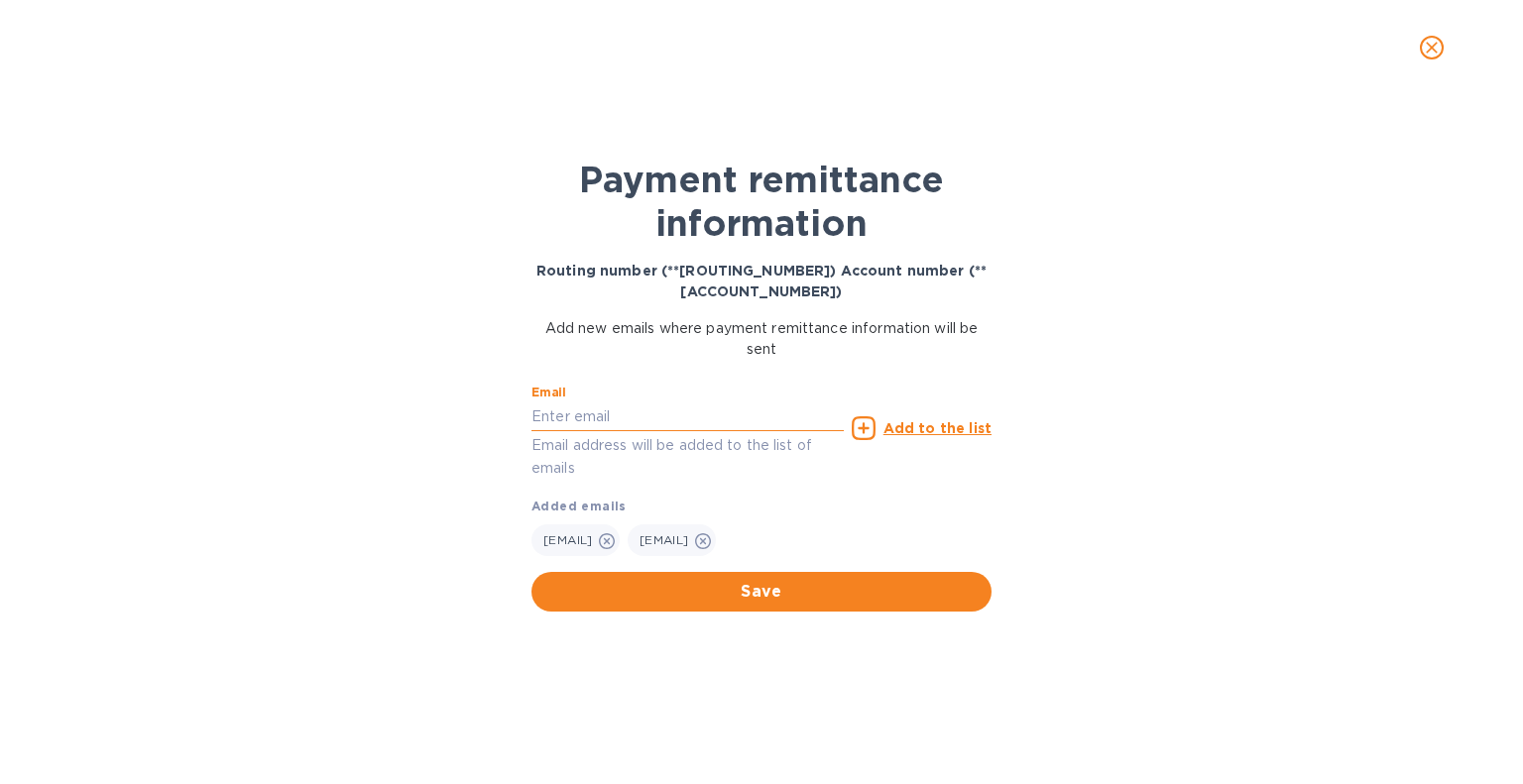 click at bounding box center (687, 416) 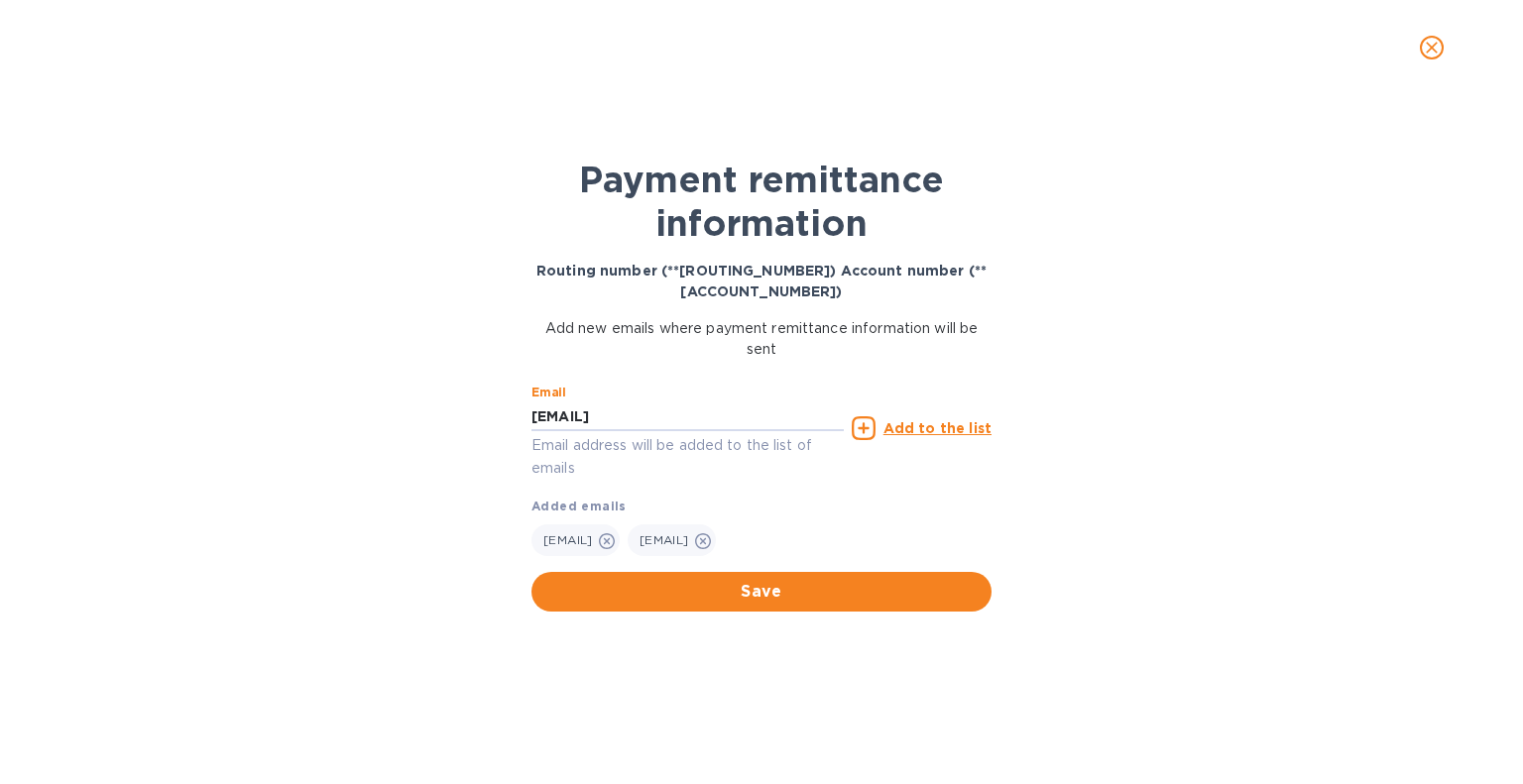 type on "[EMAIL]" 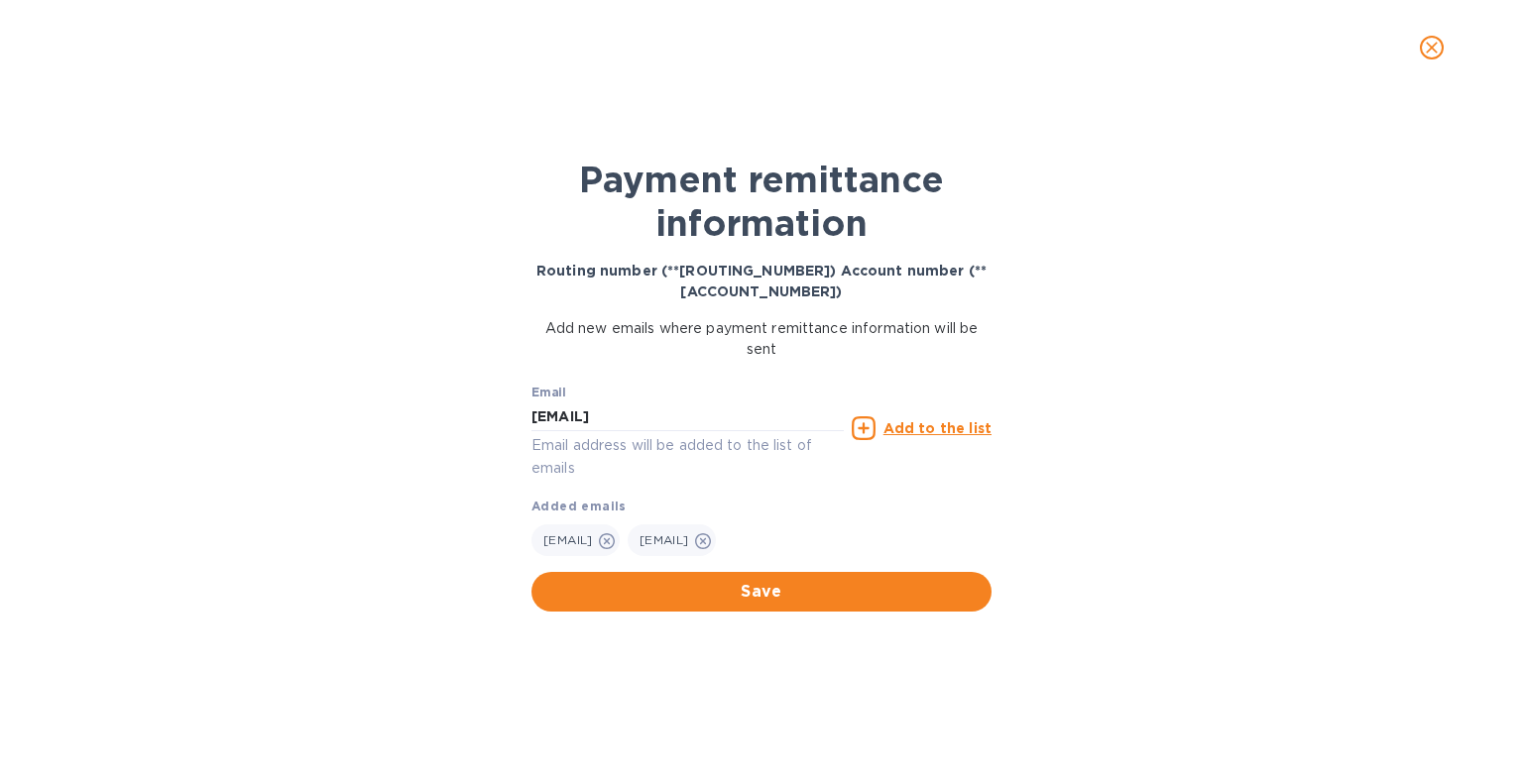 click 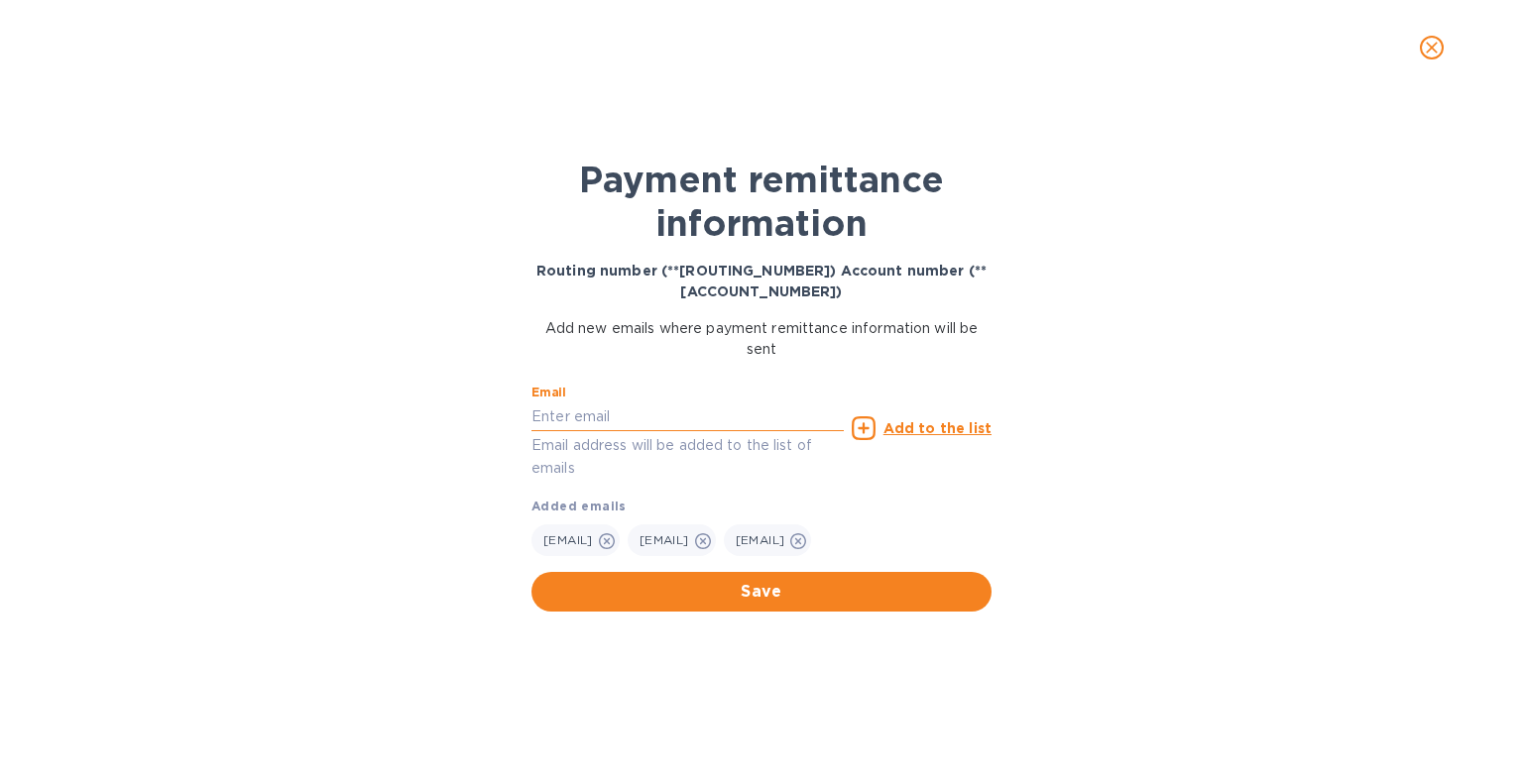 click at bounding box center (687, 416) 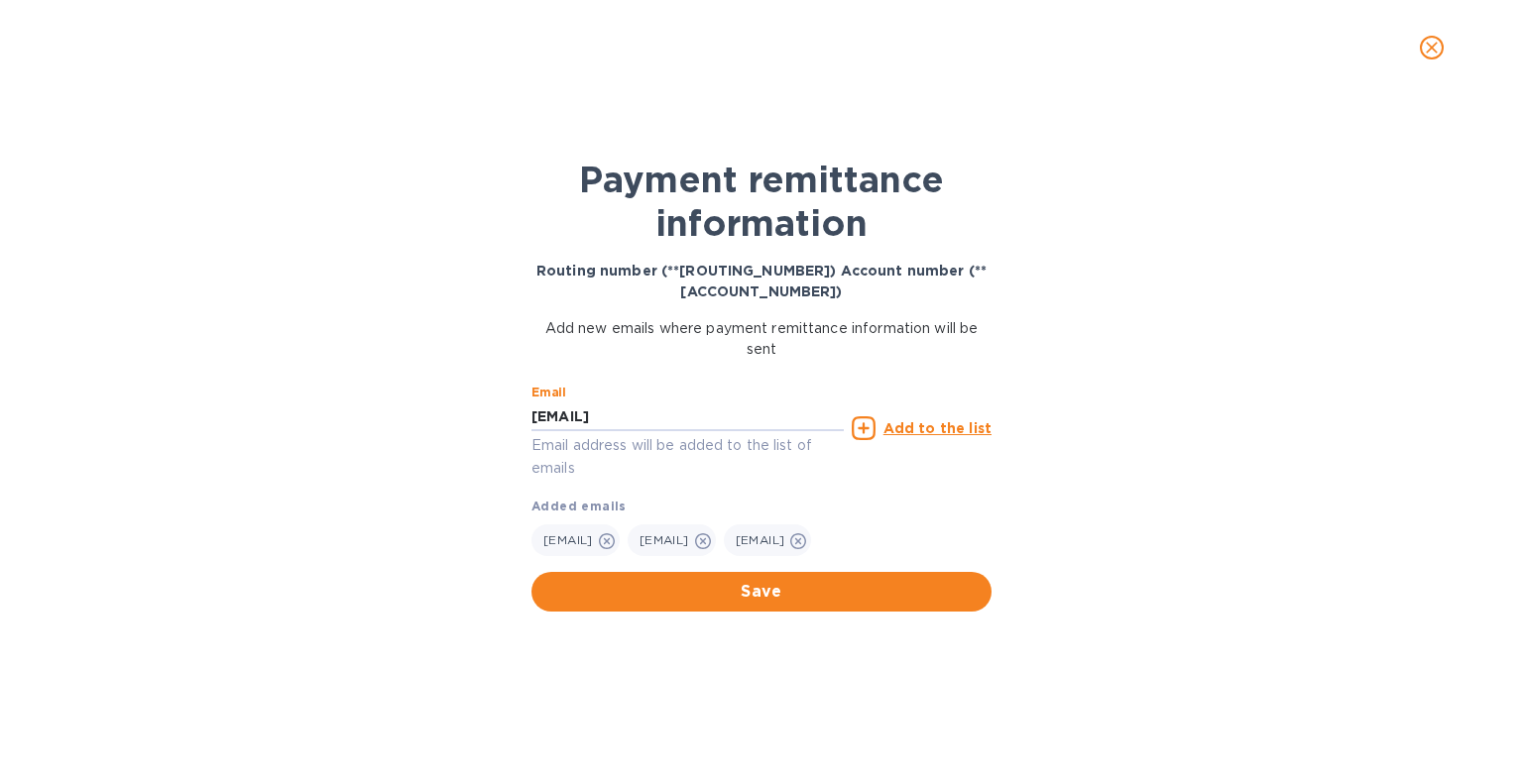 type on "[EMAIL]" 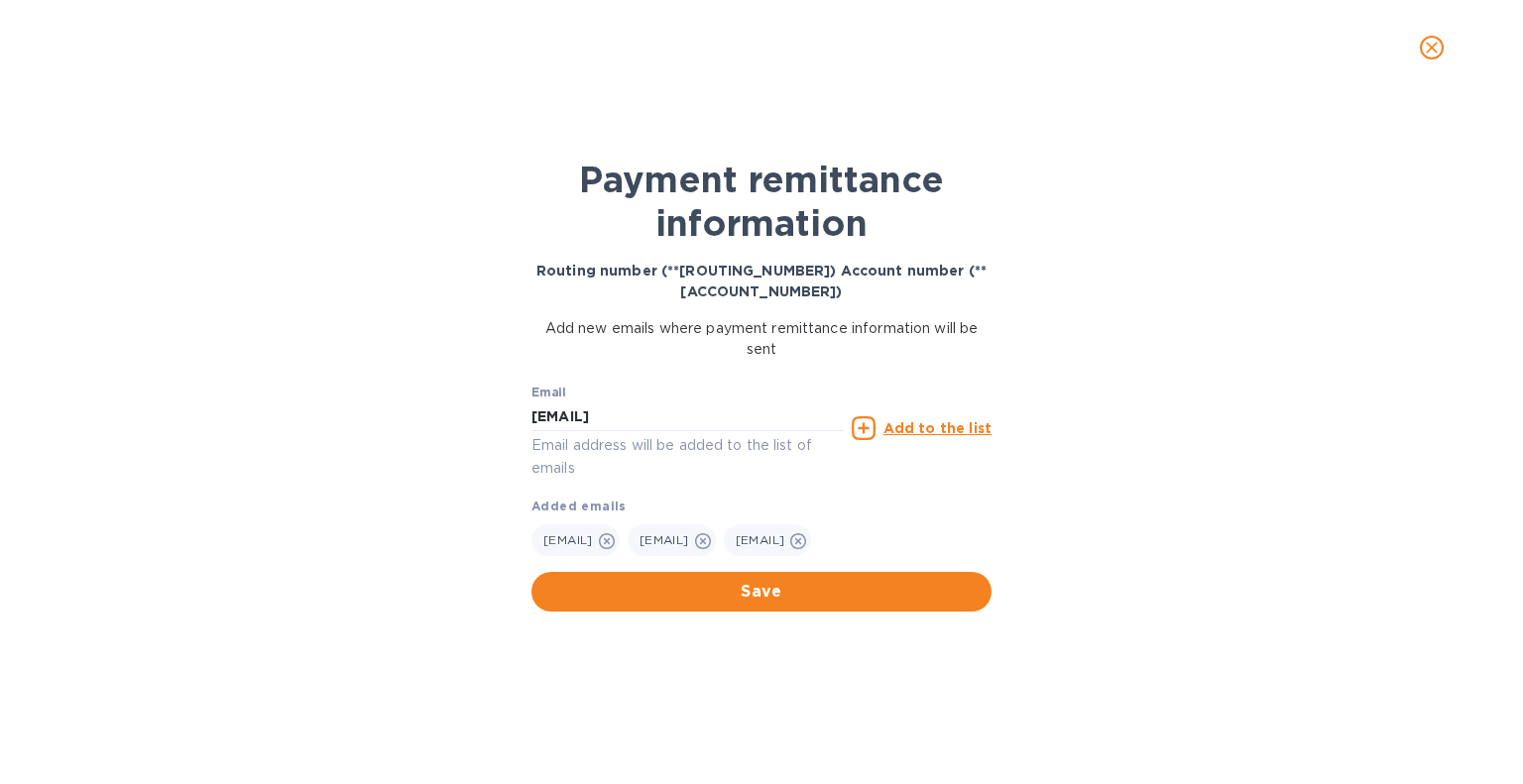 click on "Add to the list" at bounding box center (937, 428) 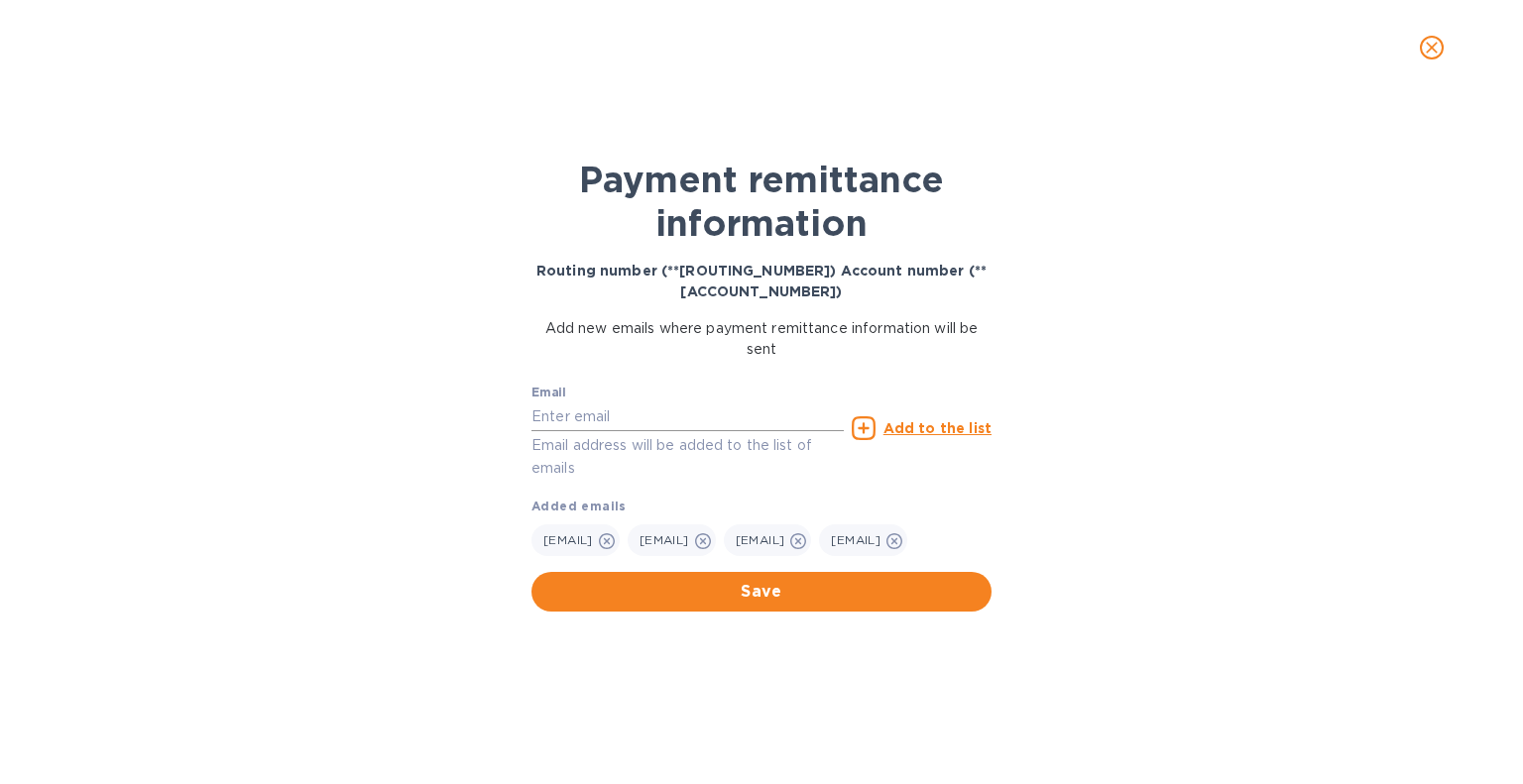 click at bounding box center [687, 416] 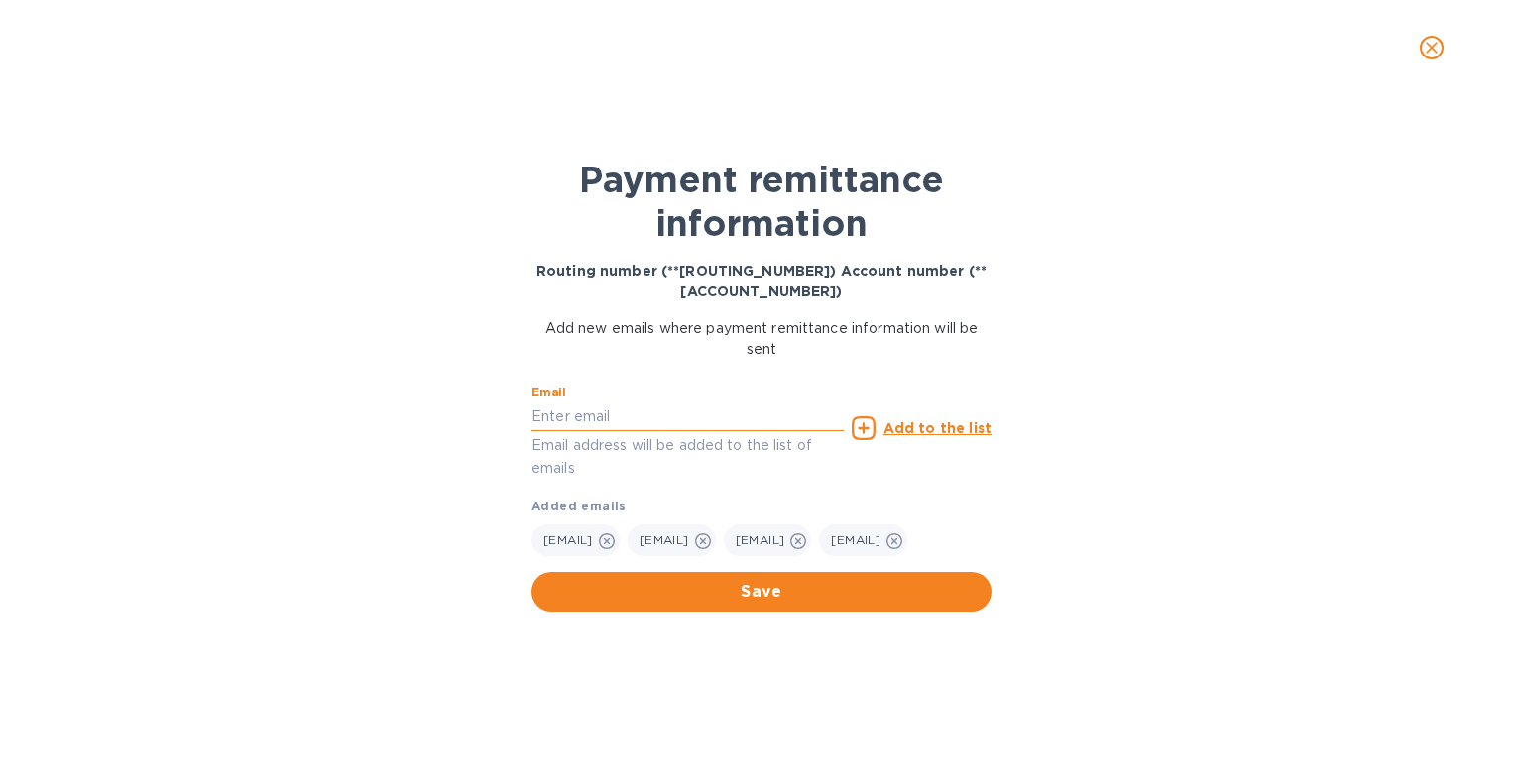 paste on "[EMAIL]" 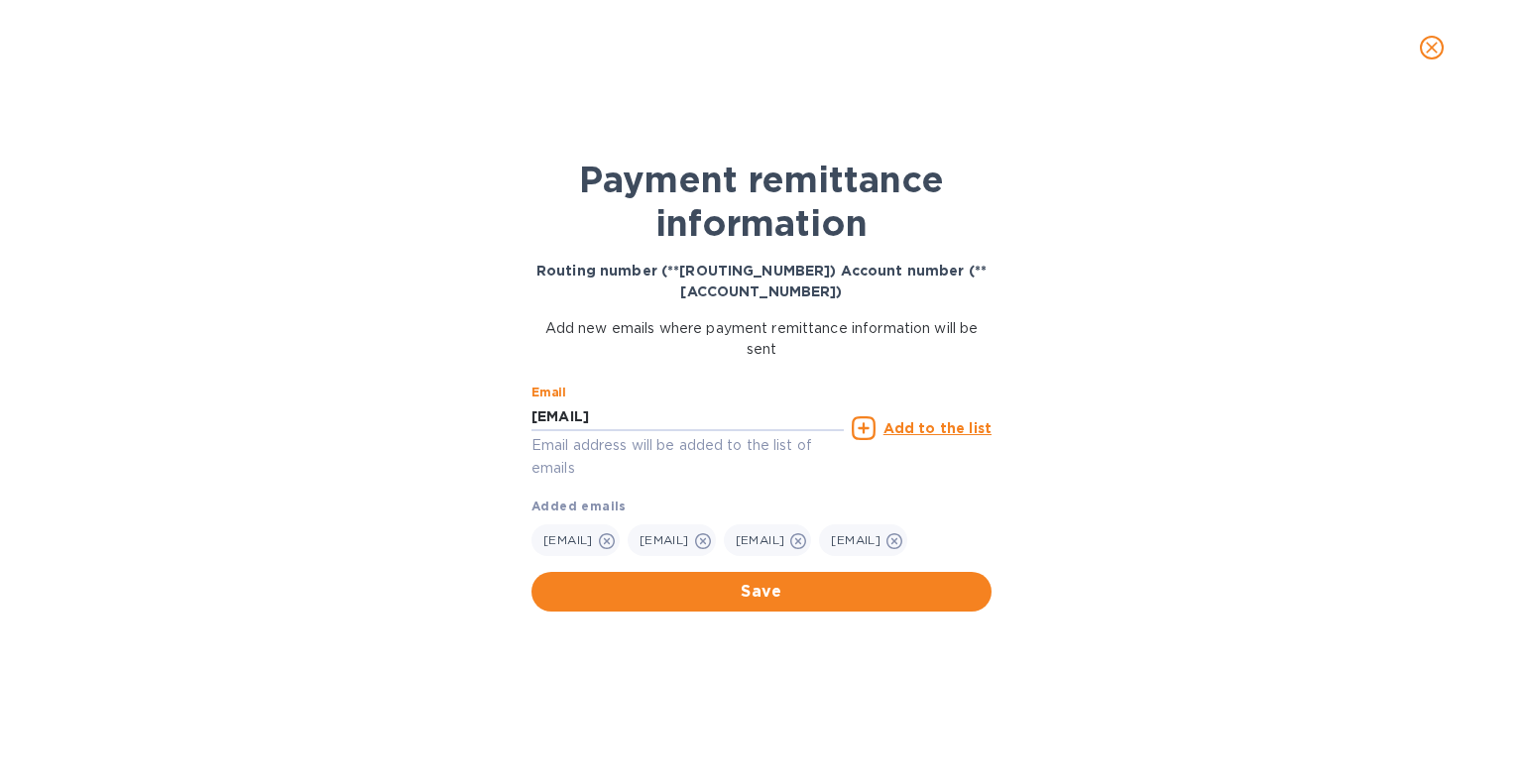 type on "[EMAIL]" 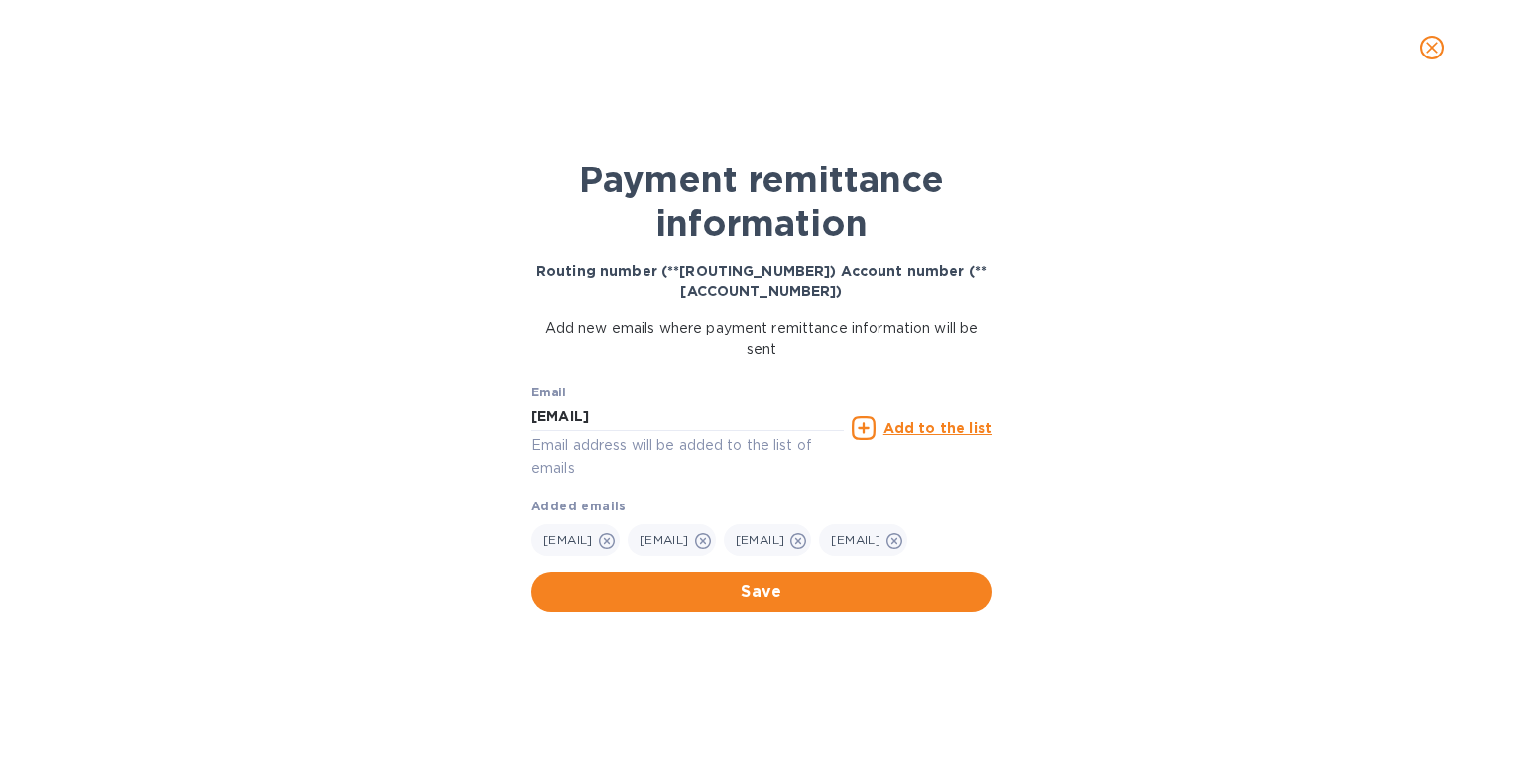 click 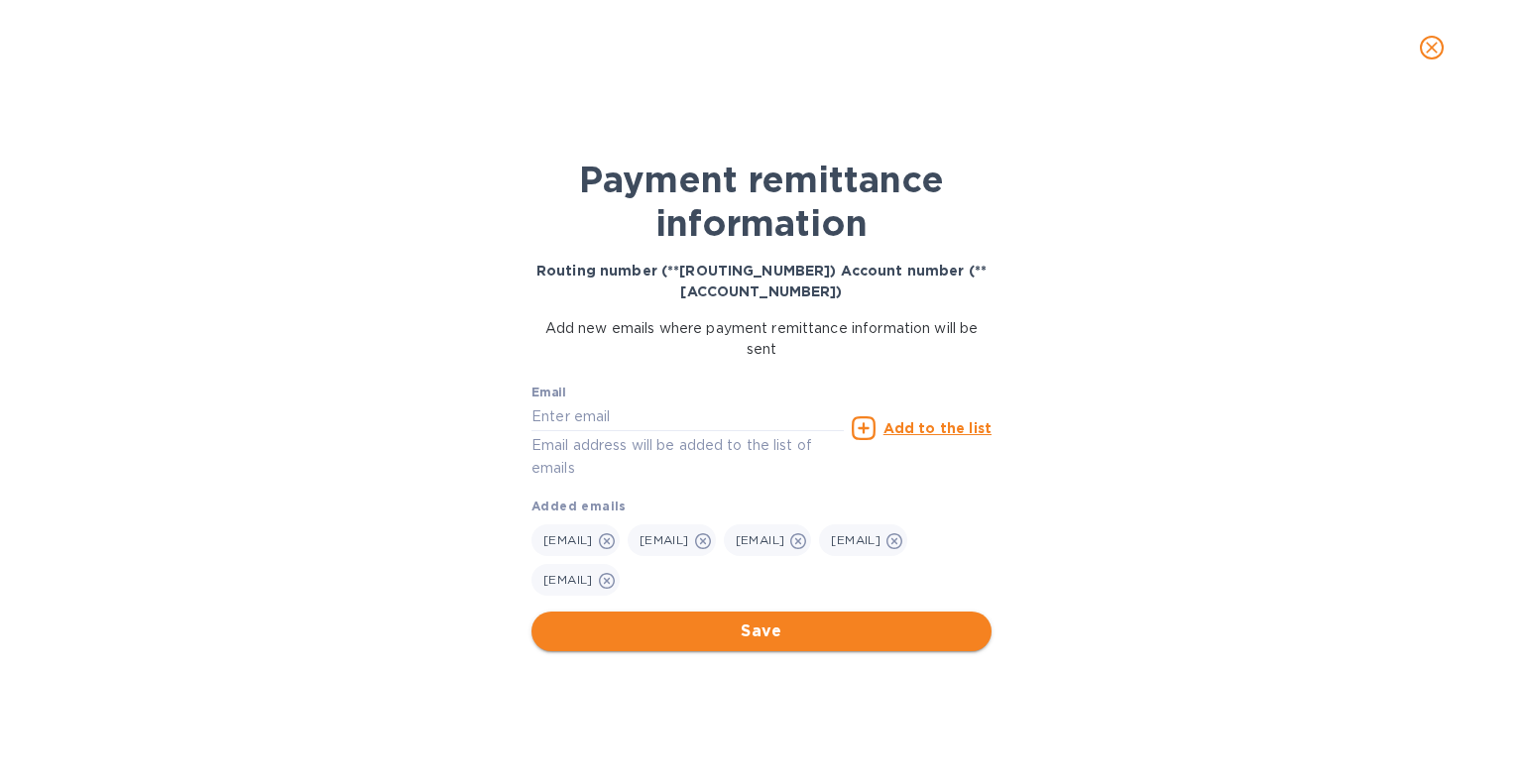 click on "Save" at bounding box center (762, 631) 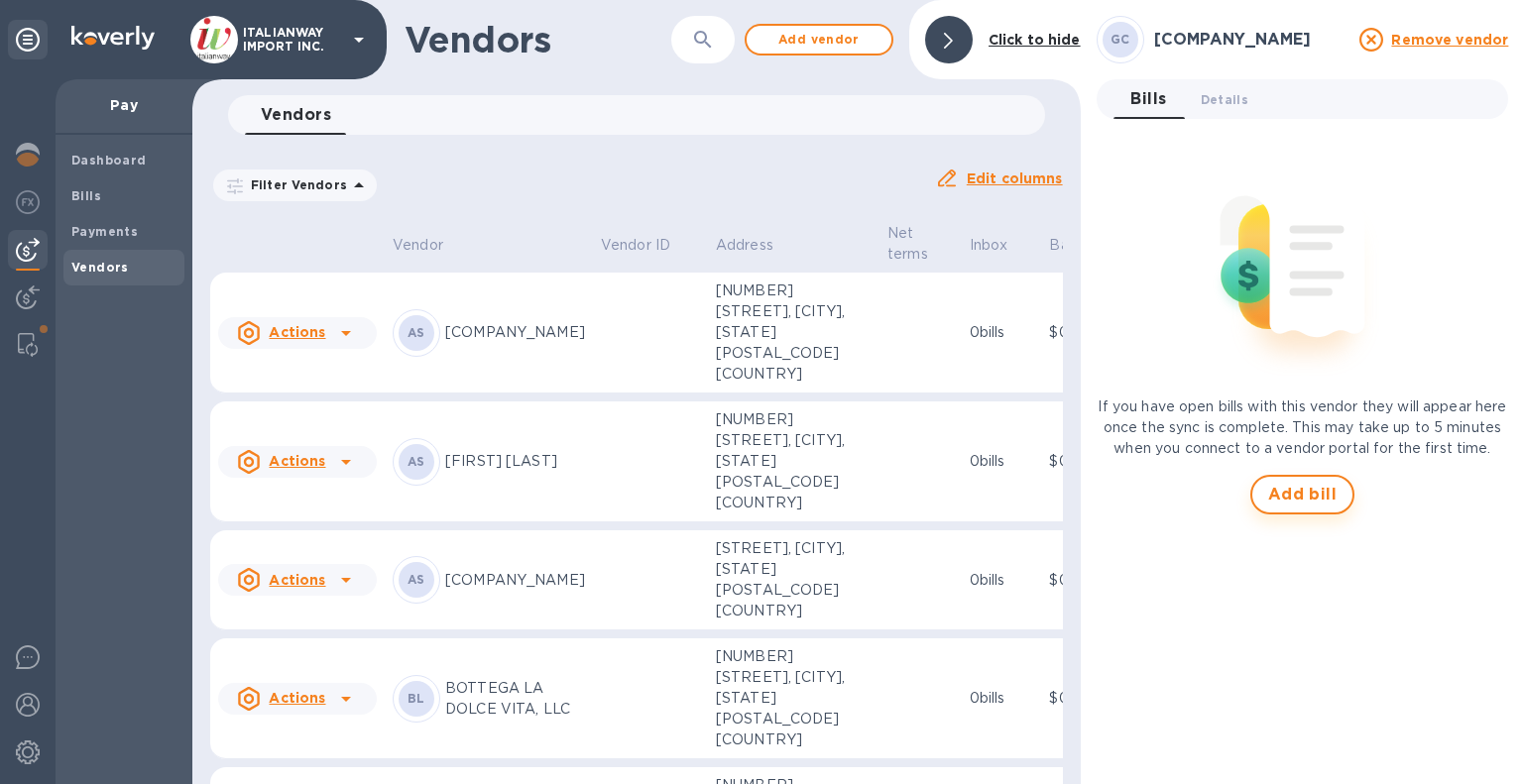 click on "Add bill" at bounding box center (1303, 495) 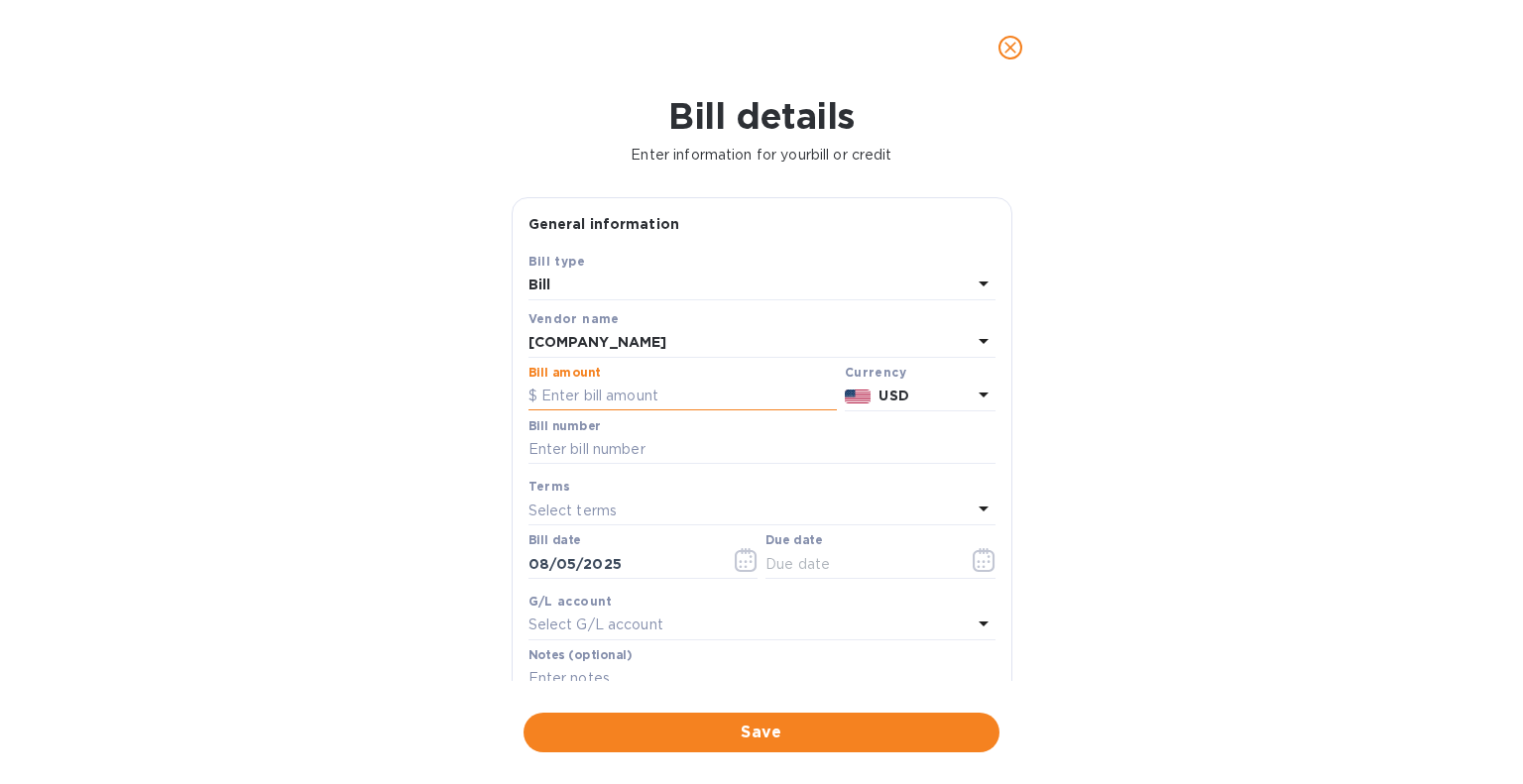 click at bounding box center (682, 396) 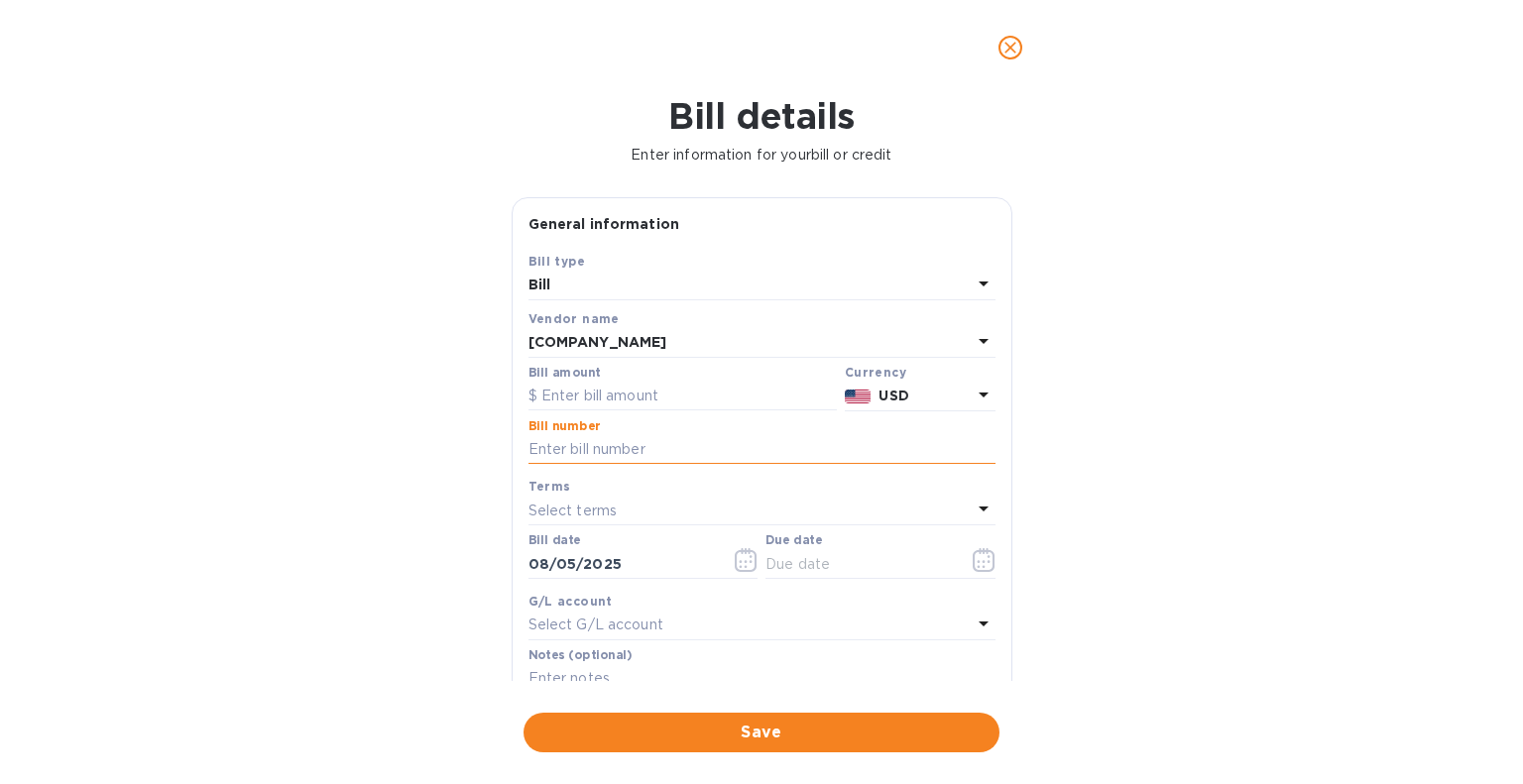 click at bounding box center (762, 450) 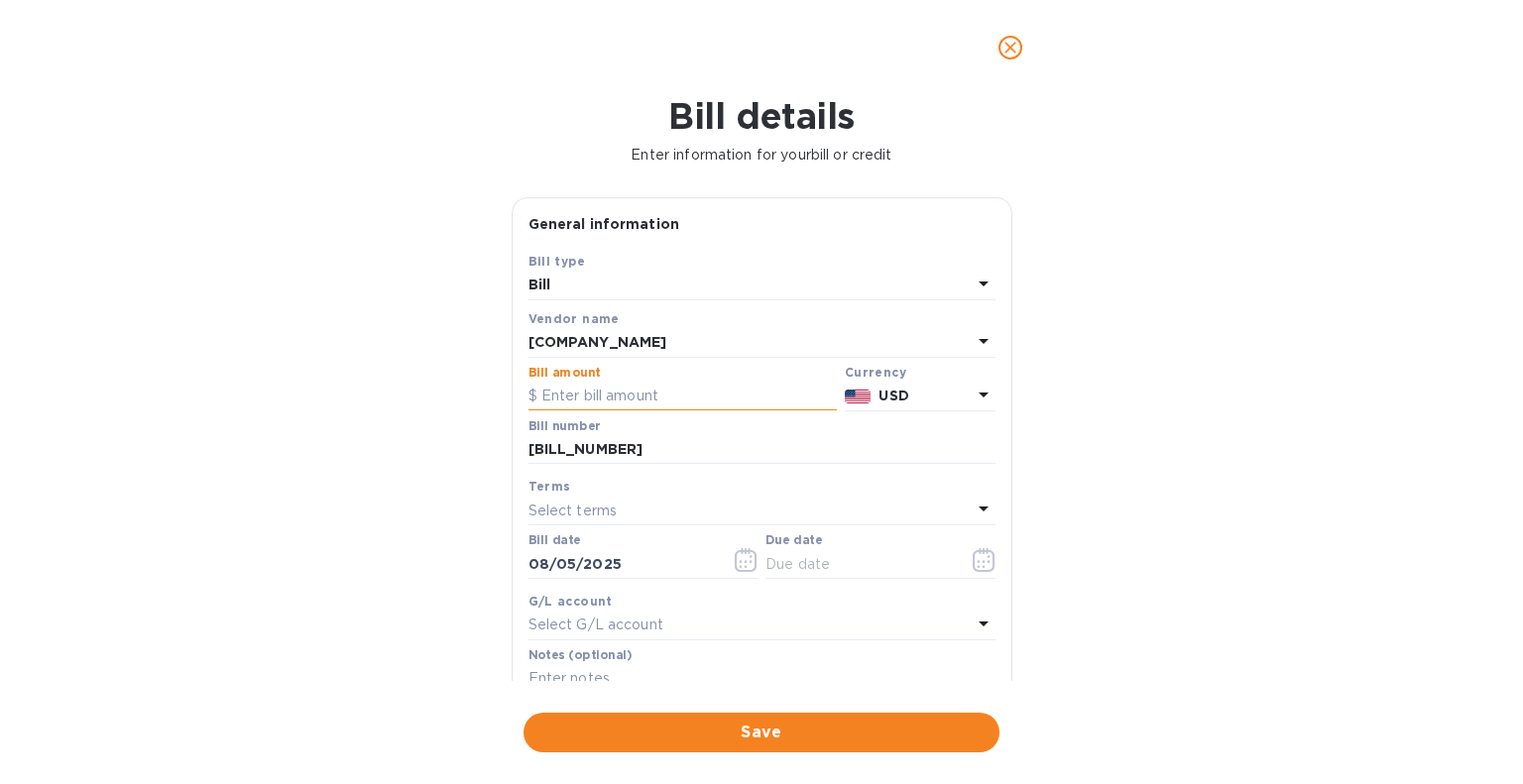 click at bounding box center [682, 396] 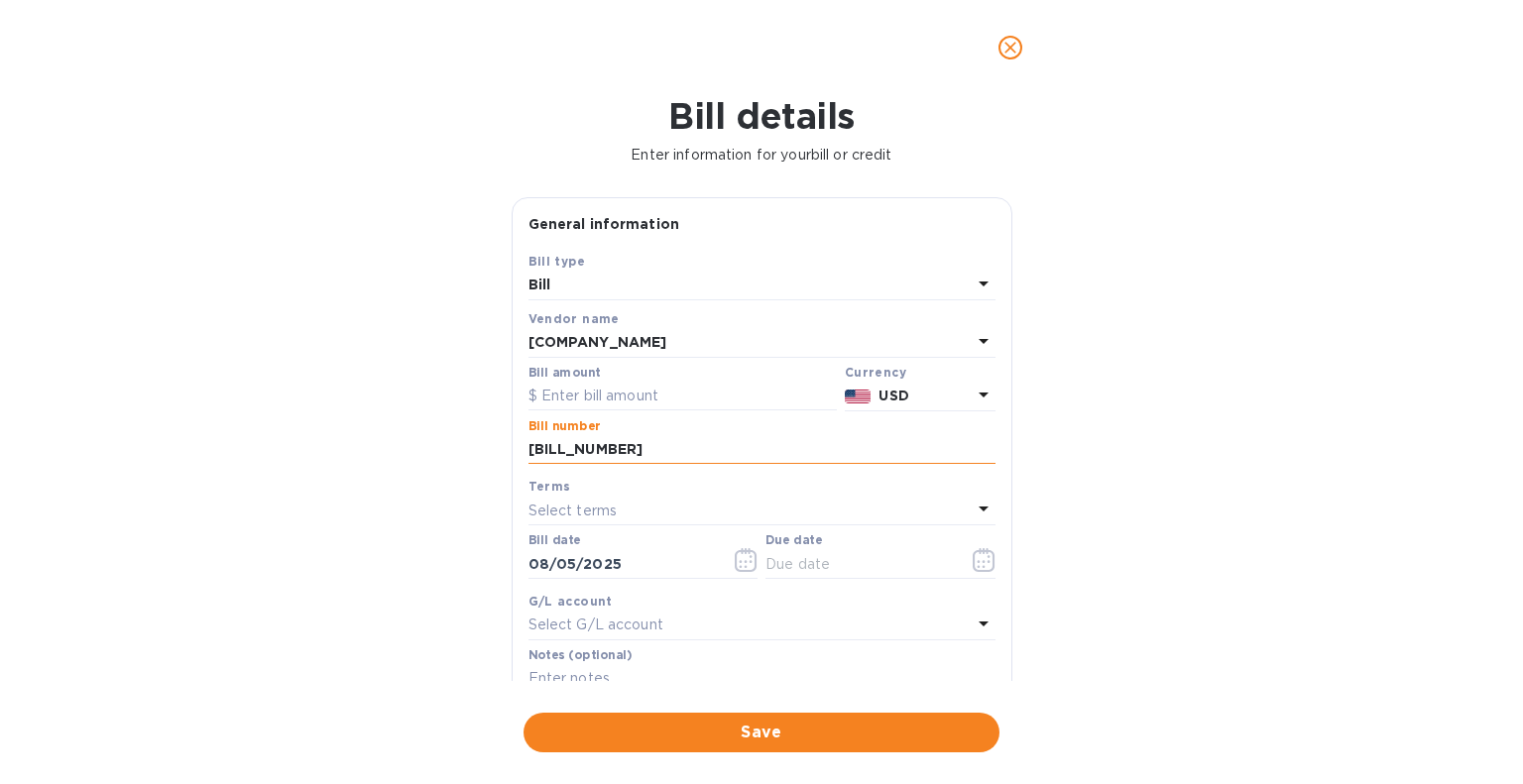 click on "[BILL_NUMBER]" at bounding box center (762, 450) 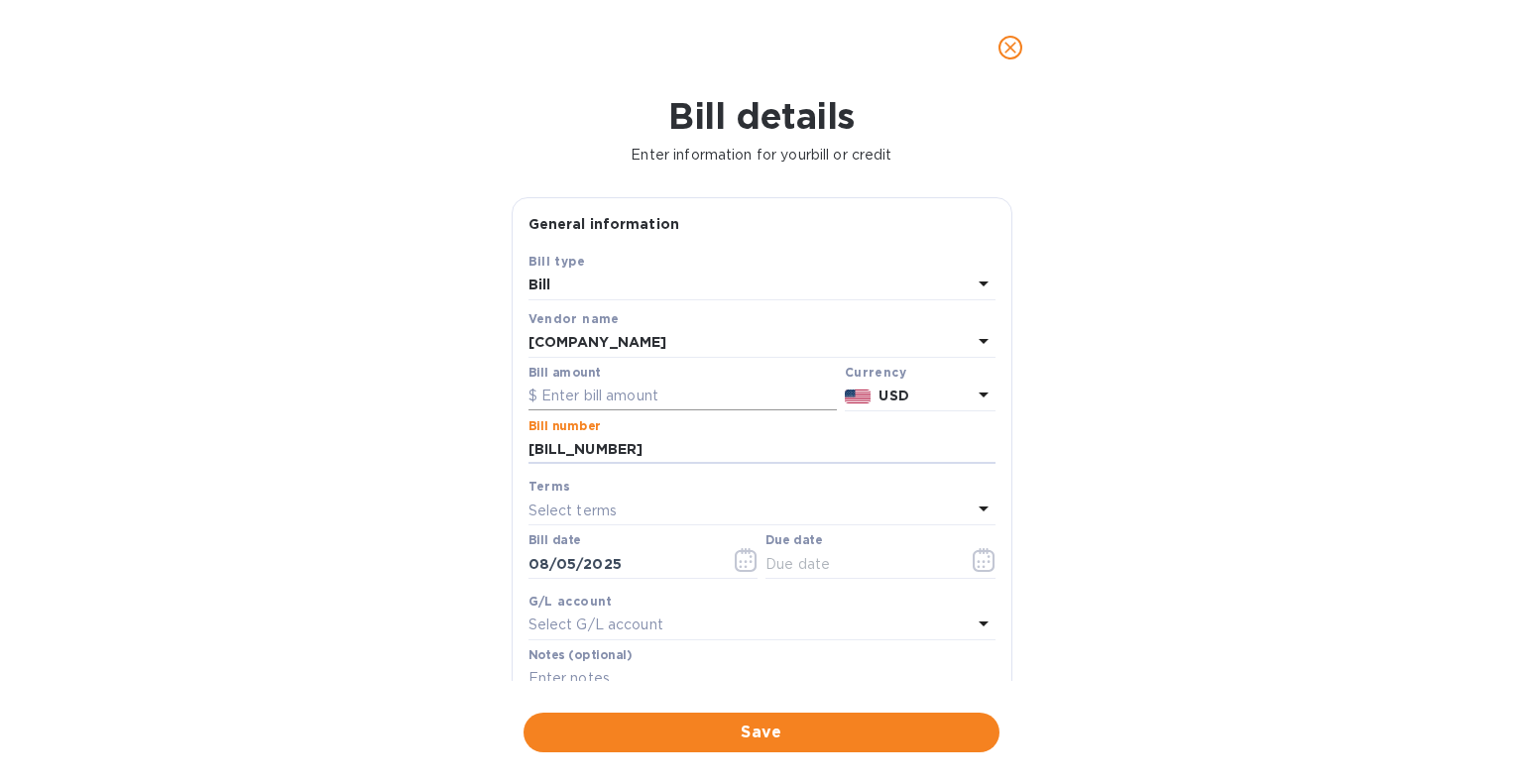 type on "[BILL_NUMBER]" 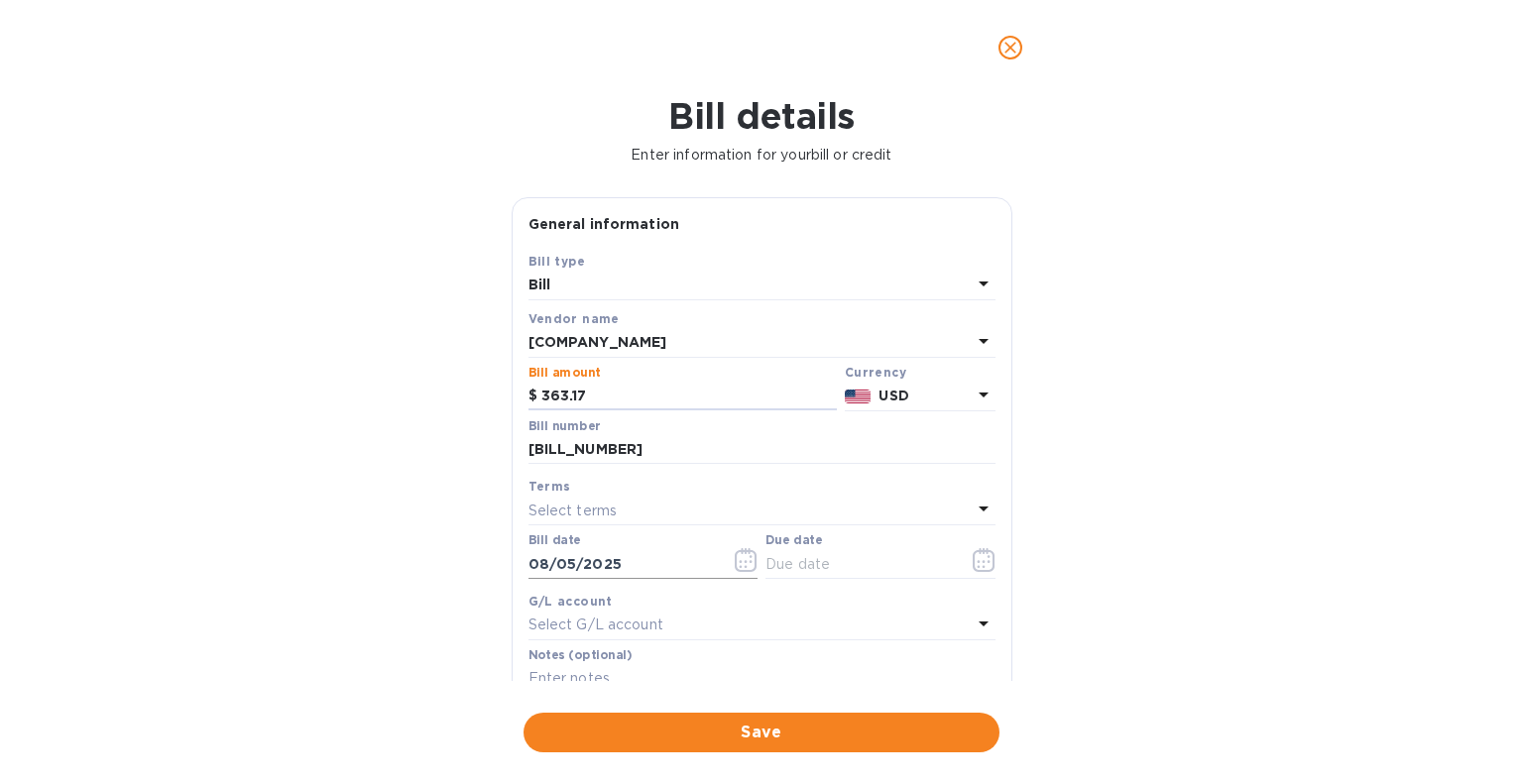type on "363.17" 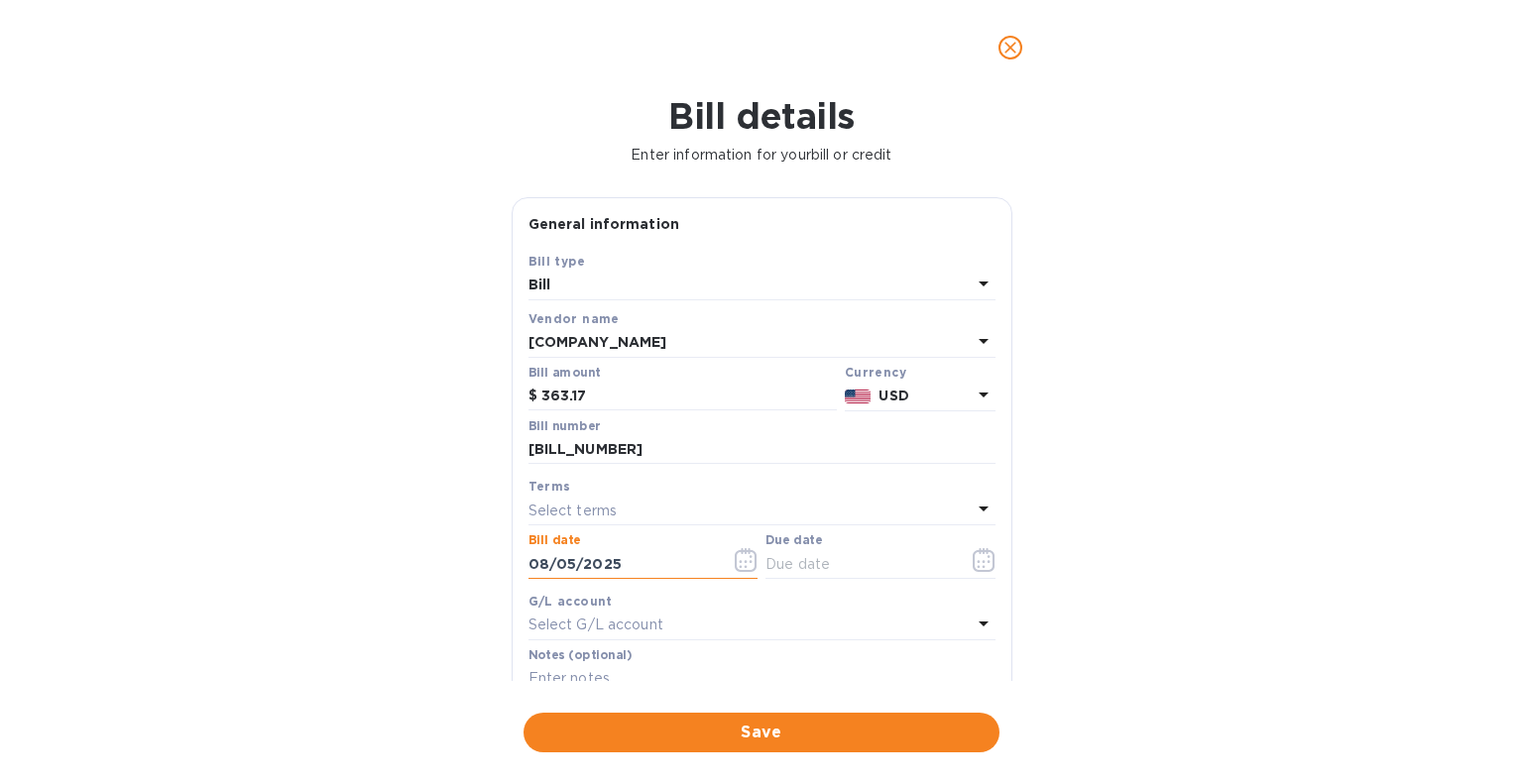 click on "08/05/2025" at bounding box center [622, 564] 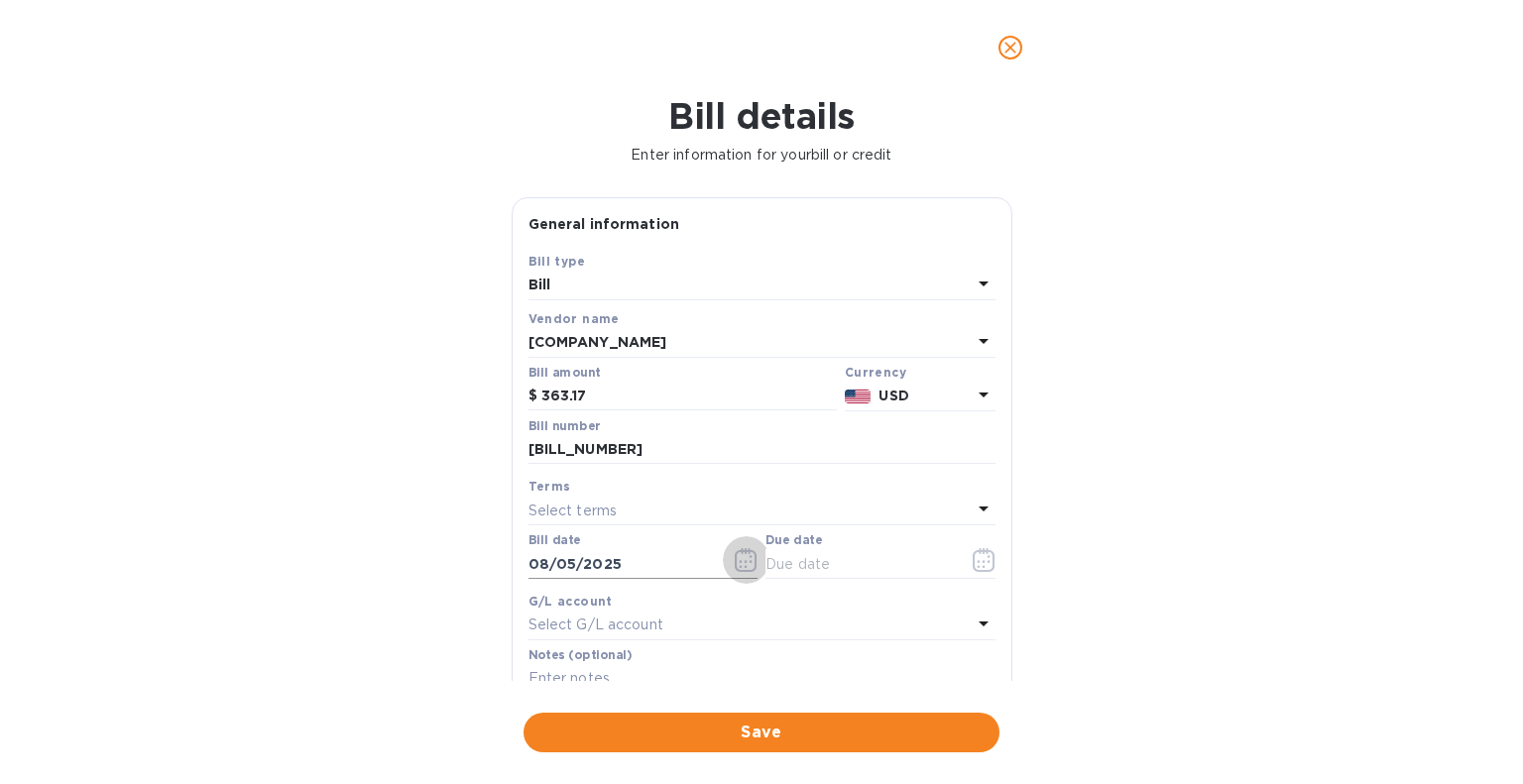 click at bounding box center (746, 560) 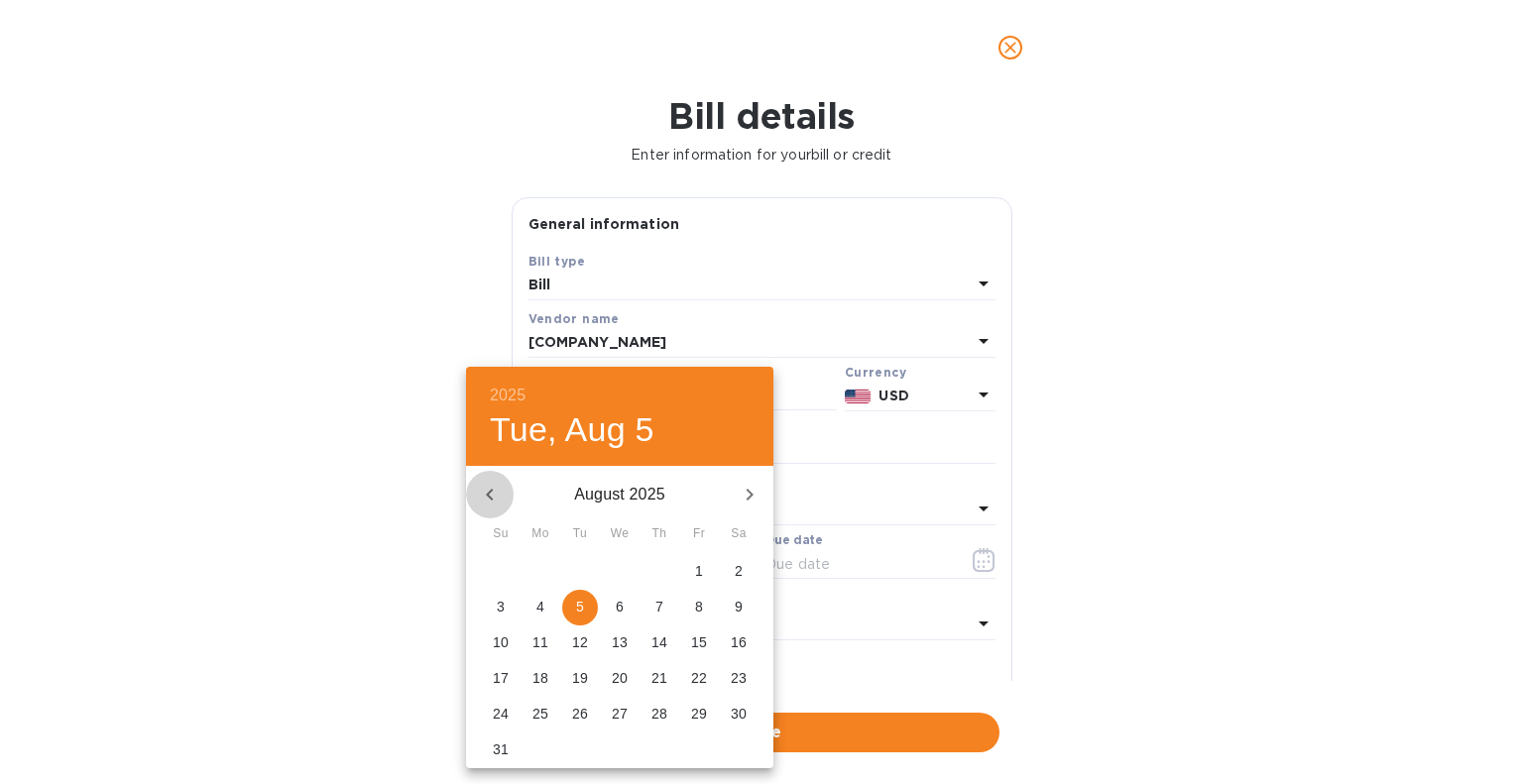 click 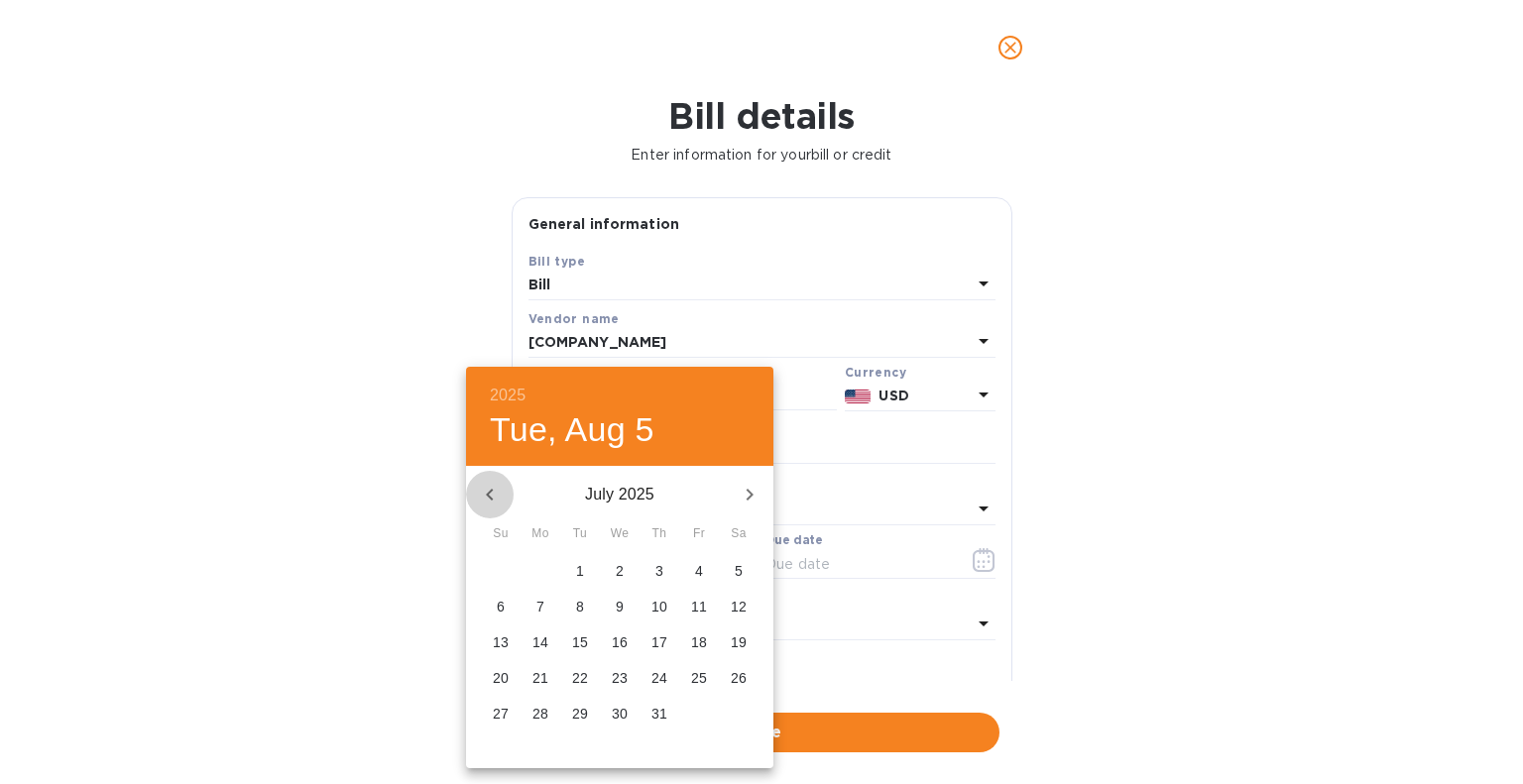 click 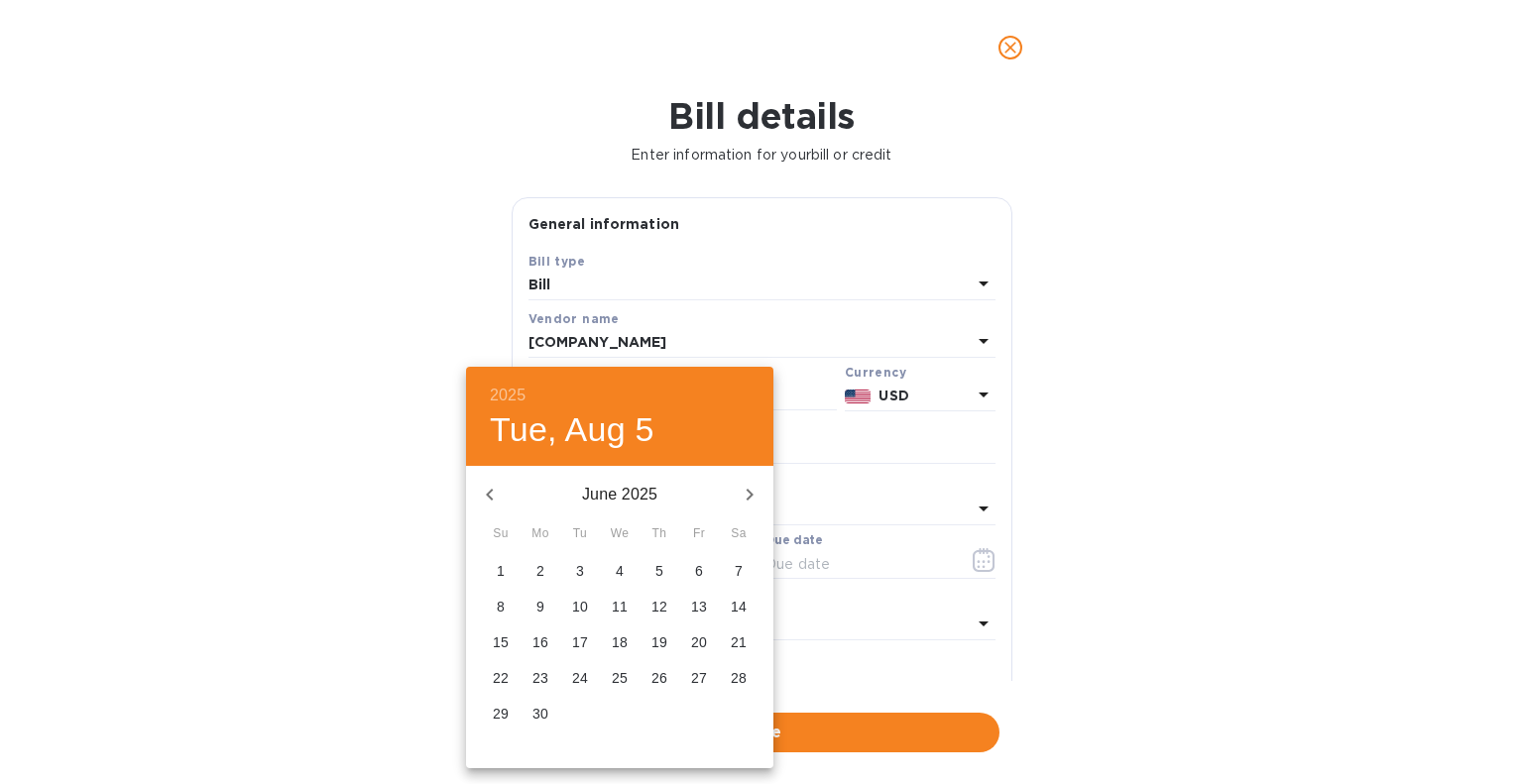 click on "25" at bounding box center (620, 678) 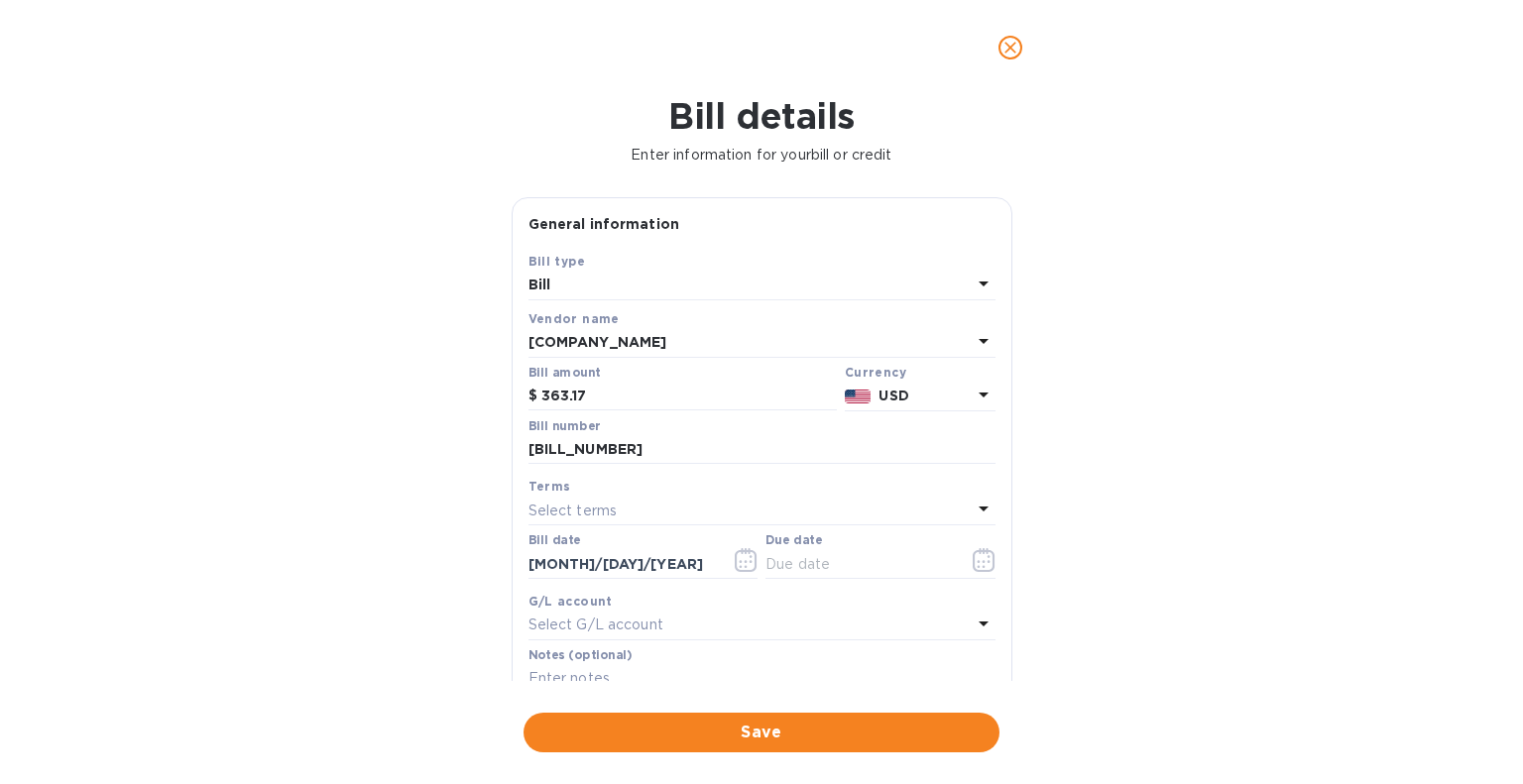 type on "[MONTH]/[DAY]/[YEAR]" 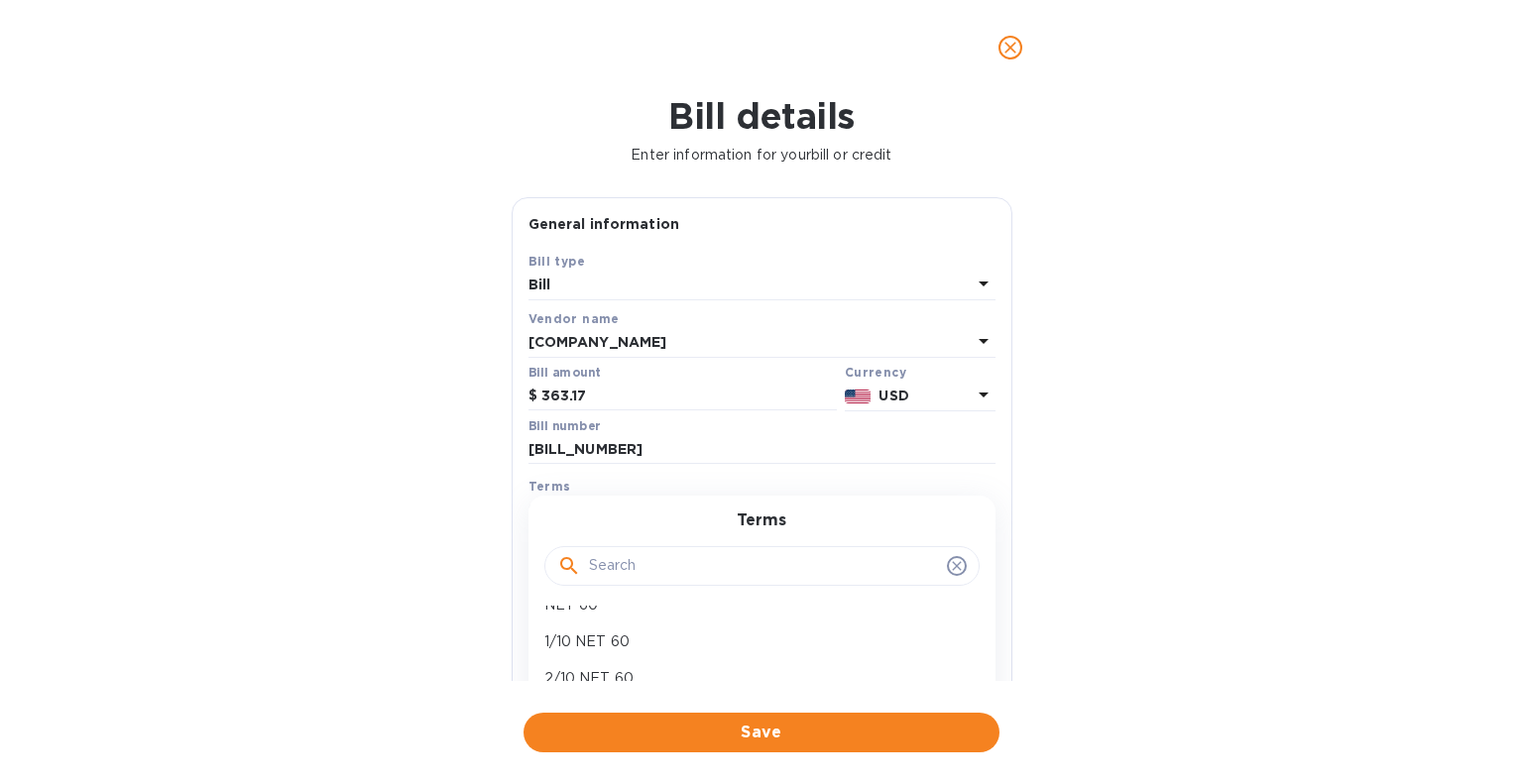 scroll, scrollTop: 103, scrollLeft: 0, axis: vertical 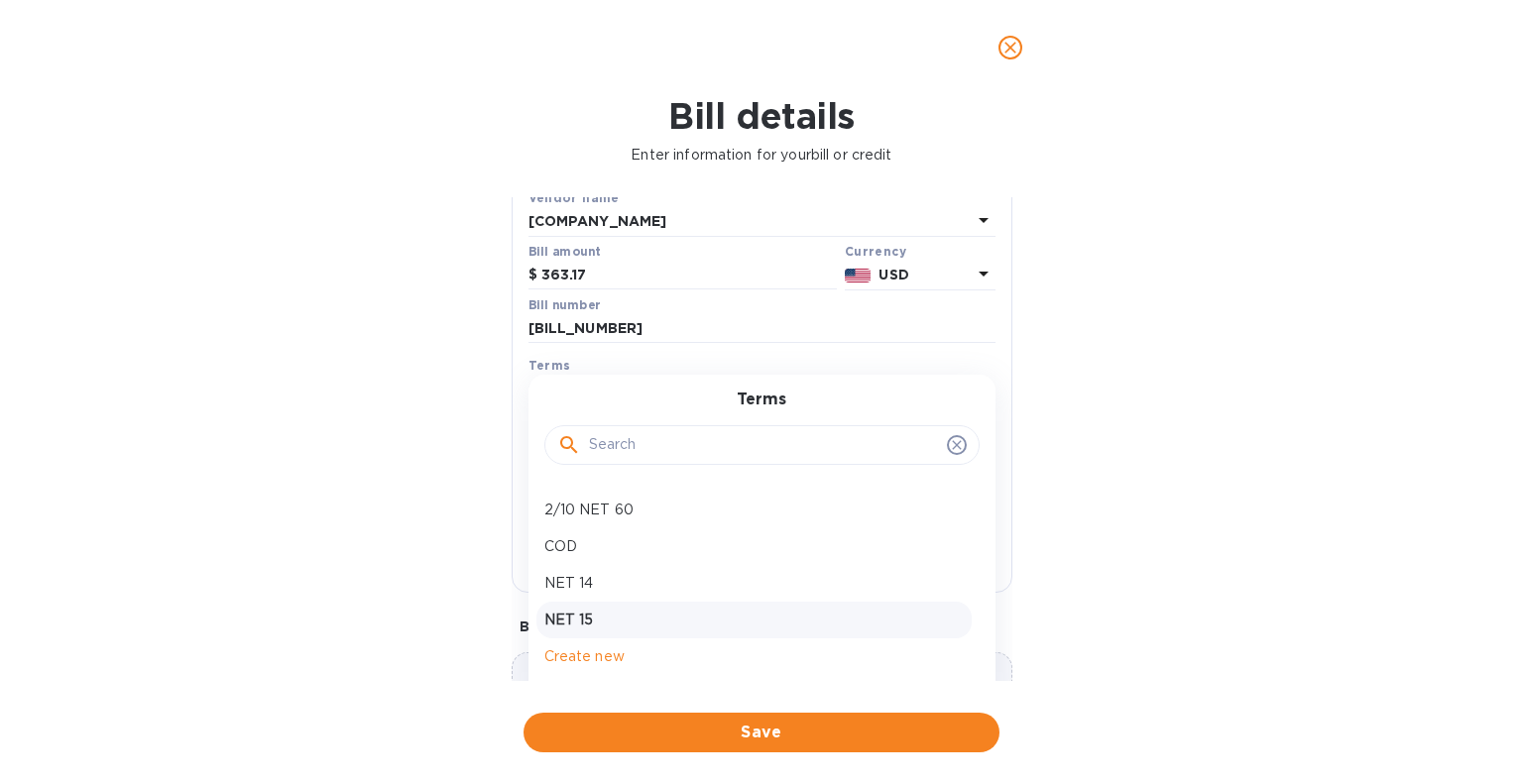 click on "NET 15" at bounding box center [754, 619] 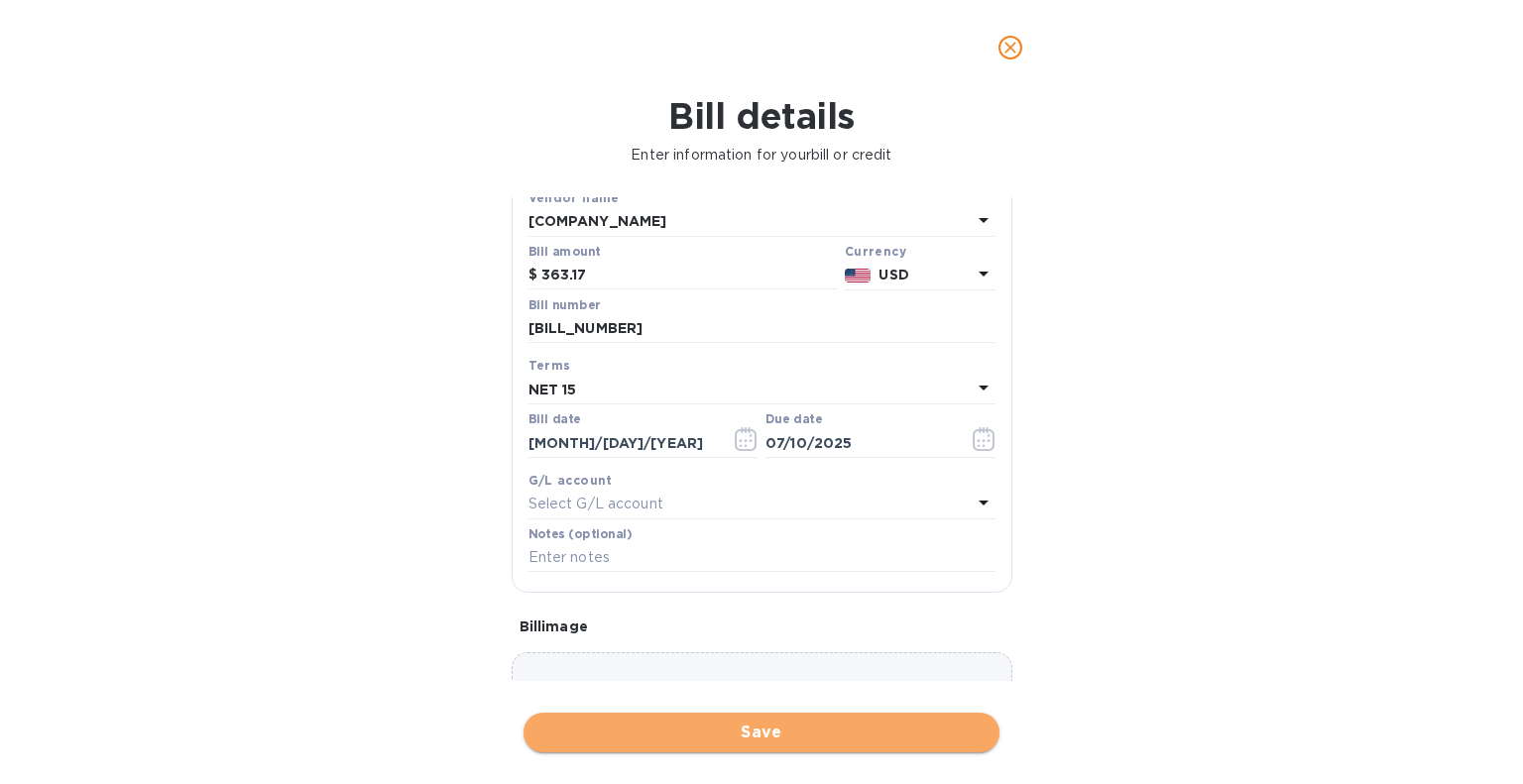 click on "Save" at bounding box center [762, 732] 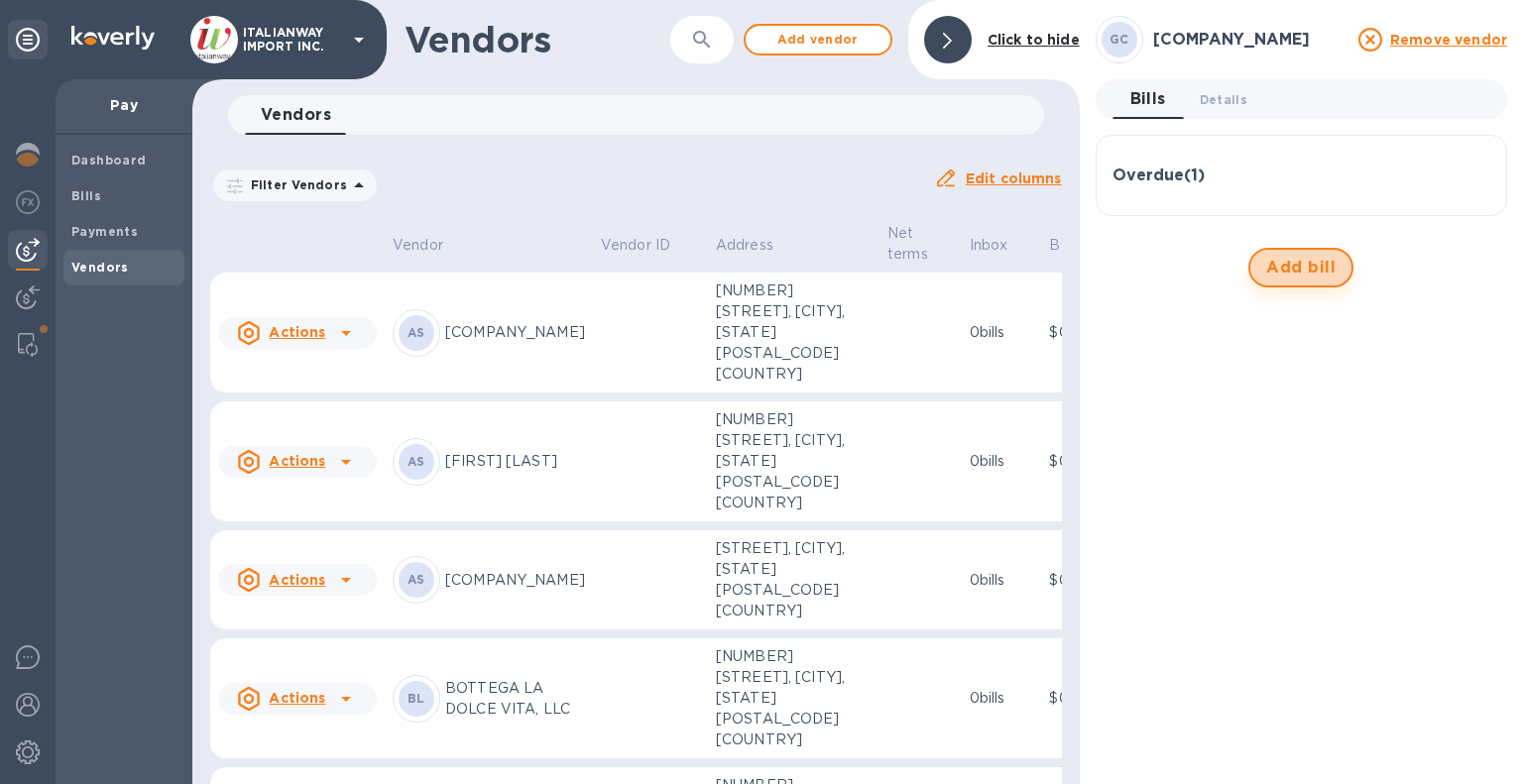 click on "Add bill" at bounding box center [1301, 268] 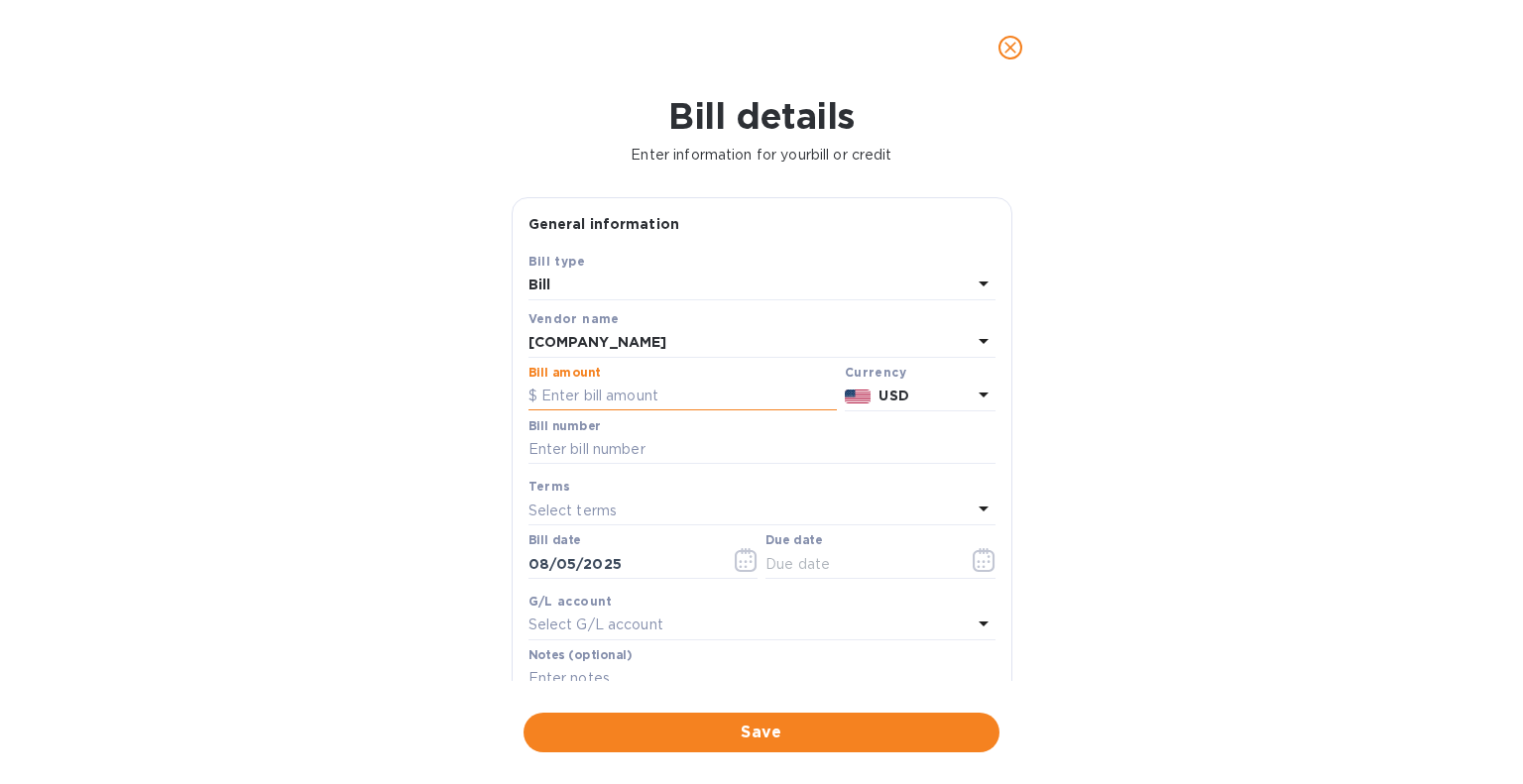 click at bounding box center [682, 396] 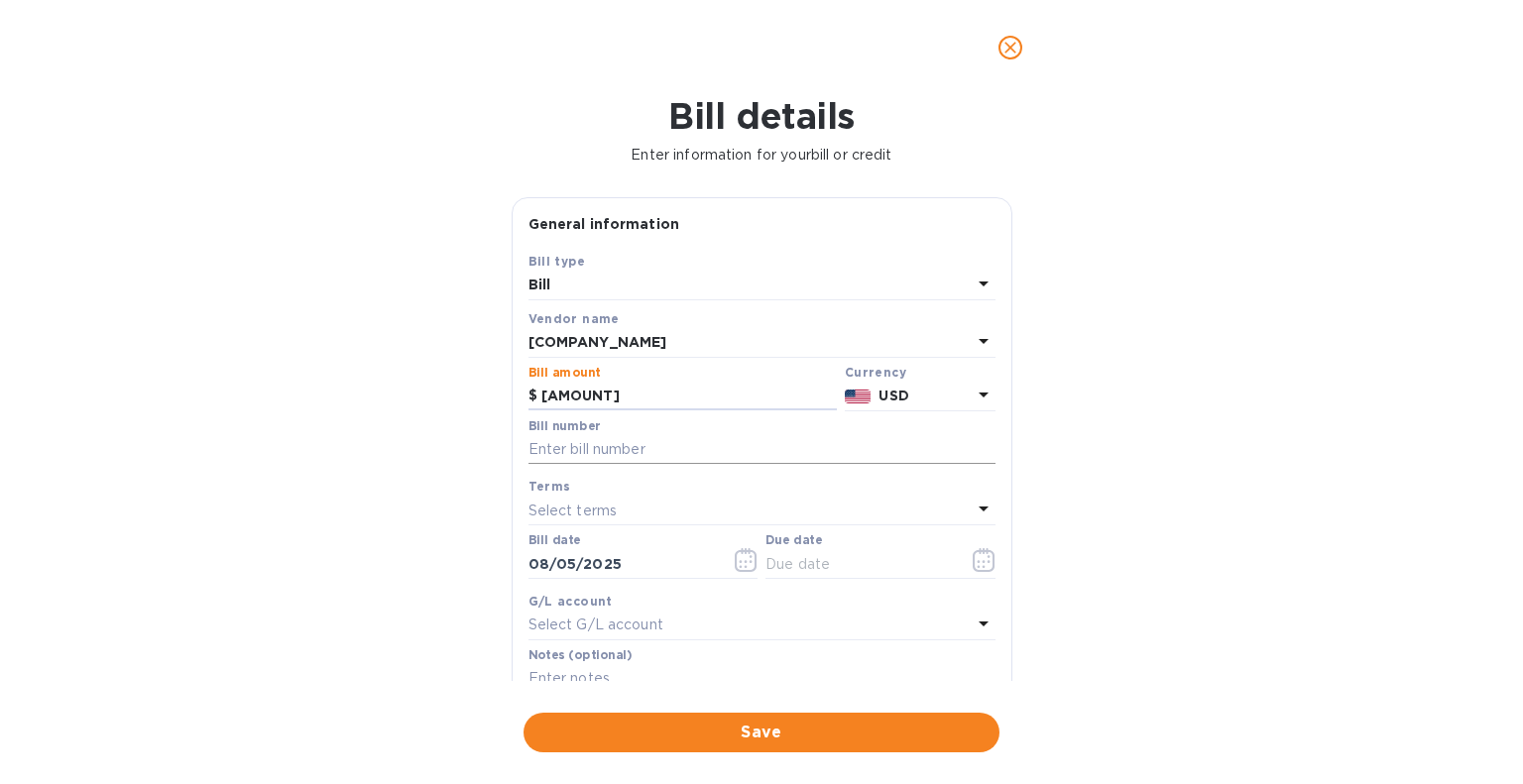 type on "[AMOUNT]" 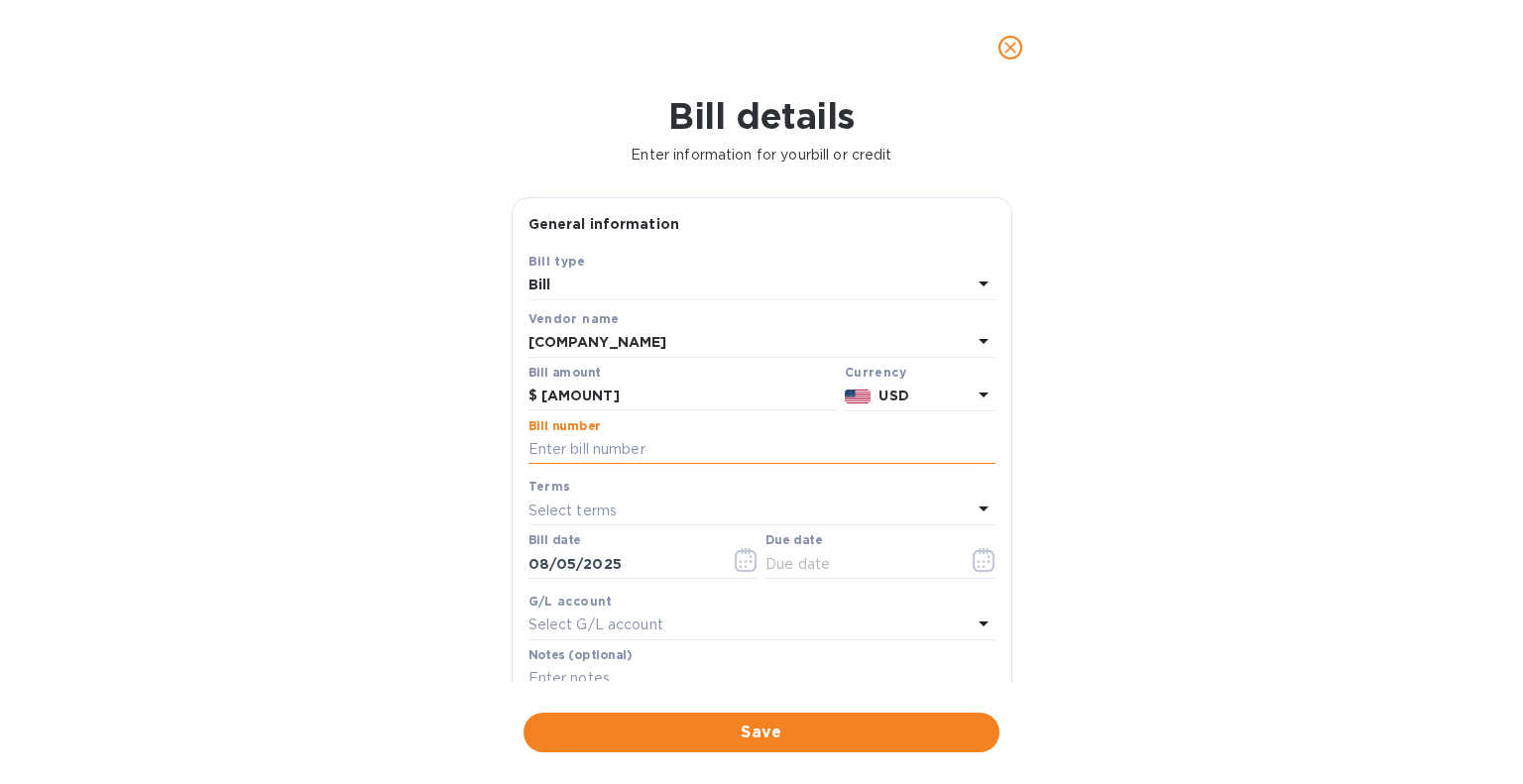 click at bounding box center (762, 450) 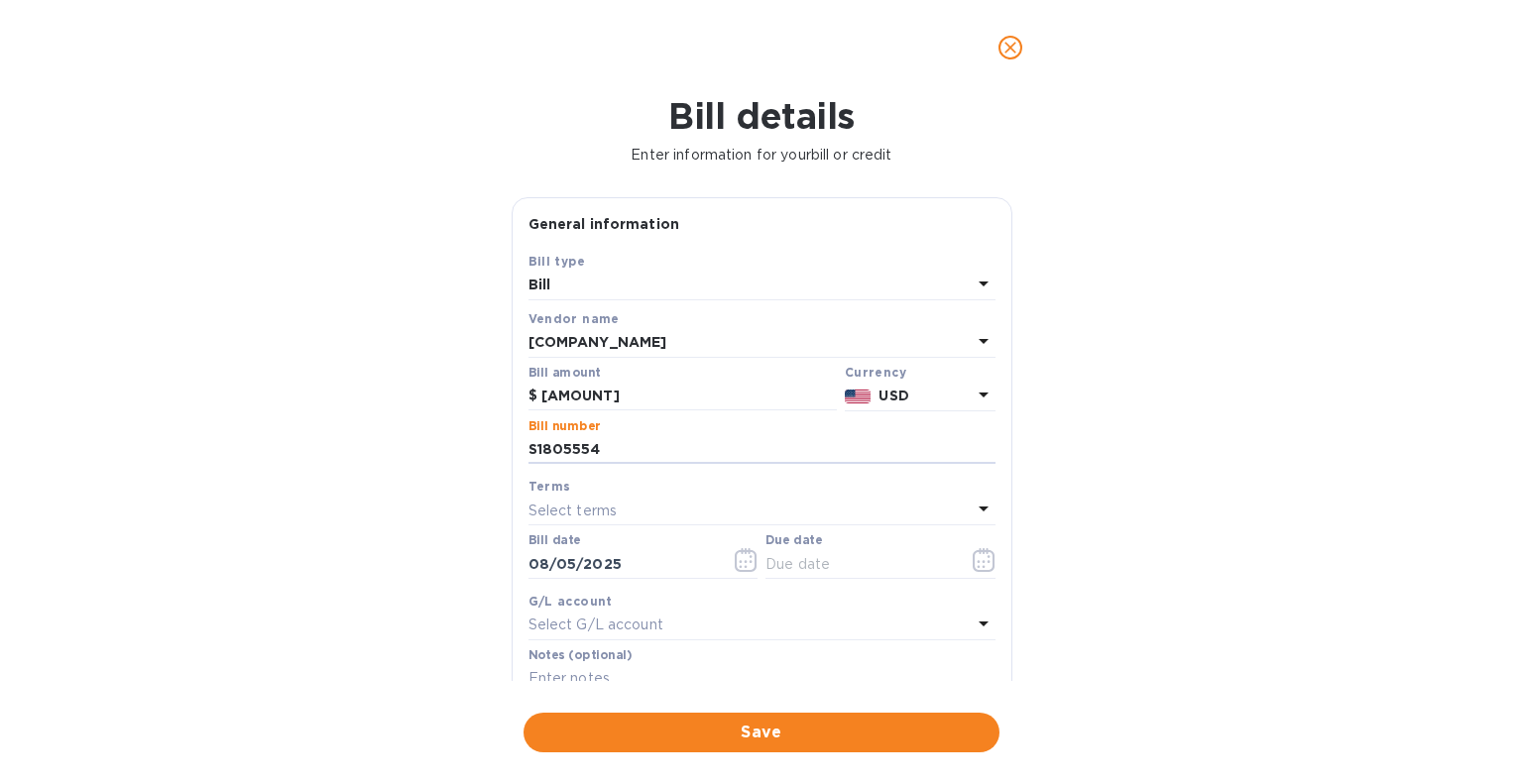 type on "S1805554" 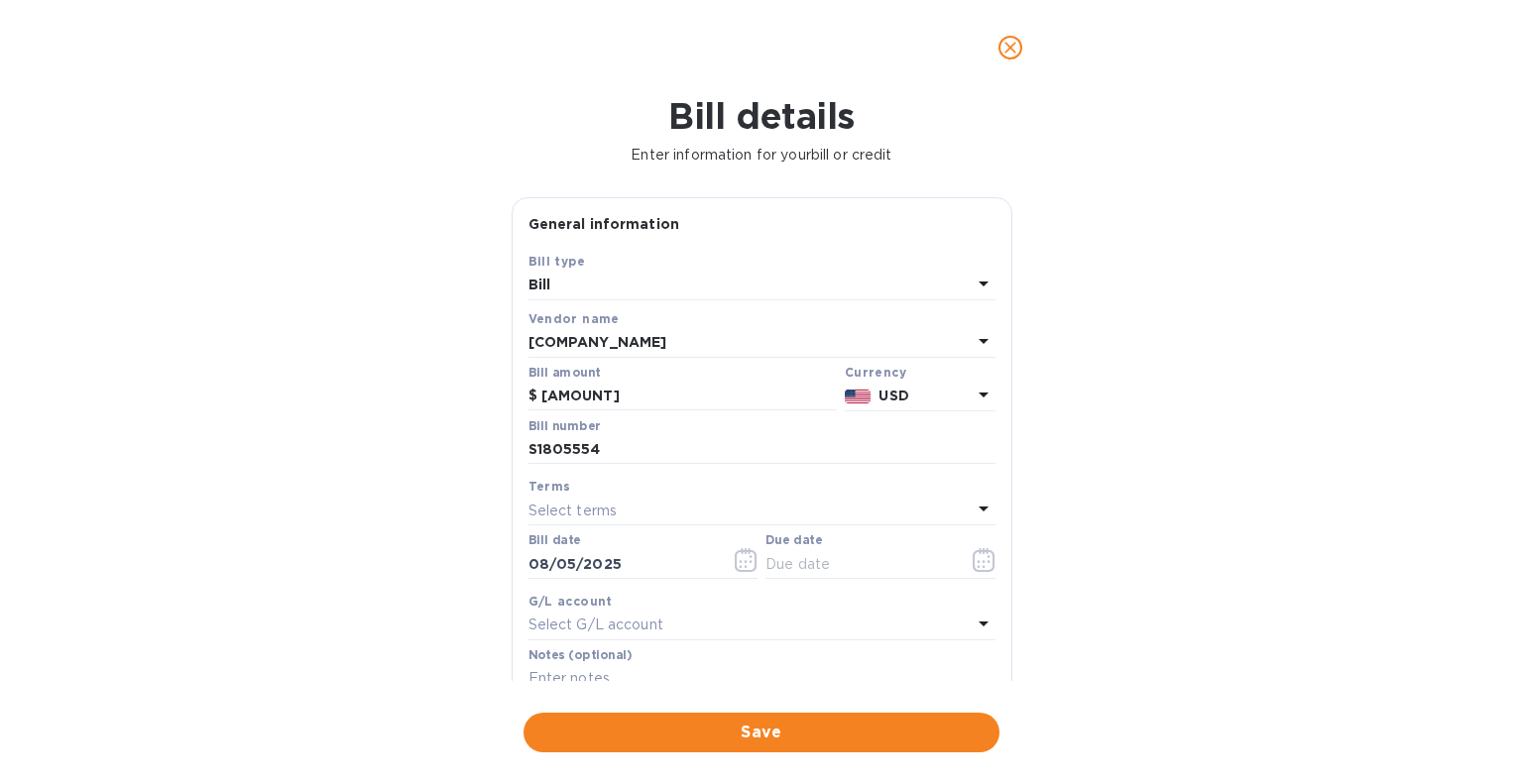 click on "Select terms" at bounding box center [750, 510] 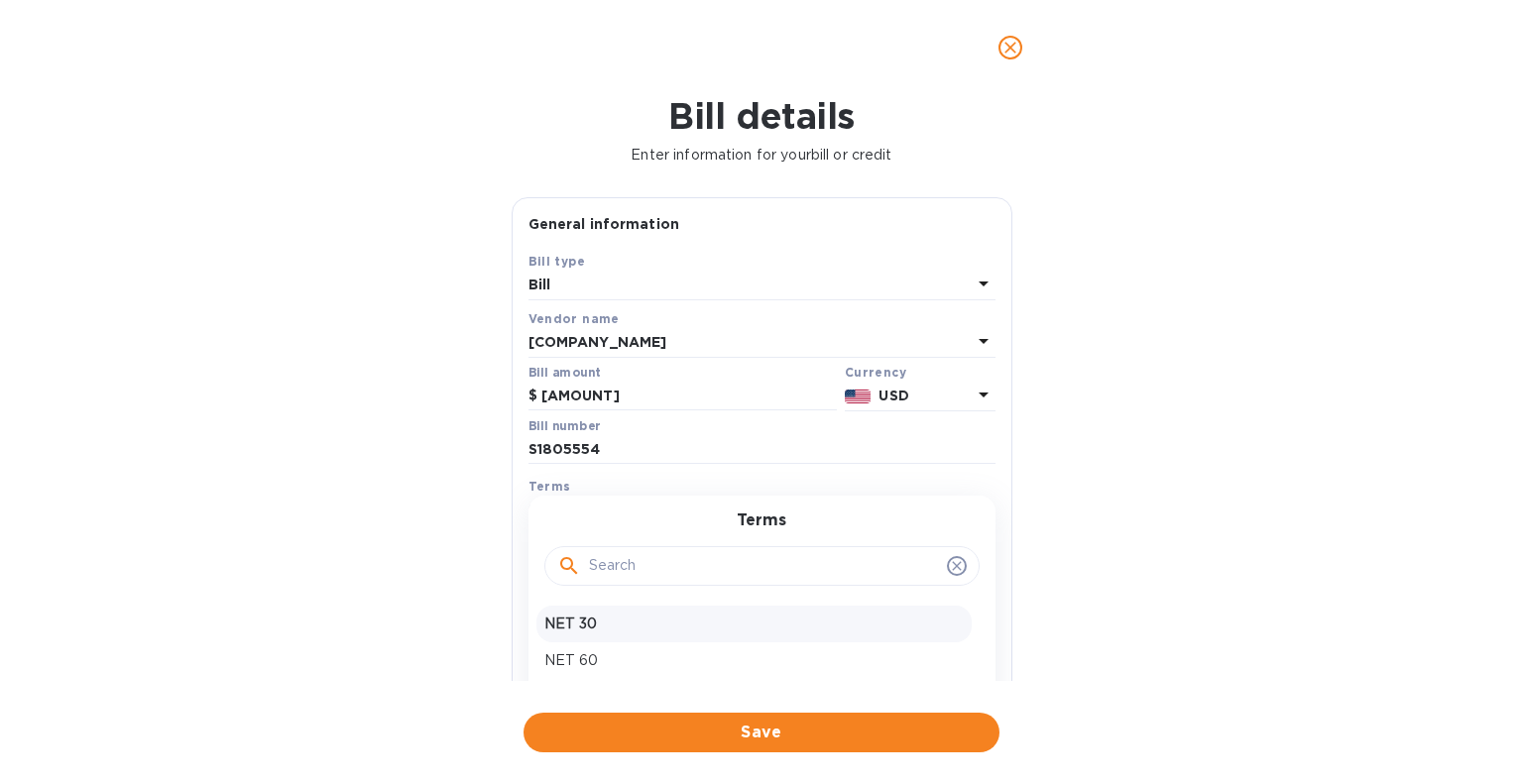 scroll, scrollTop: 103, scrollLeft: 0, axis: vertical 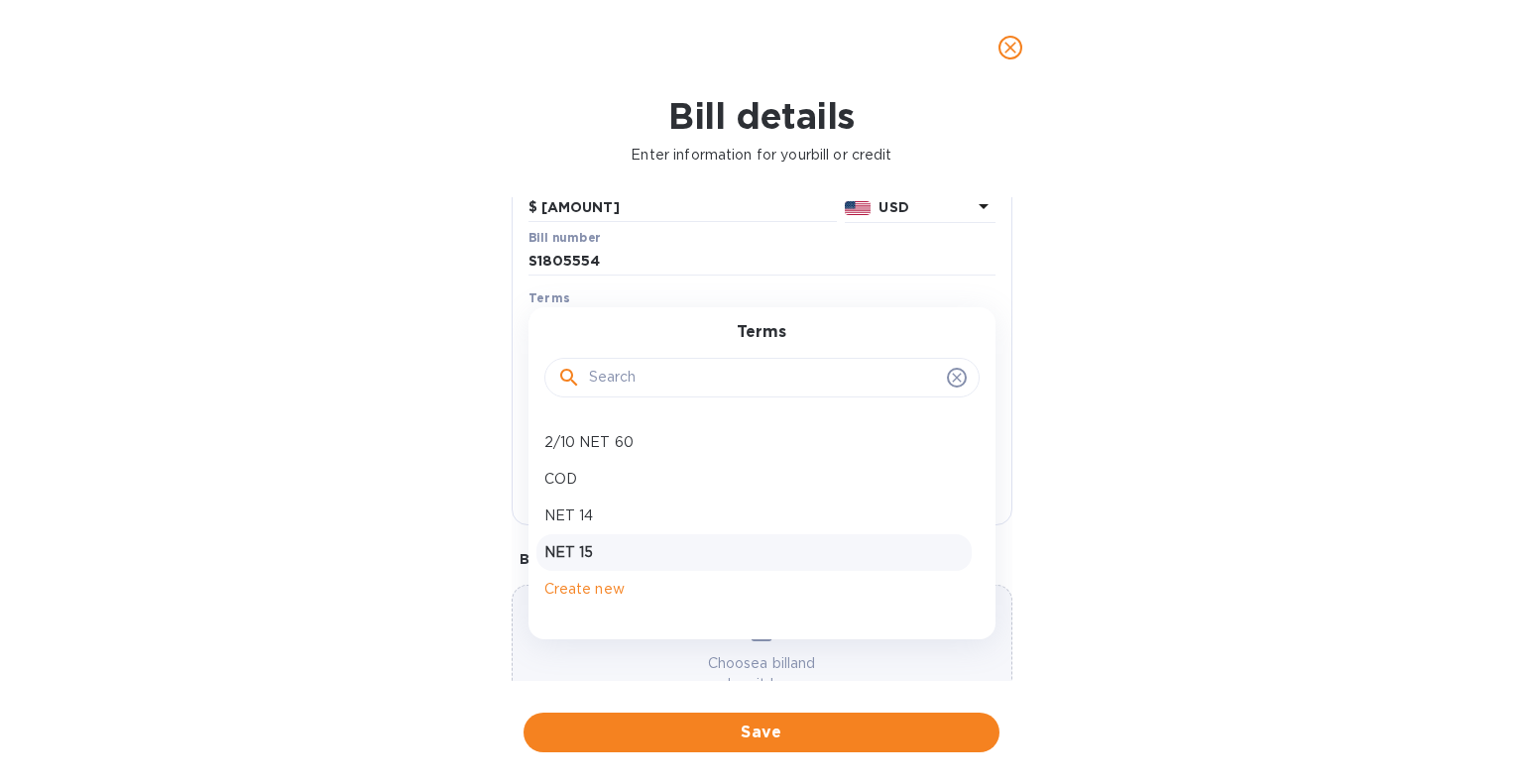 click on "NET 15" at bounding box center (754, 552) 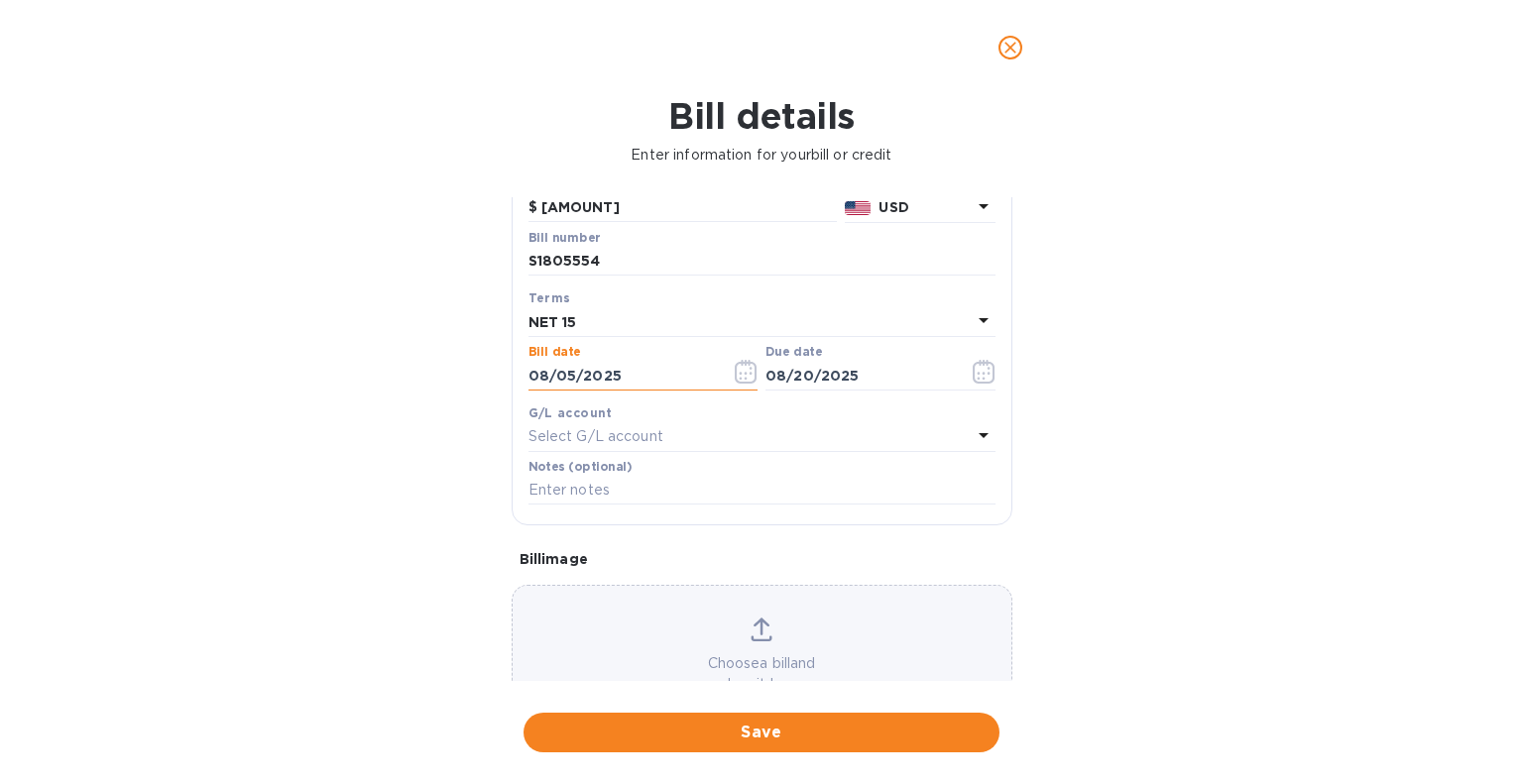 click on "08/05/2025" at bounding box center [622, 376] 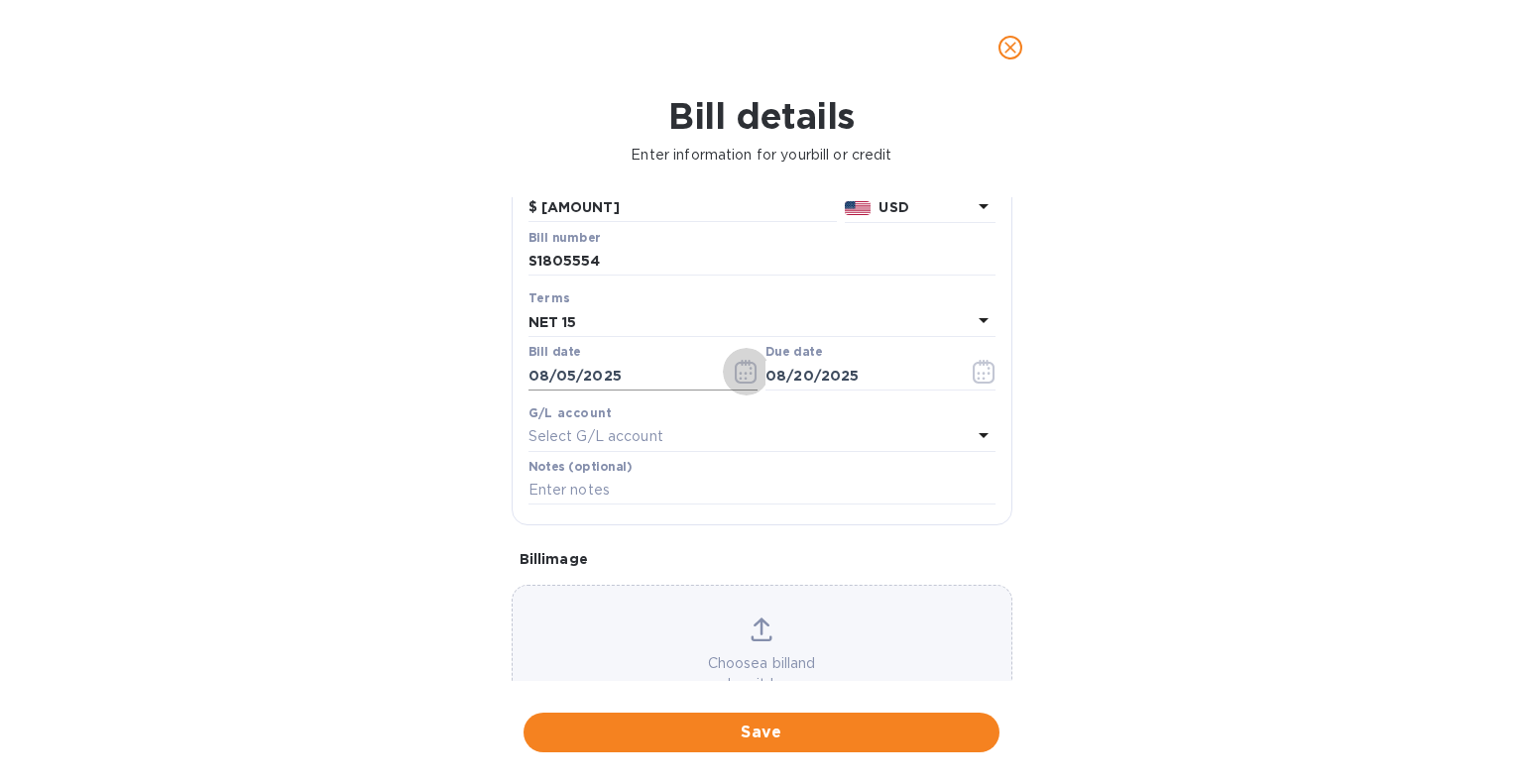 click 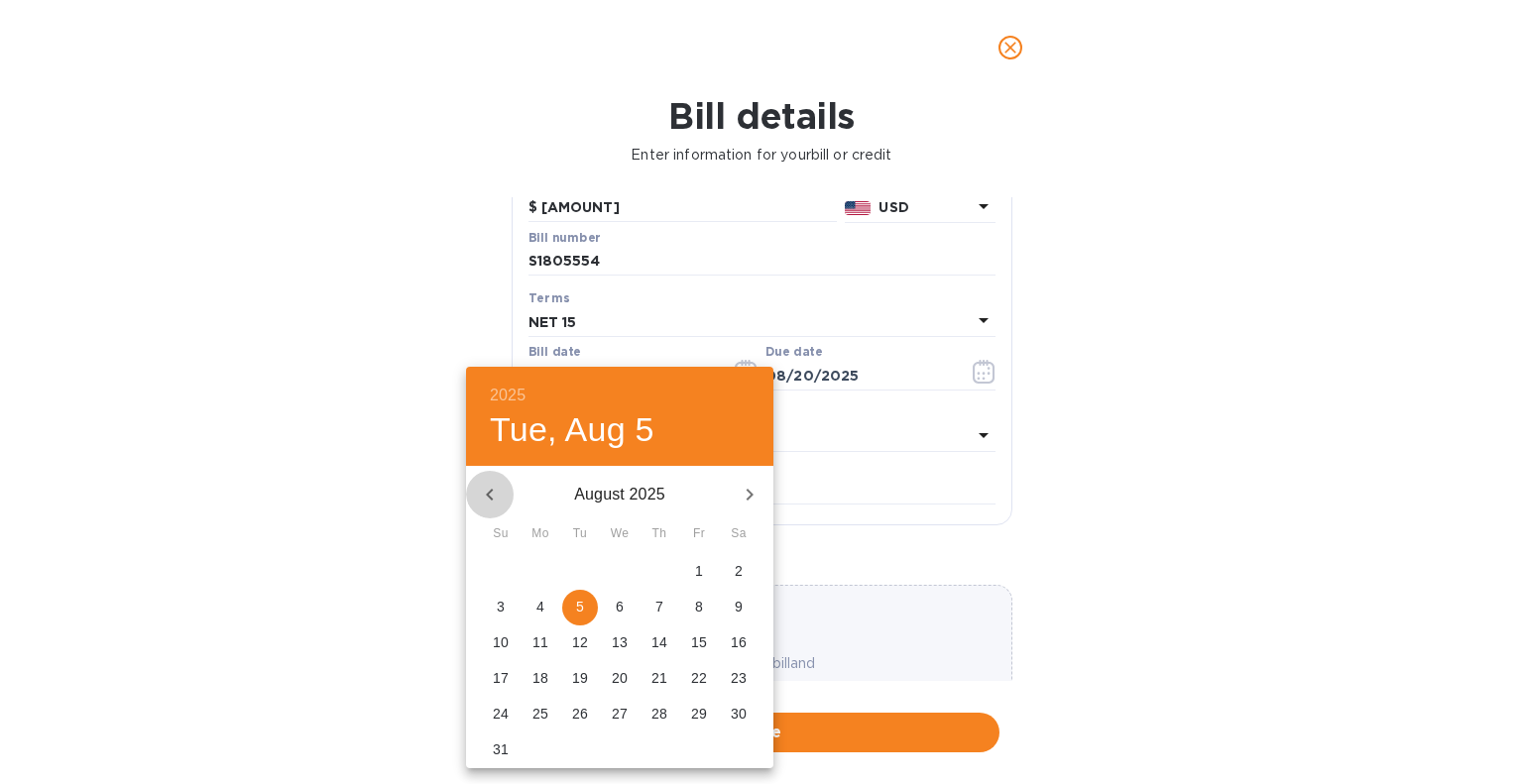 click 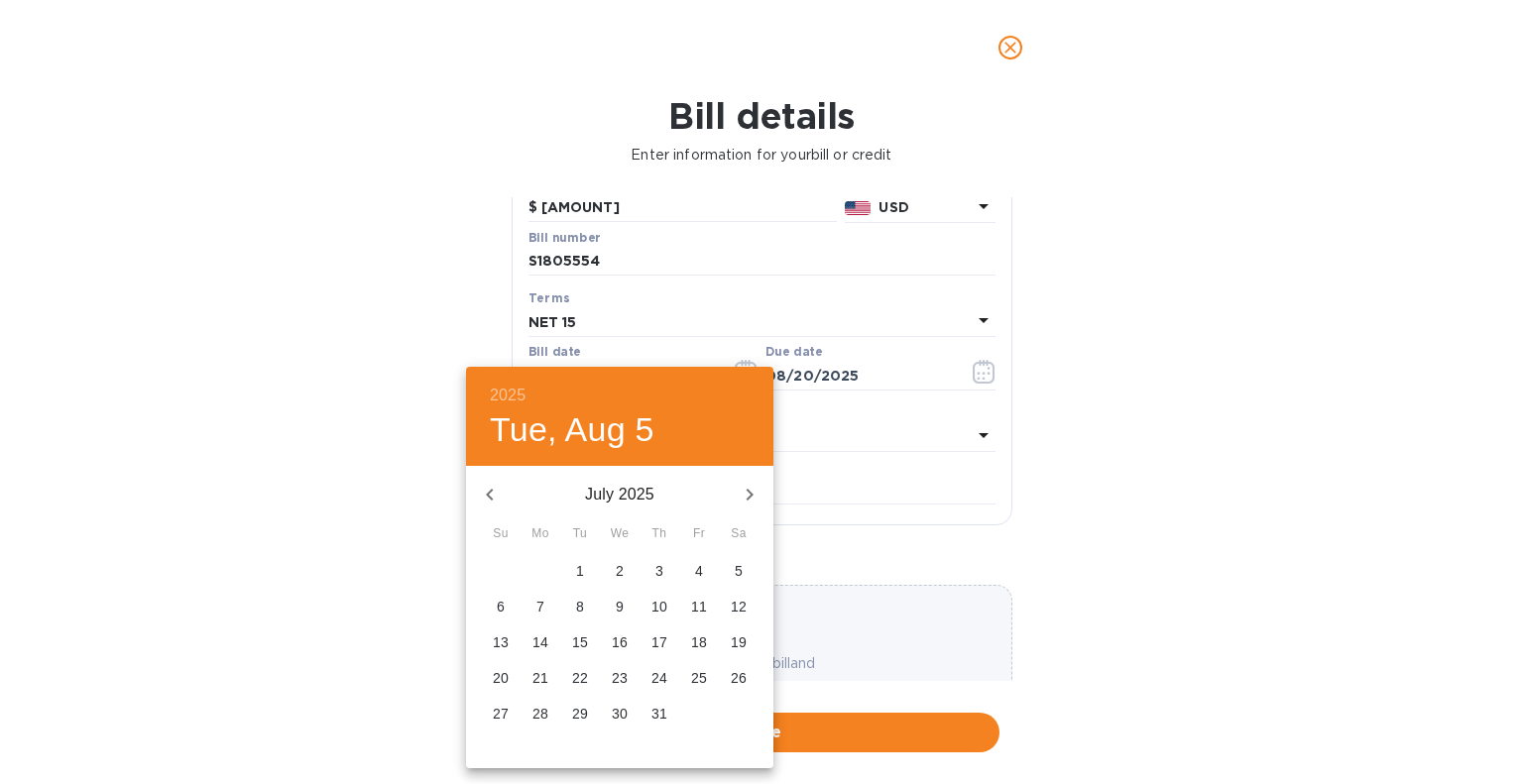click on "28" at bounding box center [540, 714] 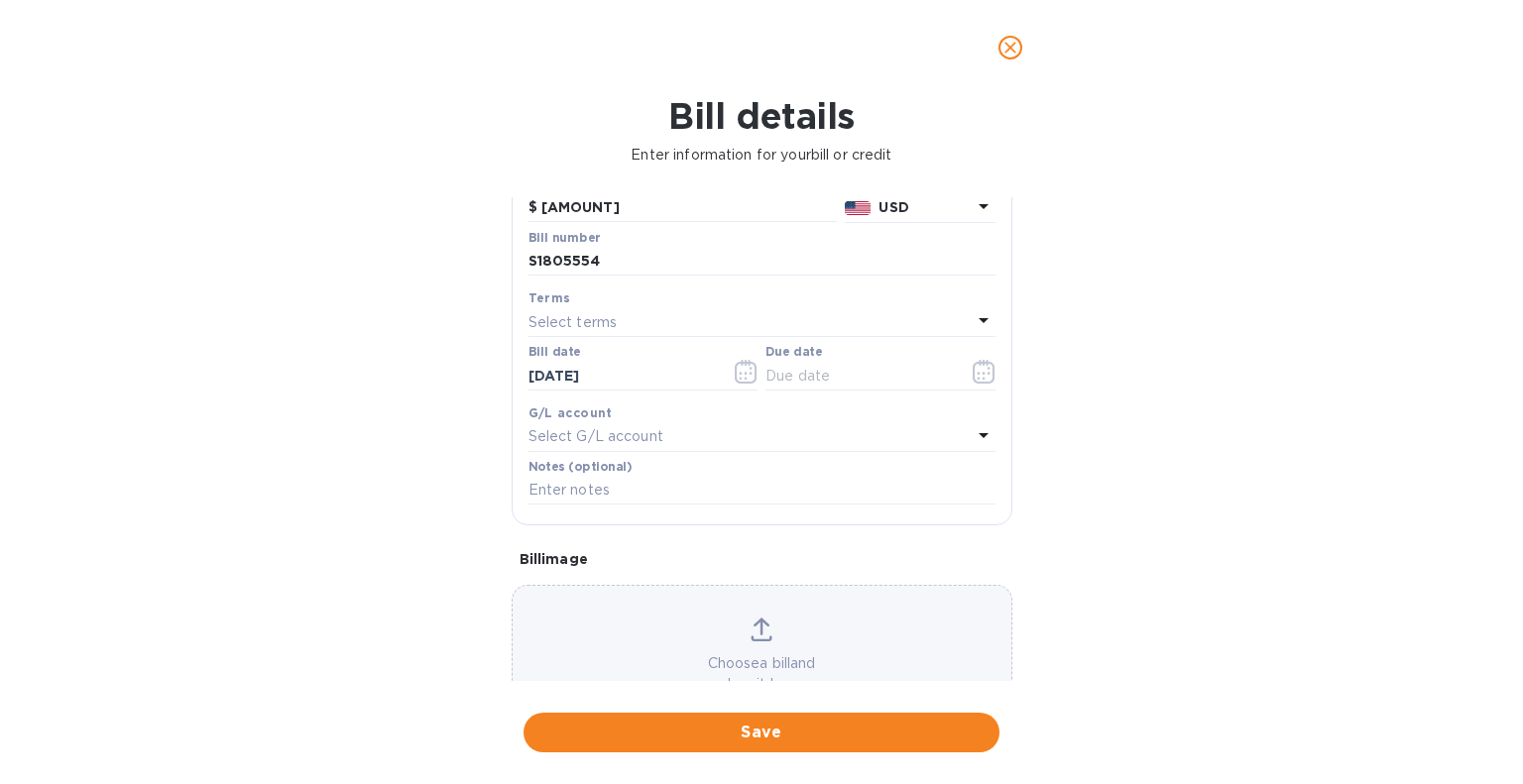 click on "Select terms" at bounding box center (573, 322) 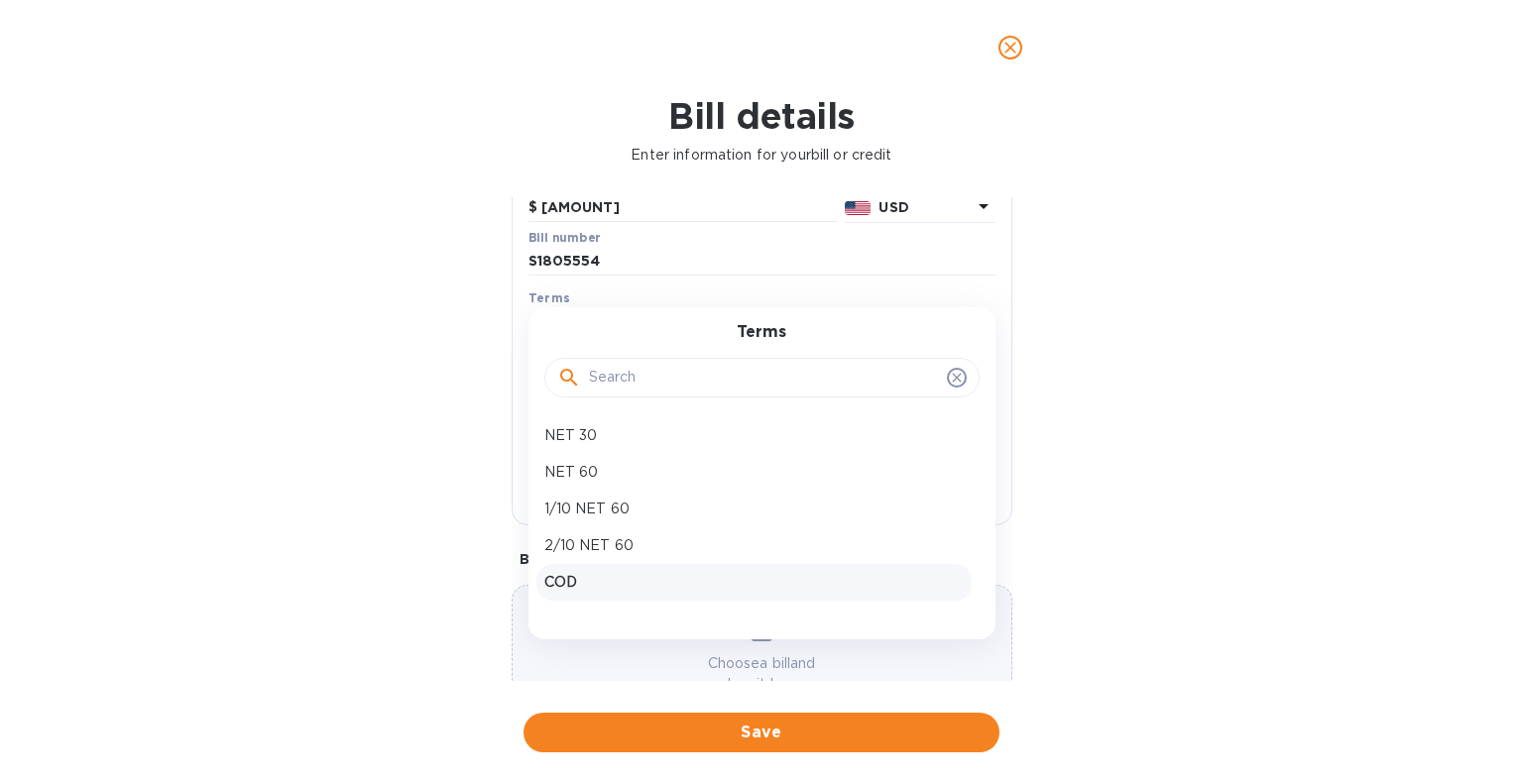 scroll, scrollTop: 103, scrollLeft: 0, axis: vertical 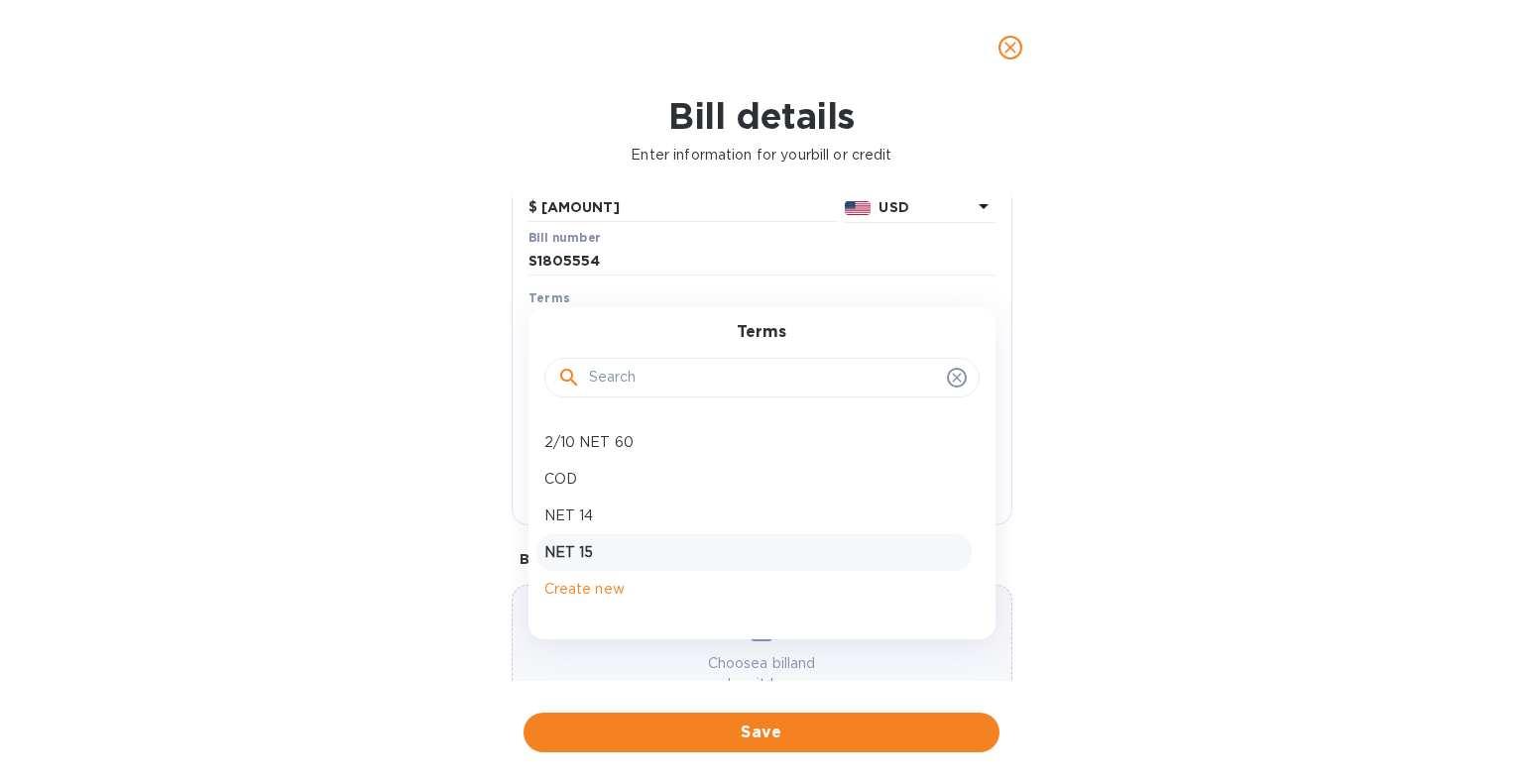 click on "NET 15" at bounding box center (754, 552) 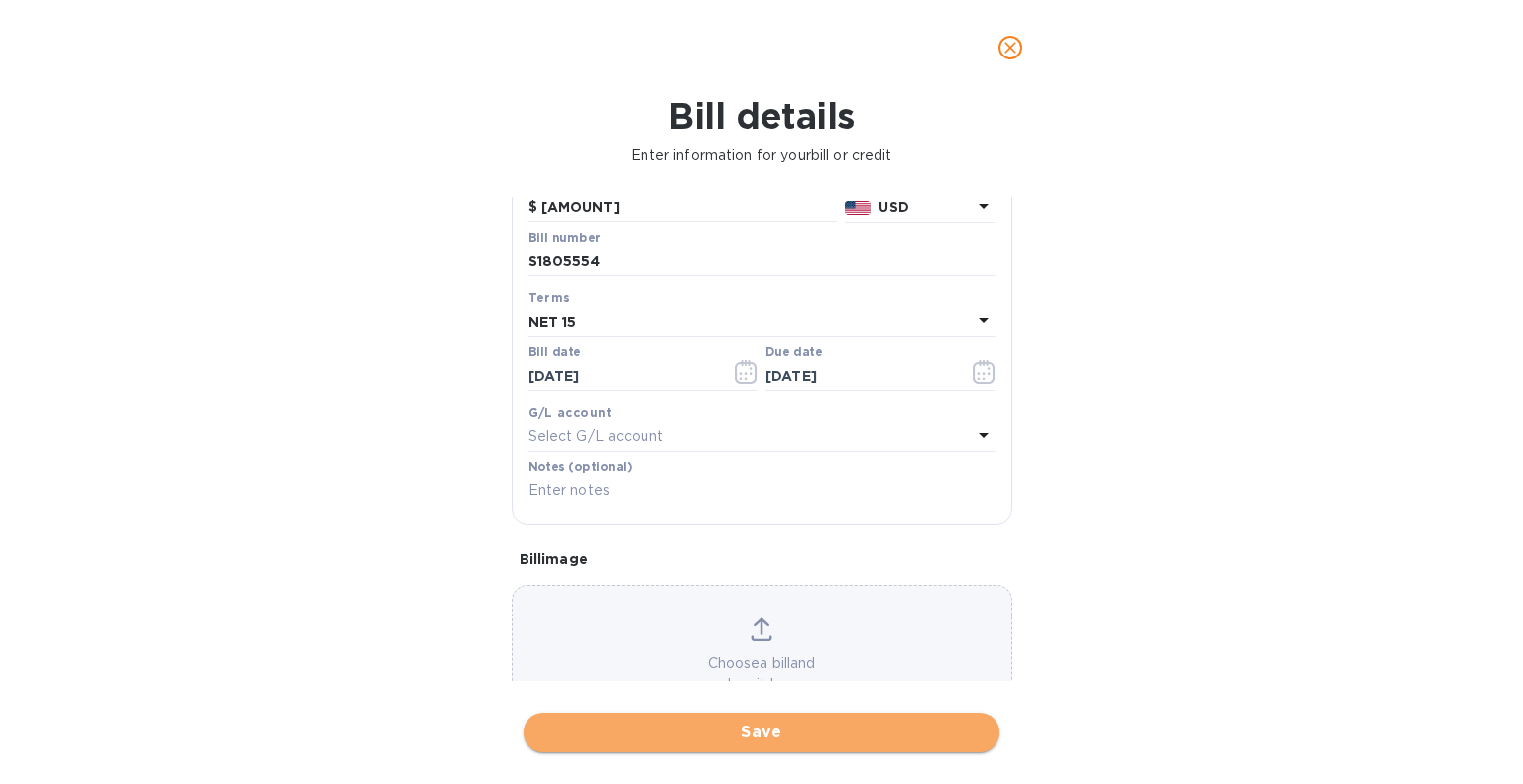 click on "Save" at bounding box center (762, 732) 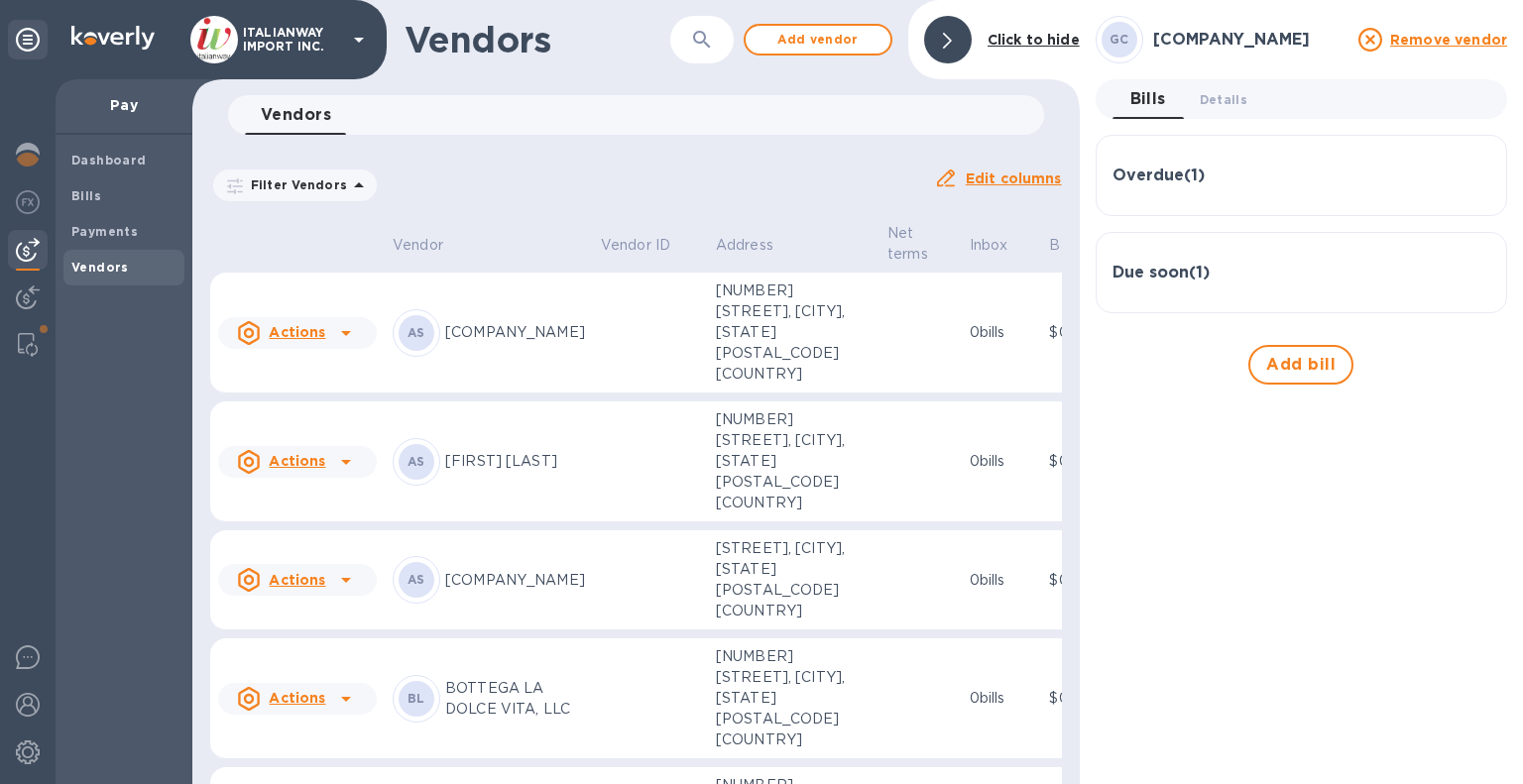 click on "Overdue  ( 1 )" at bounding box center (1158, 175) 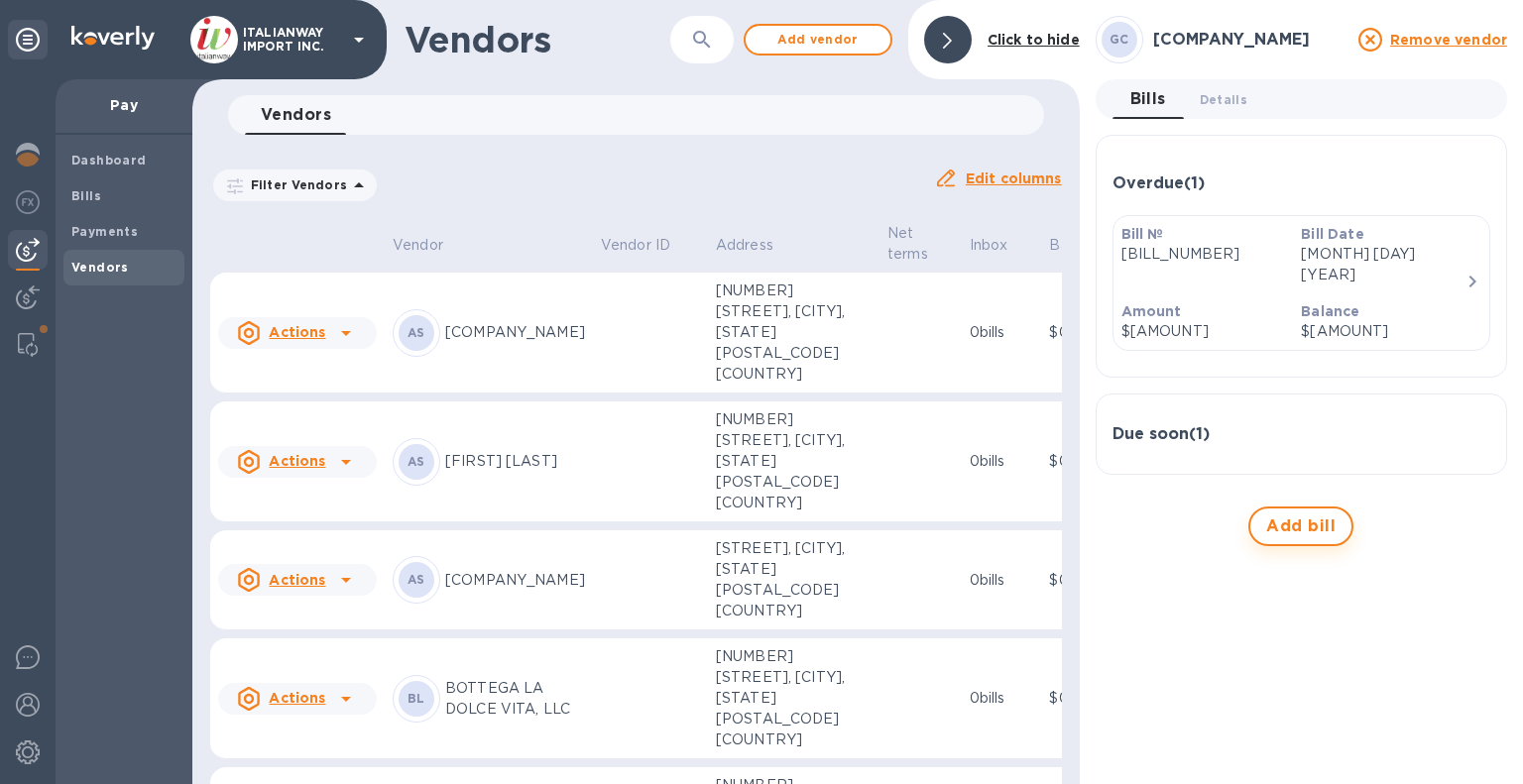 click on "Add bill" at bounding box center (1301, 526) 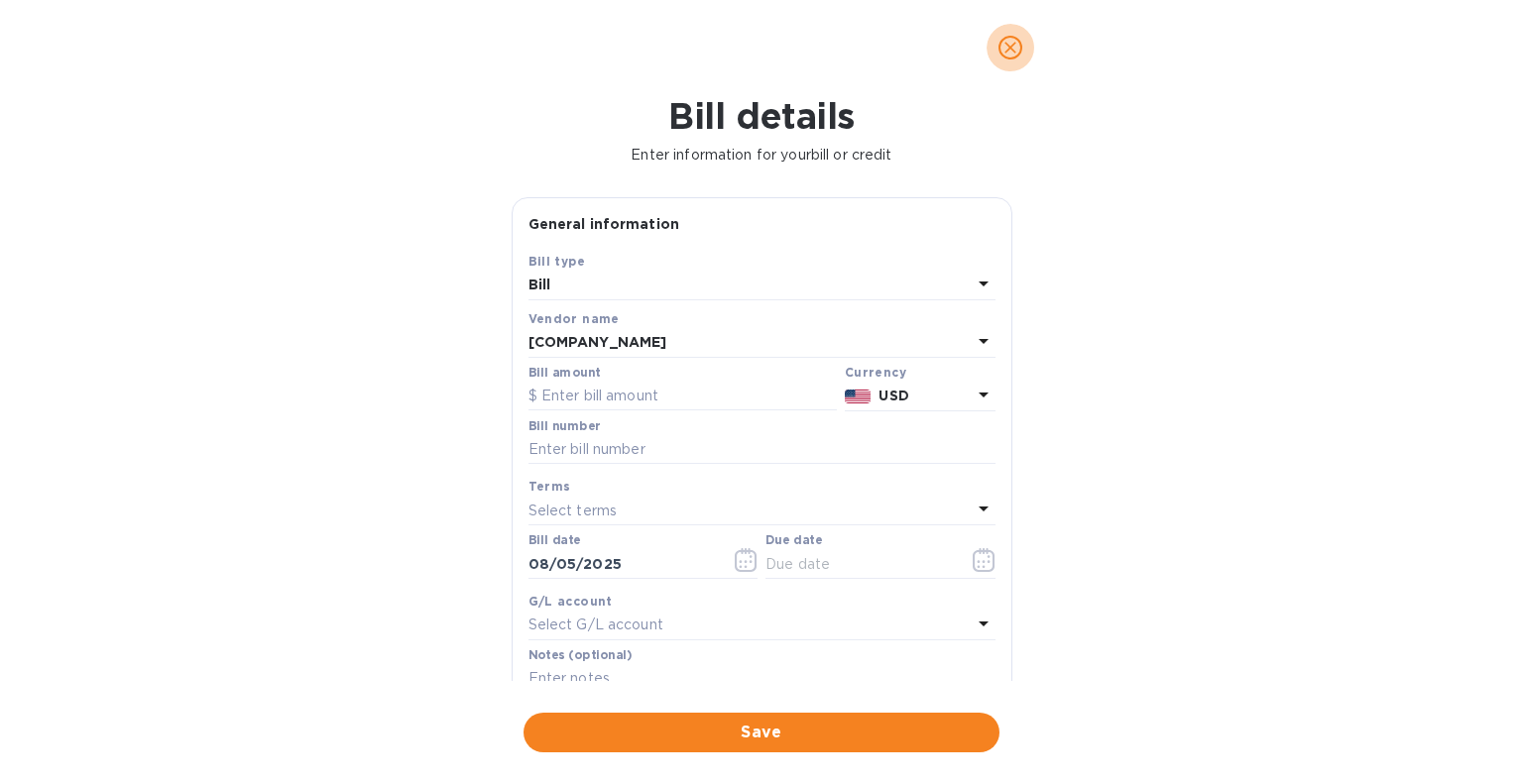 click 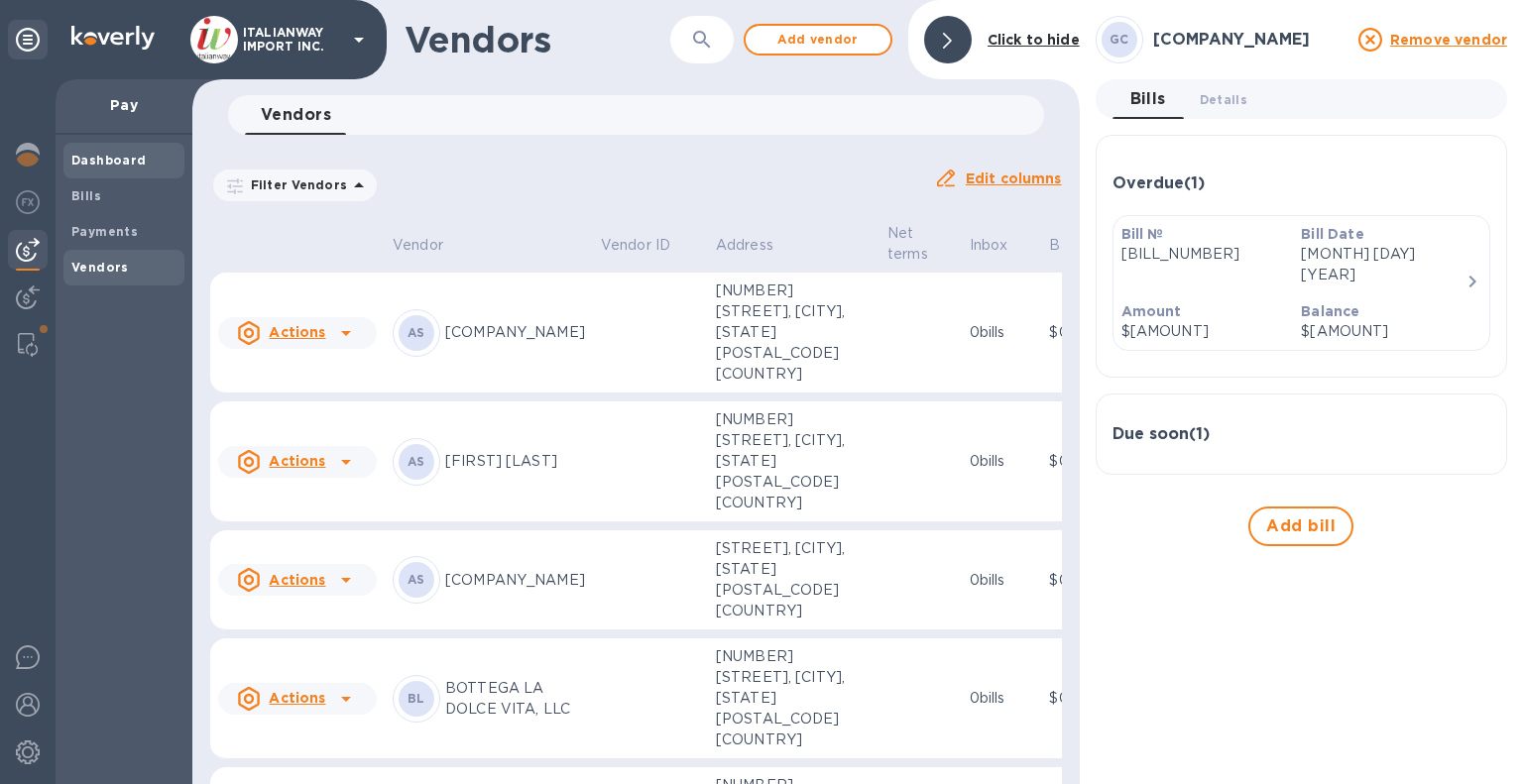 click on "Dashboard" at bounding box center (109, 160) 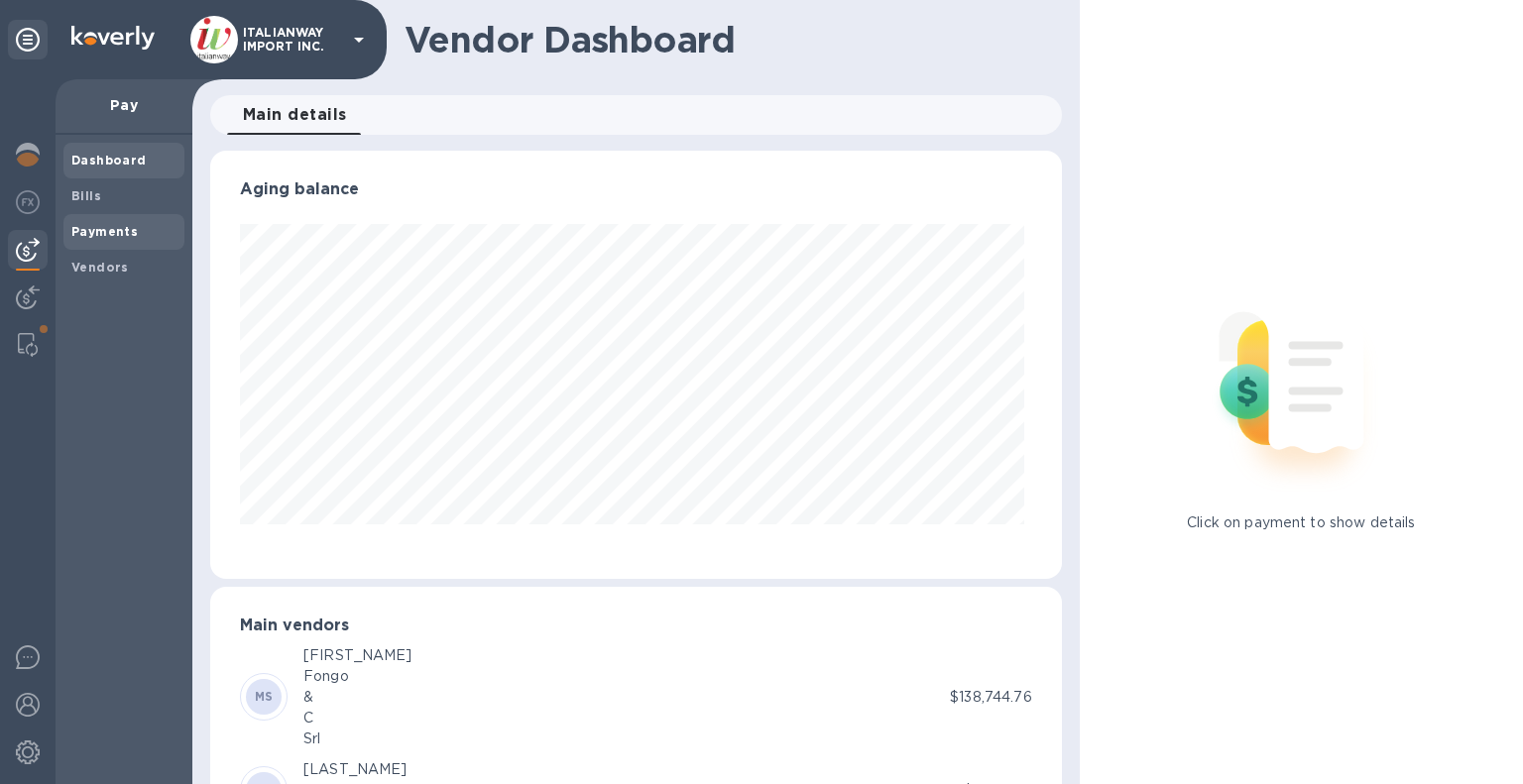 scroll, scrollTop: 990722, scrollLeft: 990693, axis: both 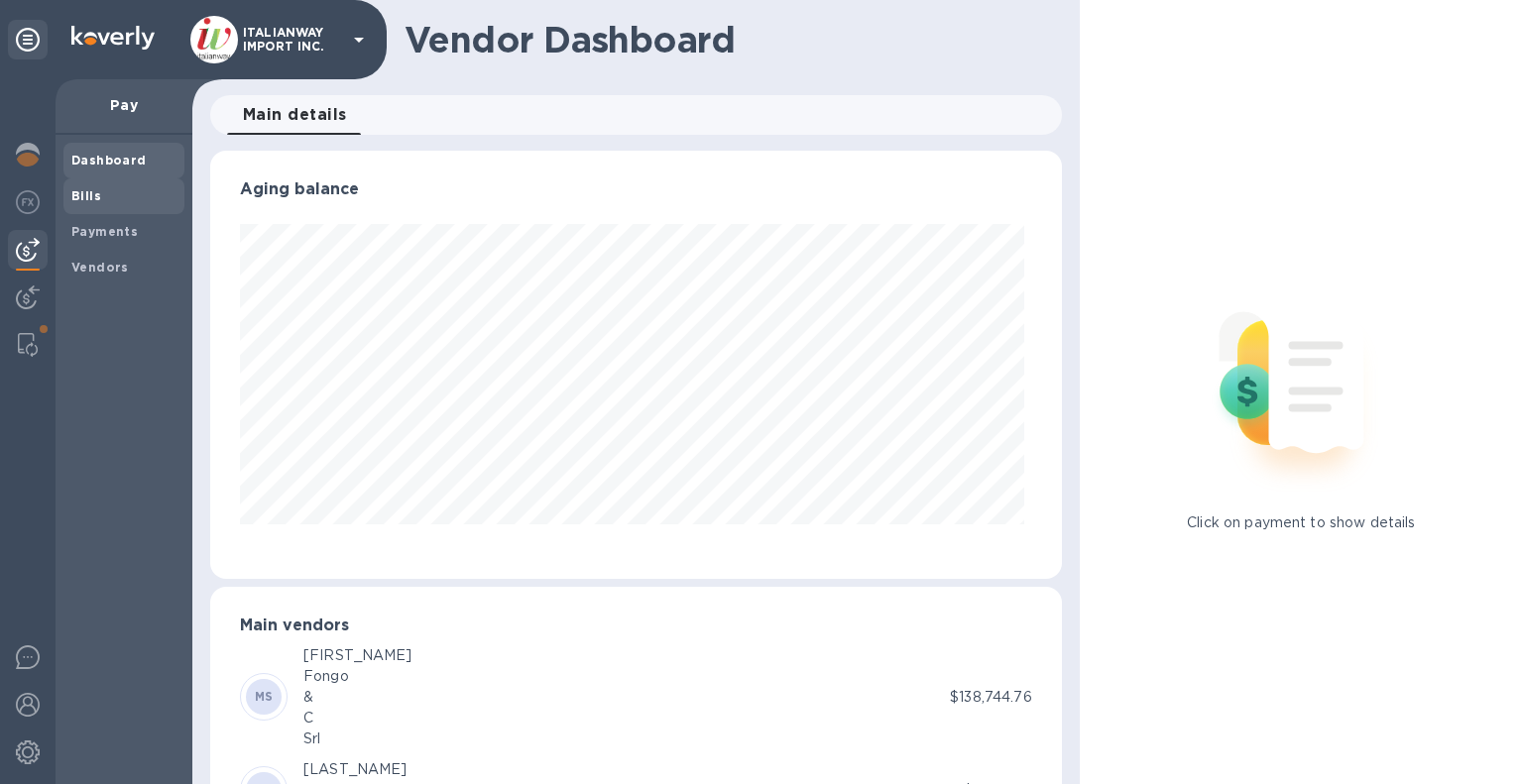 click on "Bills" at bounding box center [86, 195] 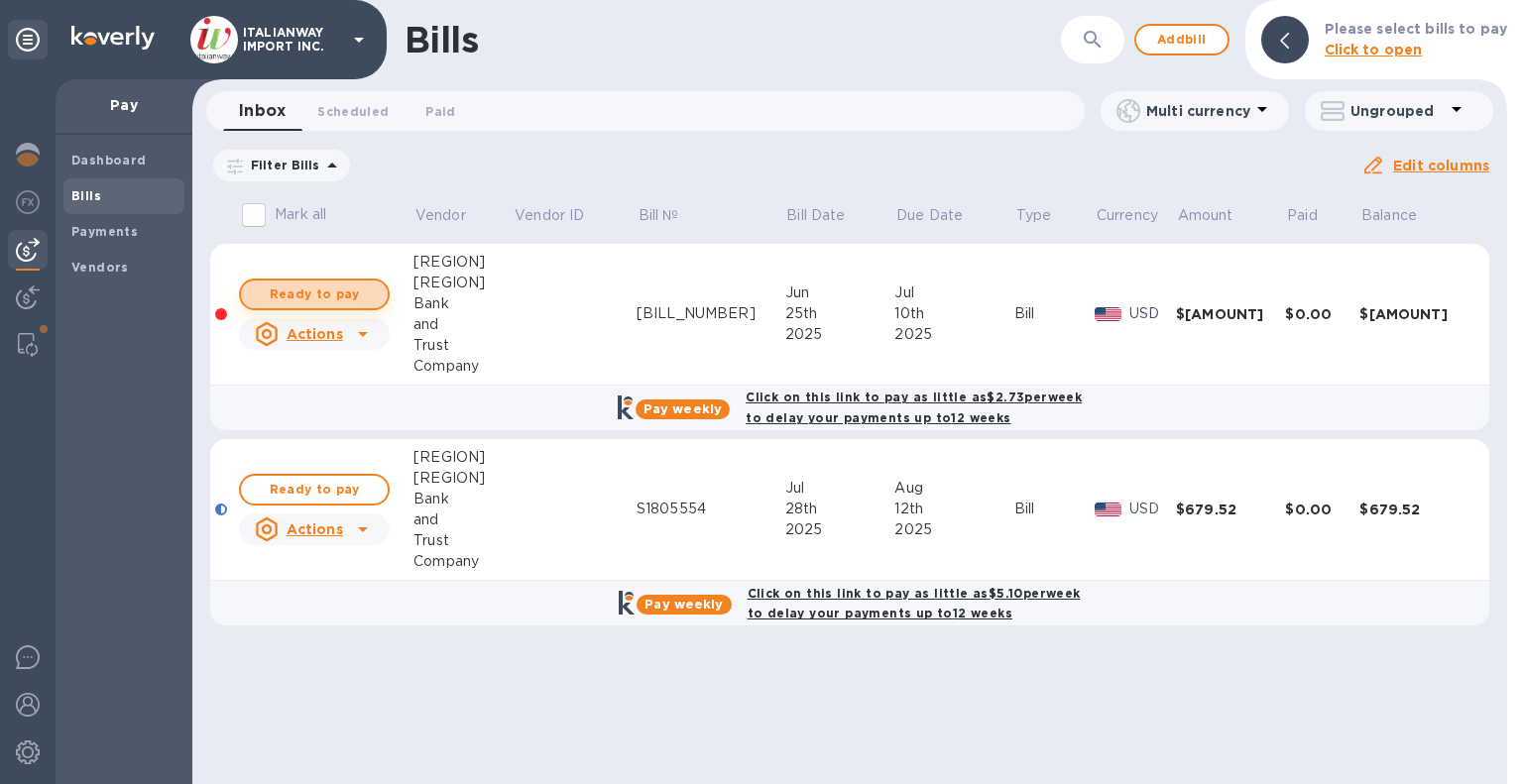 click on "Ready to pay" at bounding box center (314, 294) 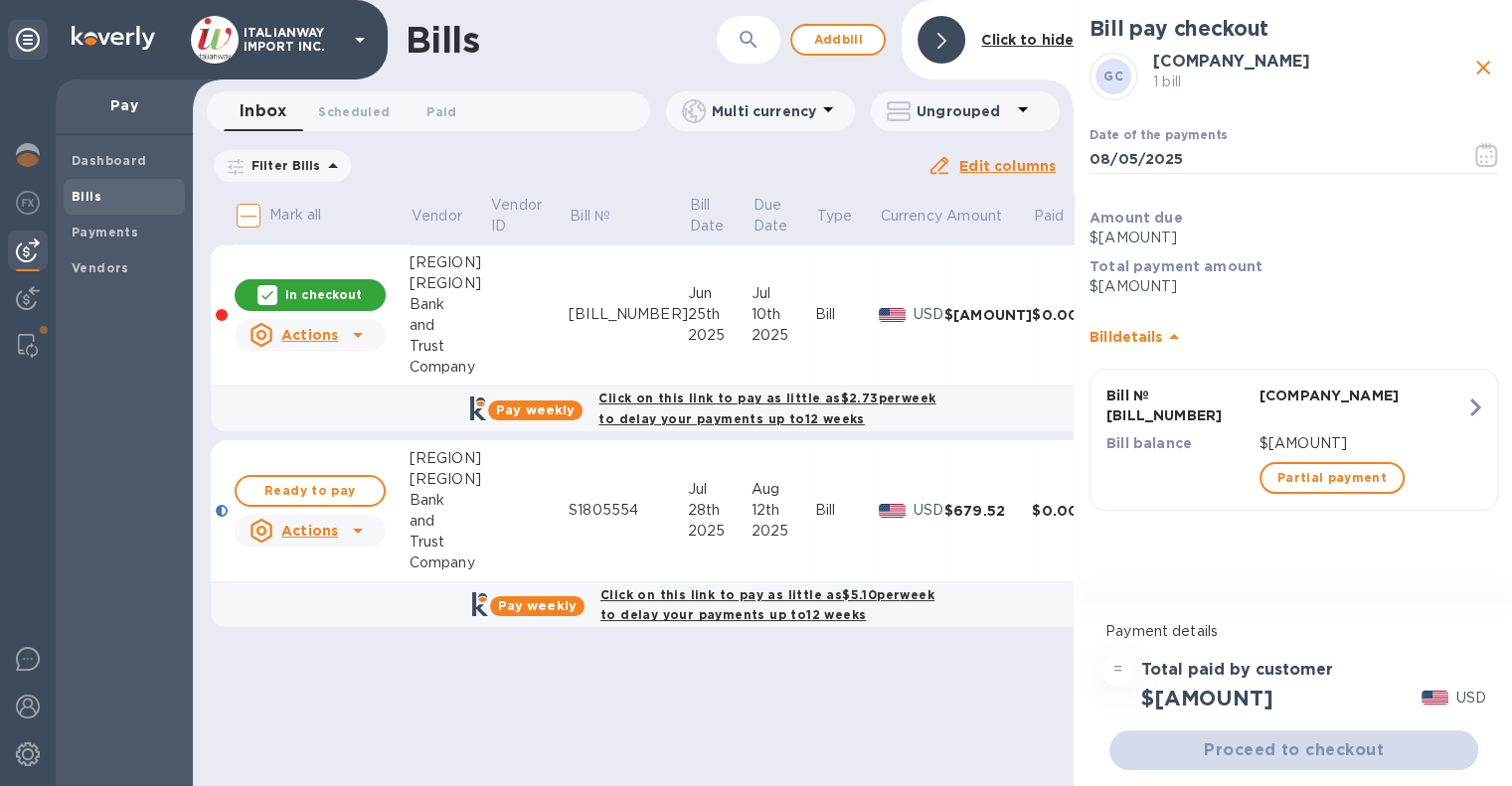 click on "Proceed to checkout" at bounding box center [1293, 750] 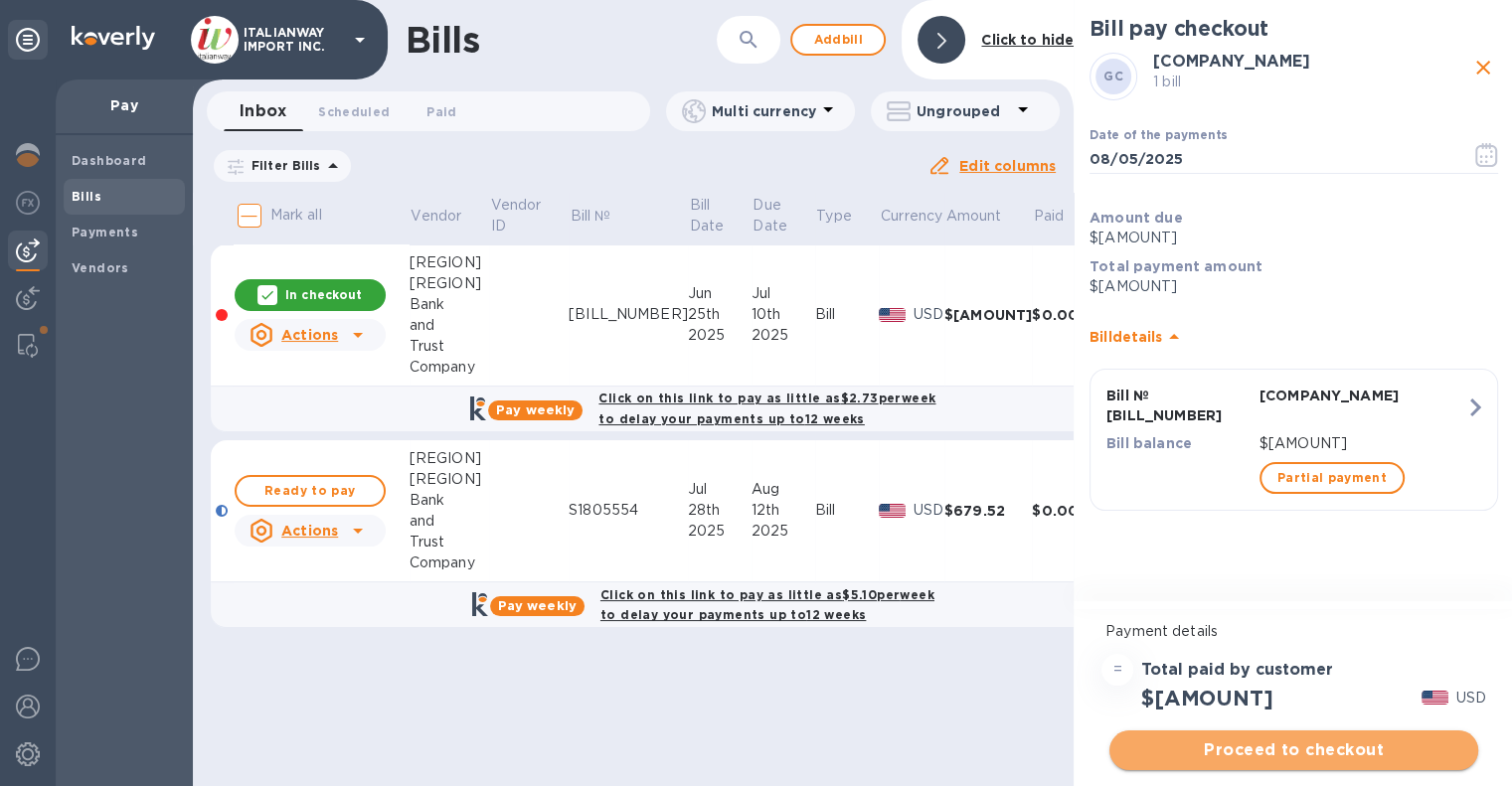 click on "Proceed to checkout" at bounding box center [1293, 750] 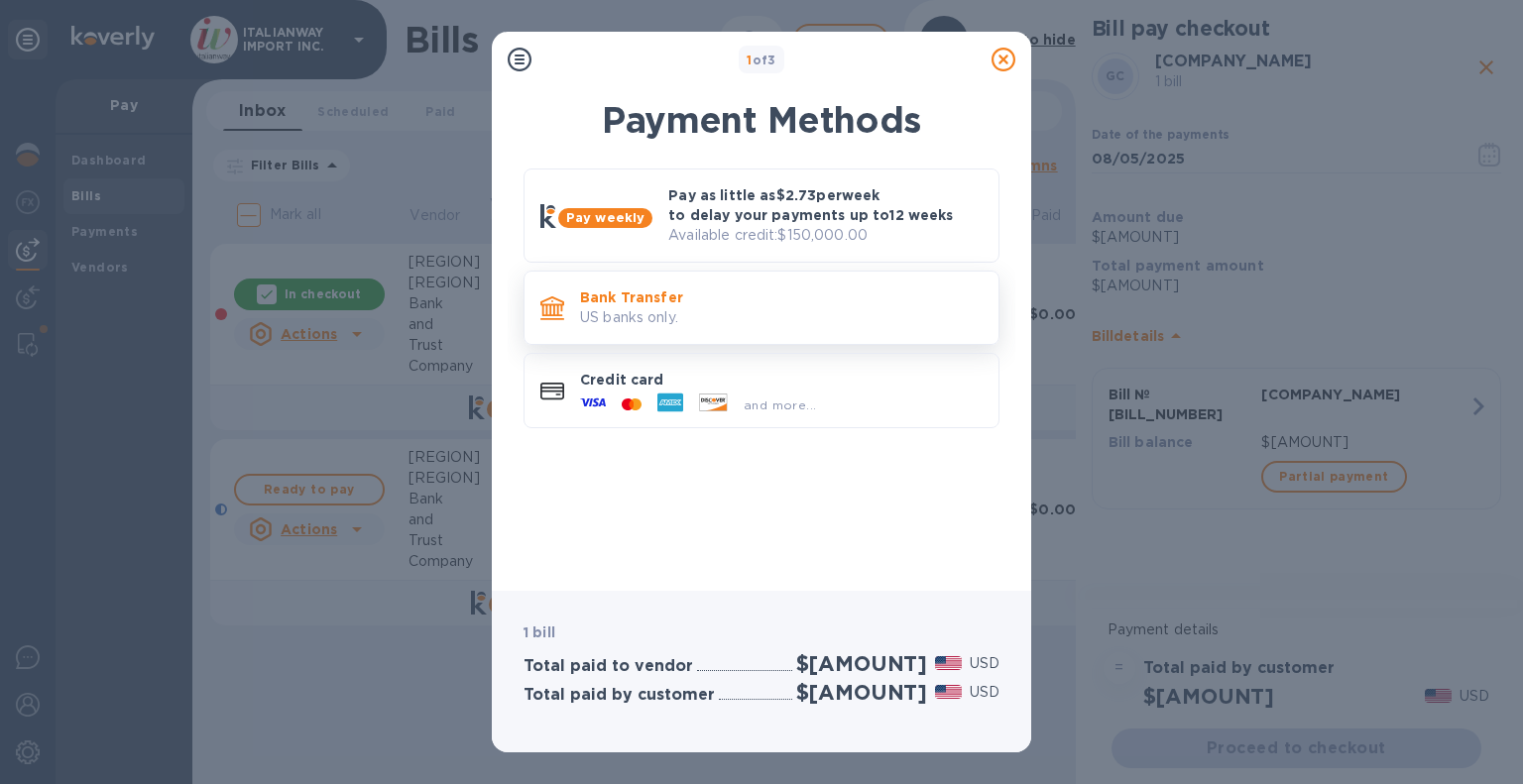 click on "US banks only." at bounding box center (781, 317) 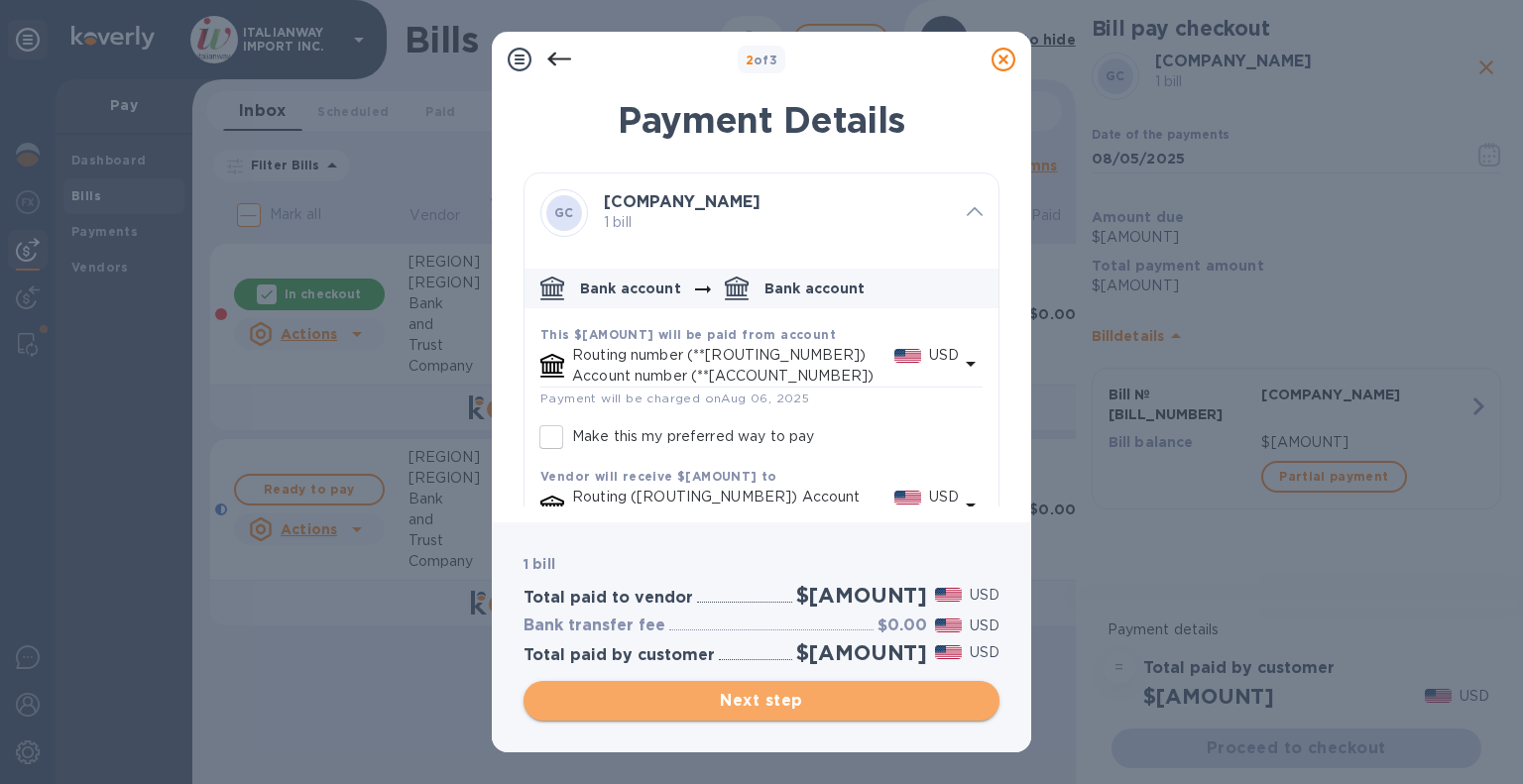 click on "Next step" at bounding box center [762, 701] 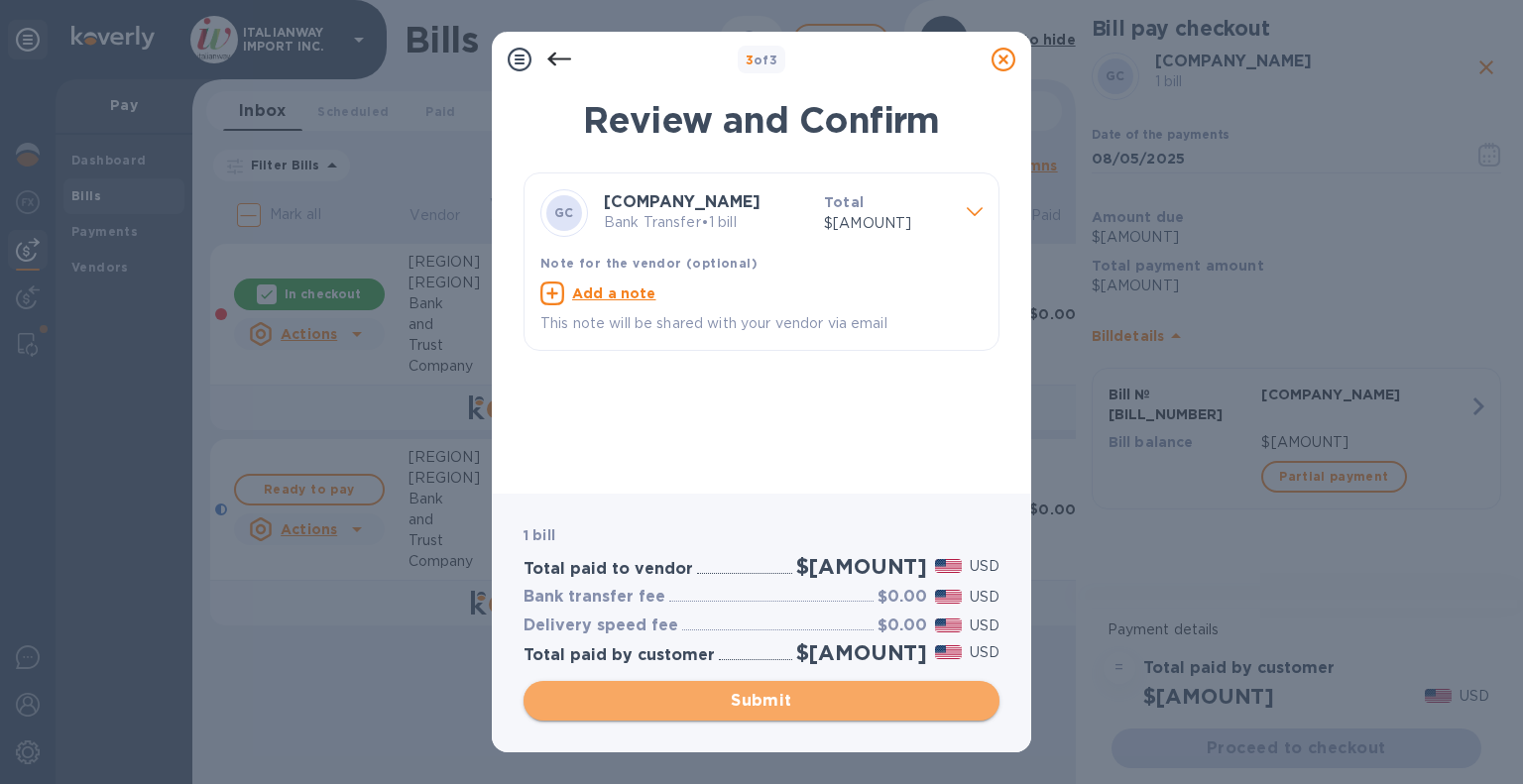 click on "Submit" at bounding box center [762, 701] 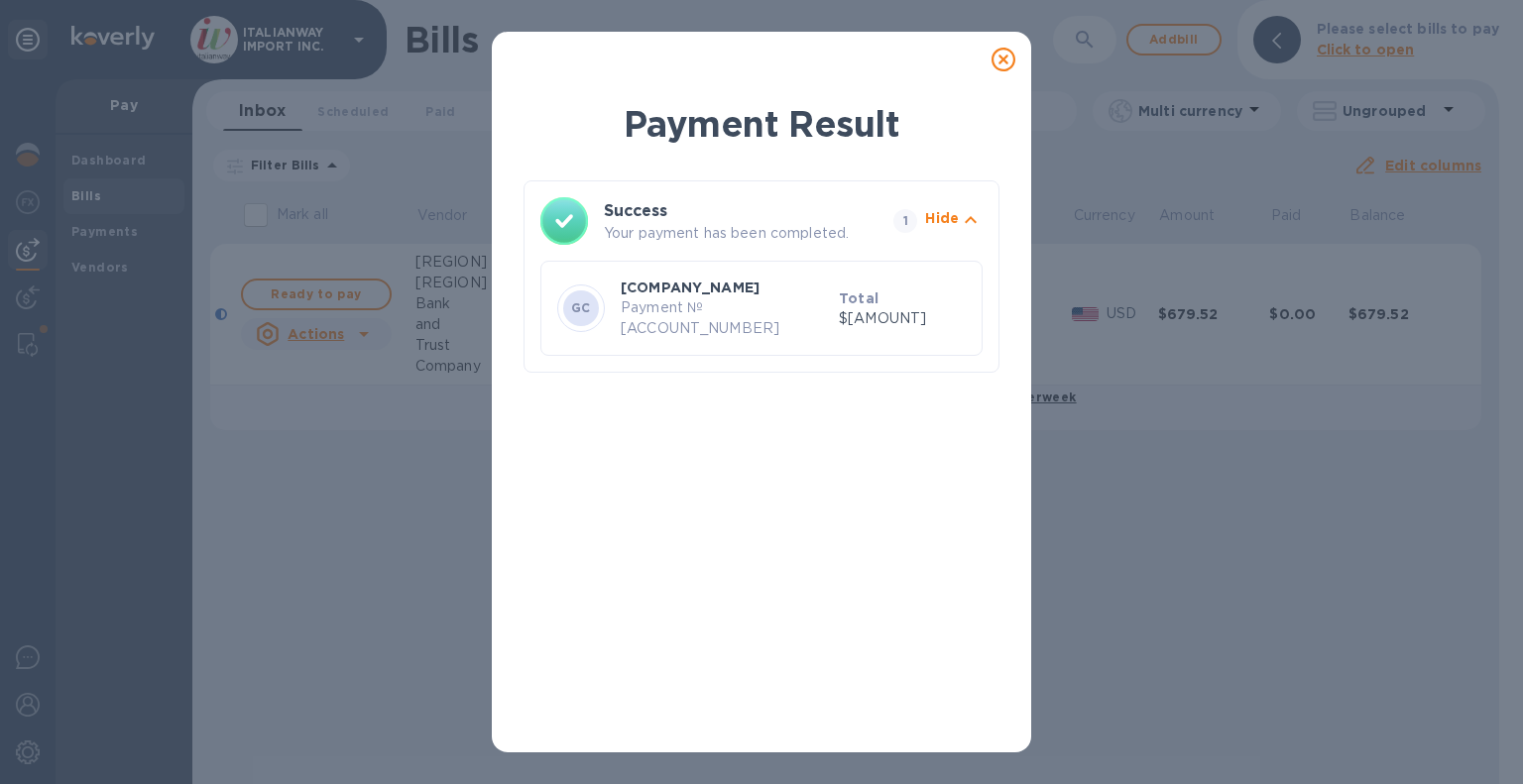 click 